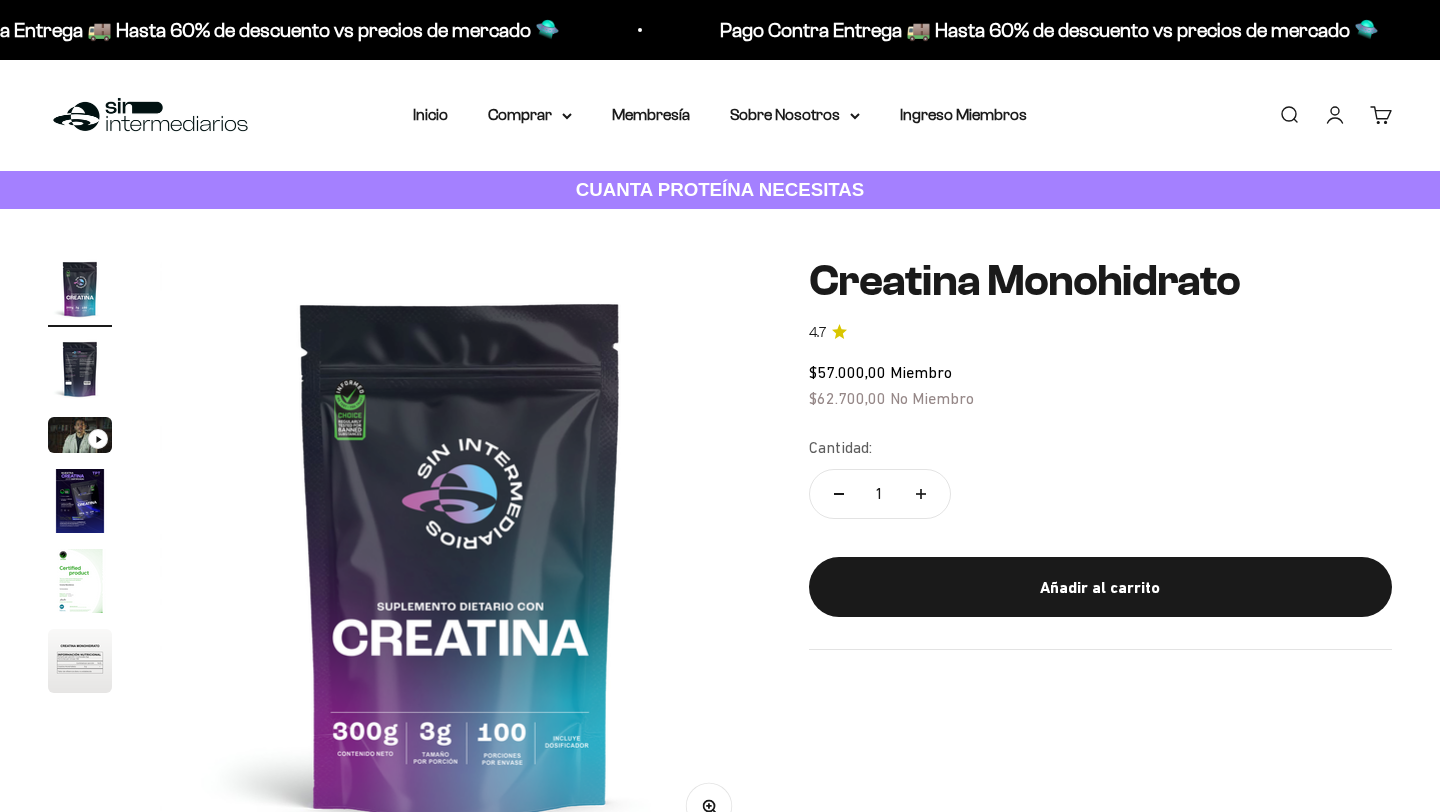 scroll, scrollTop: 0, scrollLeft: 0, axis: both 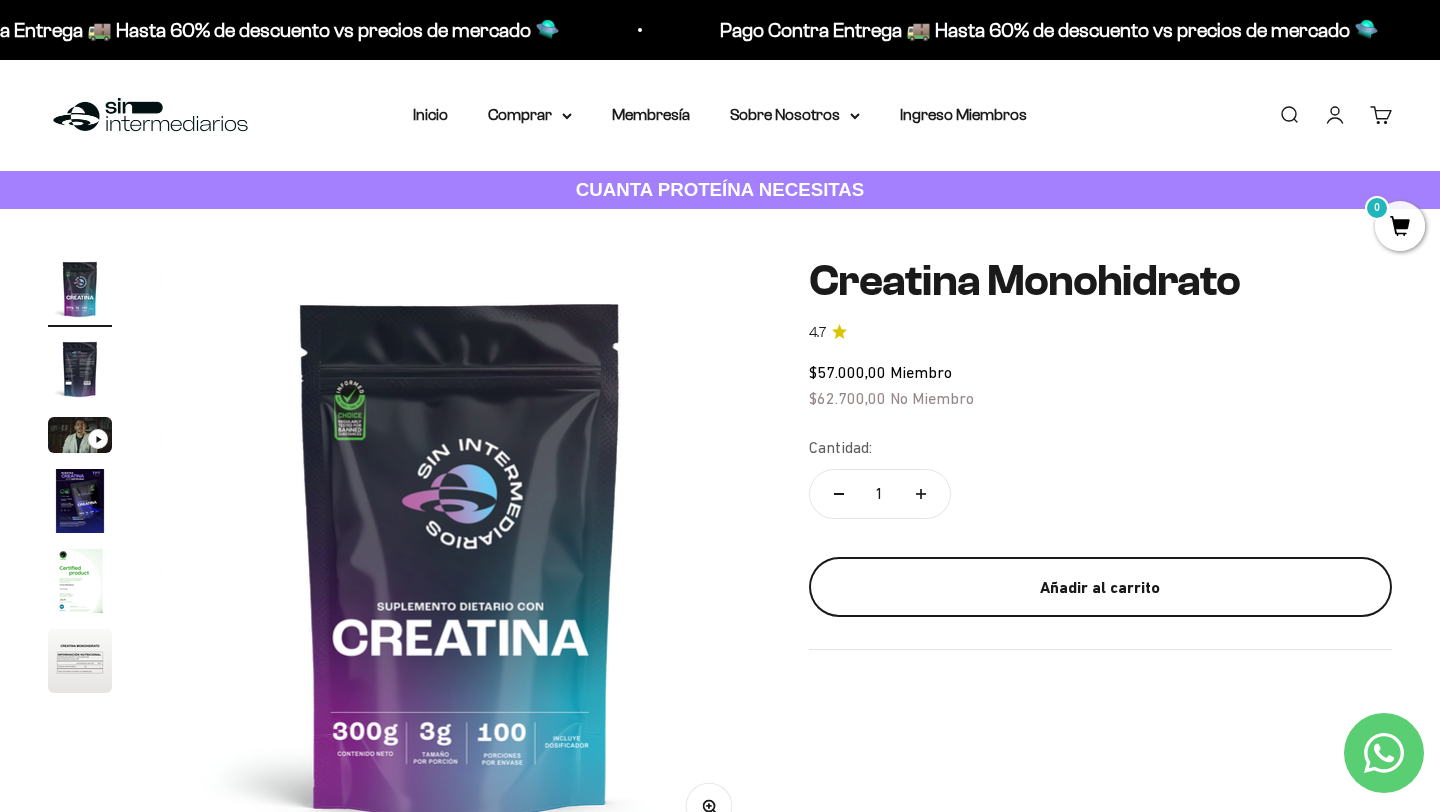 click on "Añadir al carrito" at bounding box center [1100, 588] 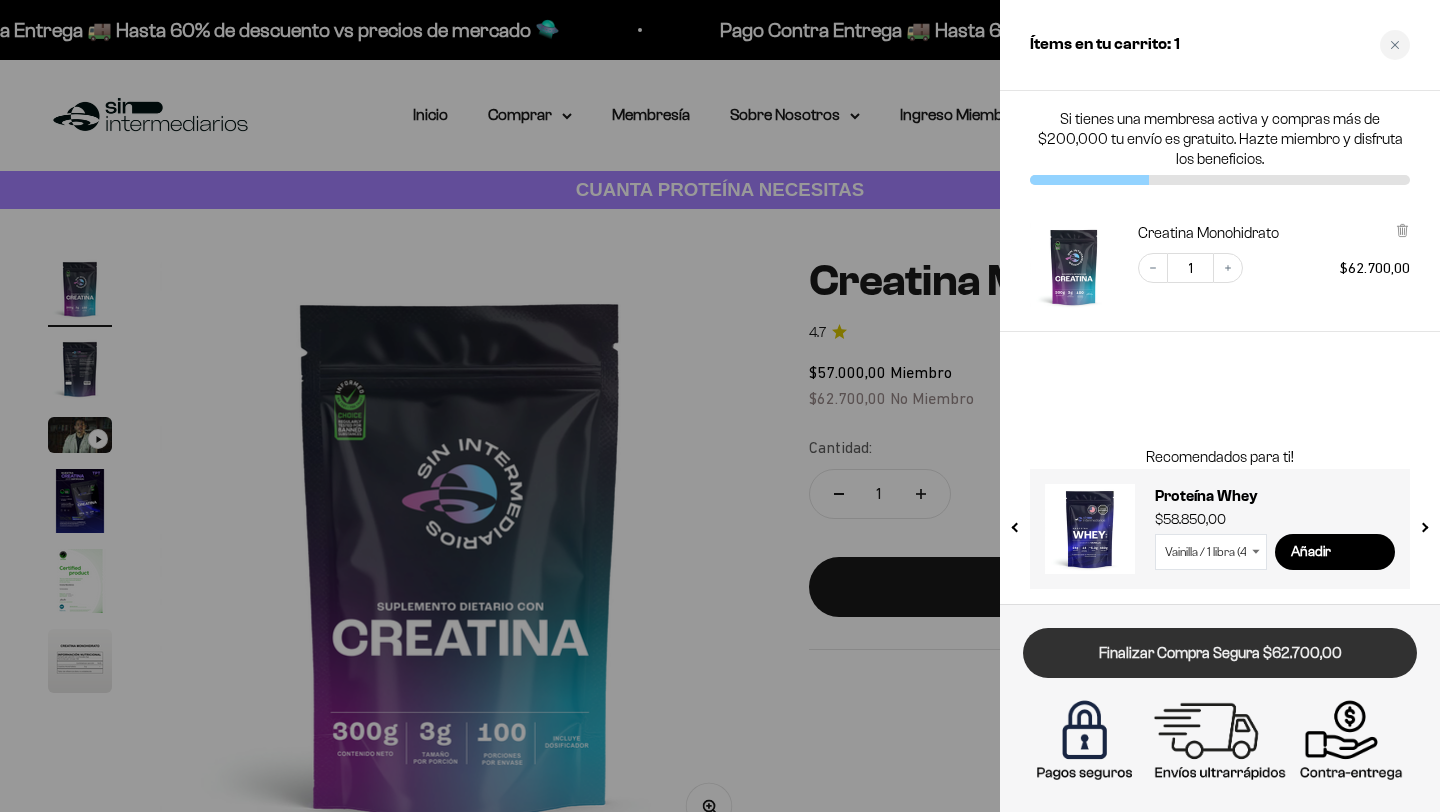 click on "Finalizar Compra Segura $62.700,00" at bounding box center [1220, 653] 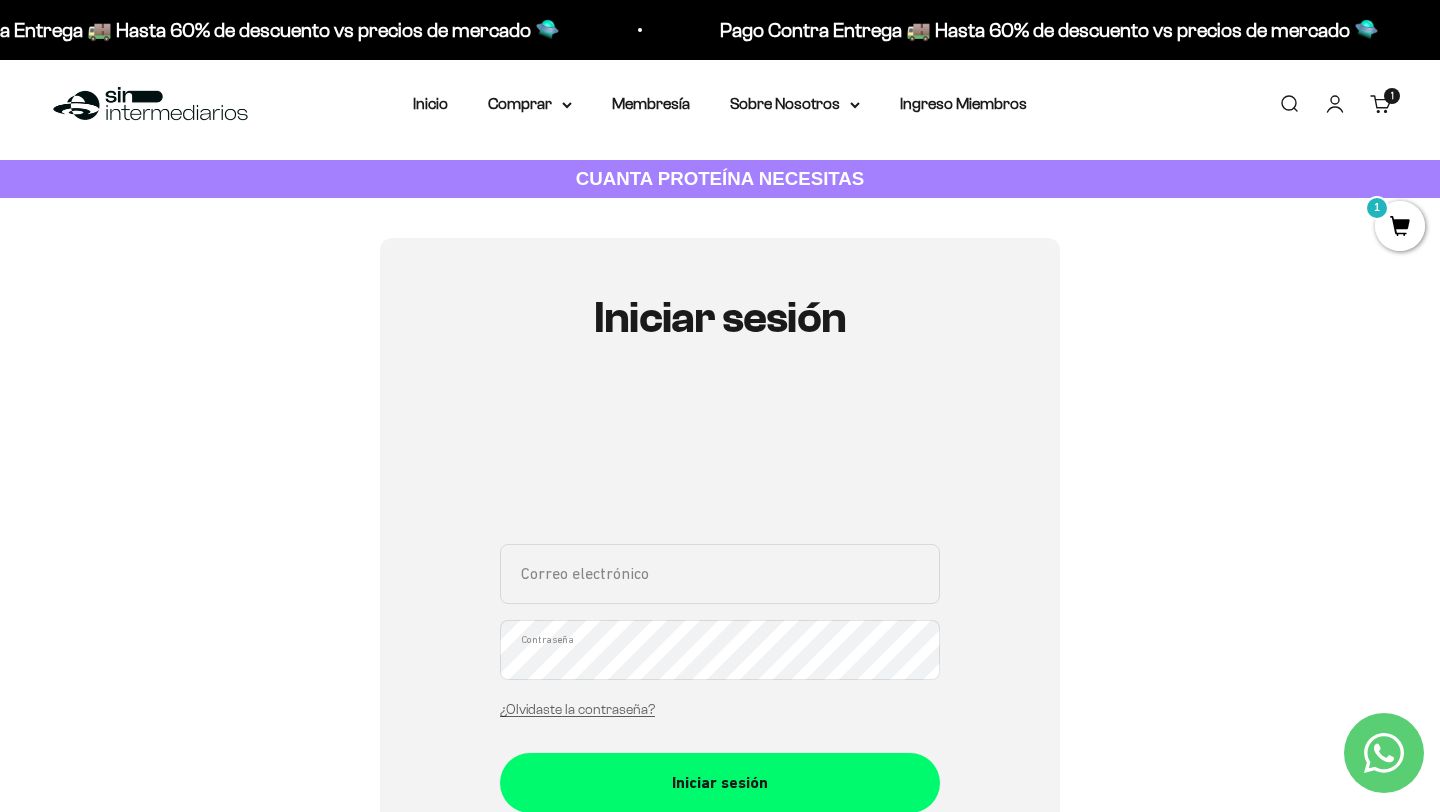 scroll, scrollTop: 0, scrollLeft: 0, axis: both 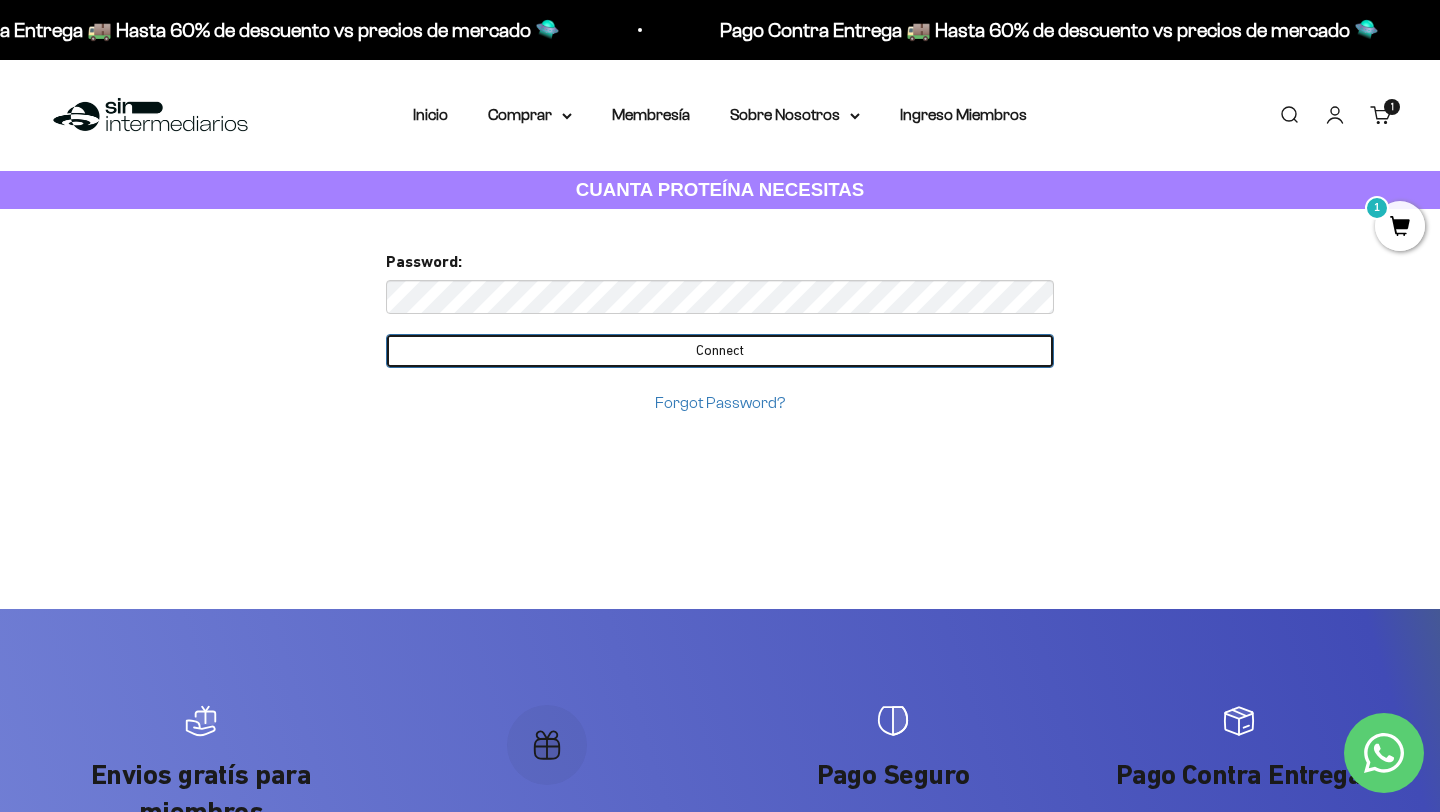 click on "Connect" at bounding box center [720, 351] 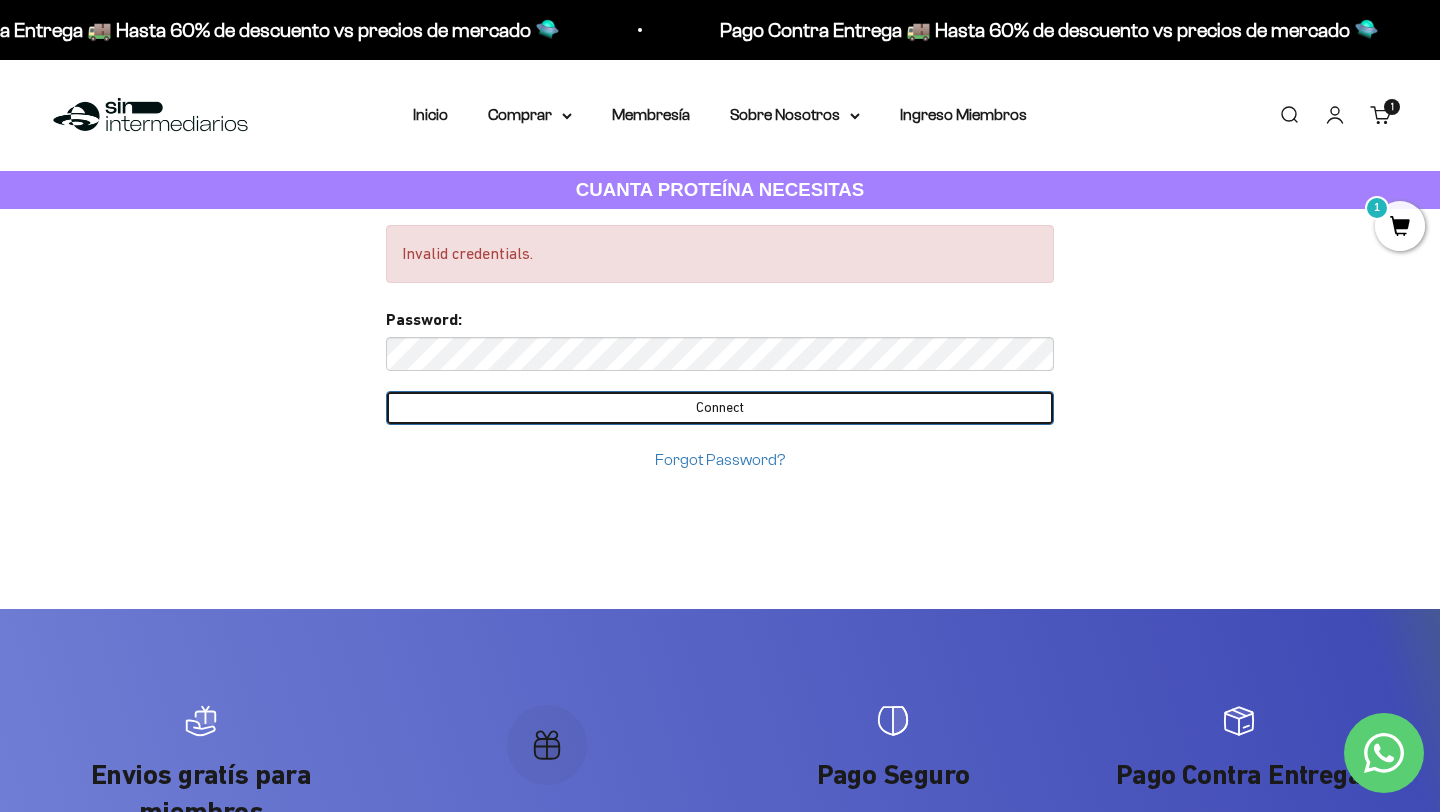 click on "Connect" at bounding box center [720, 408] 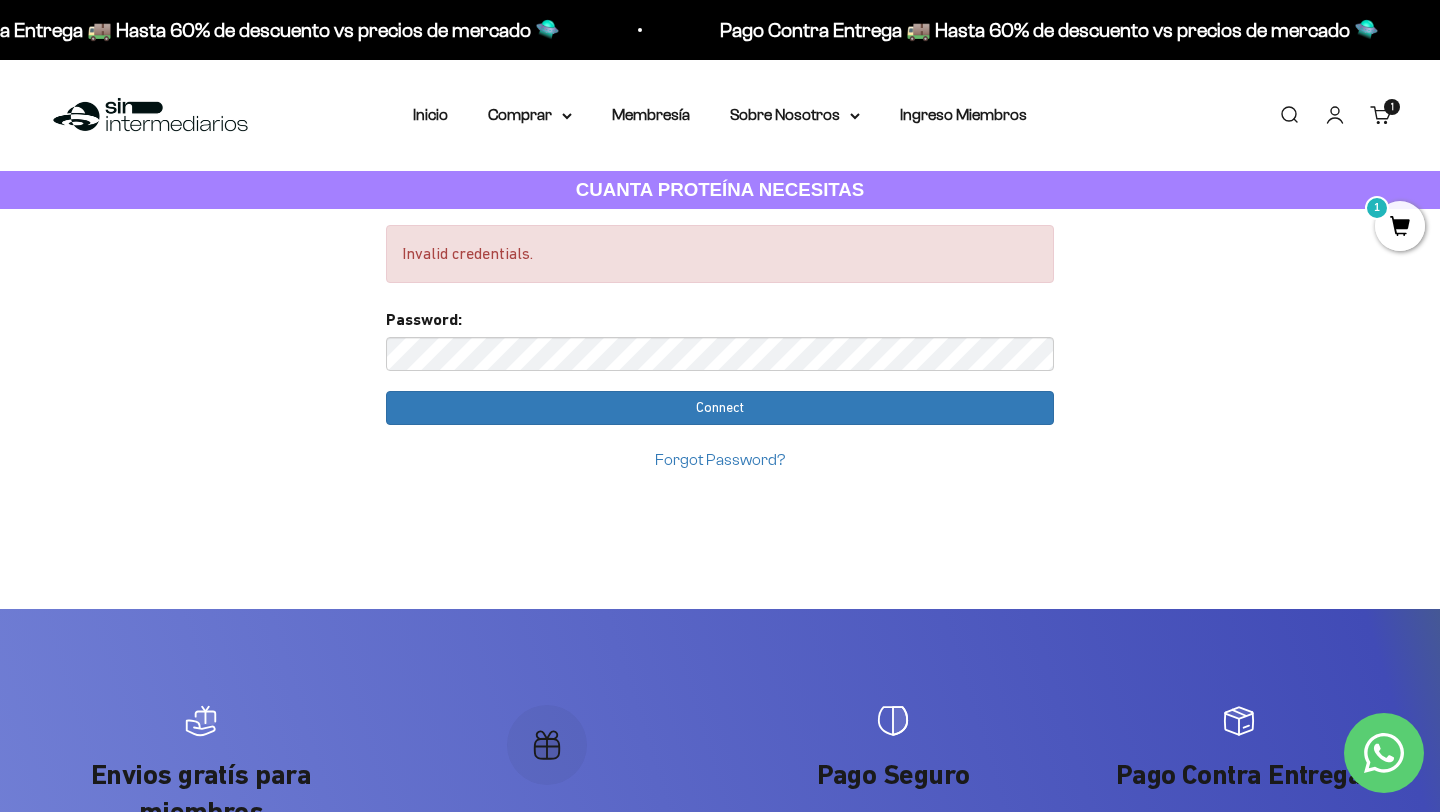 click on "Forgot Password?" at bounding box center [720, 459] 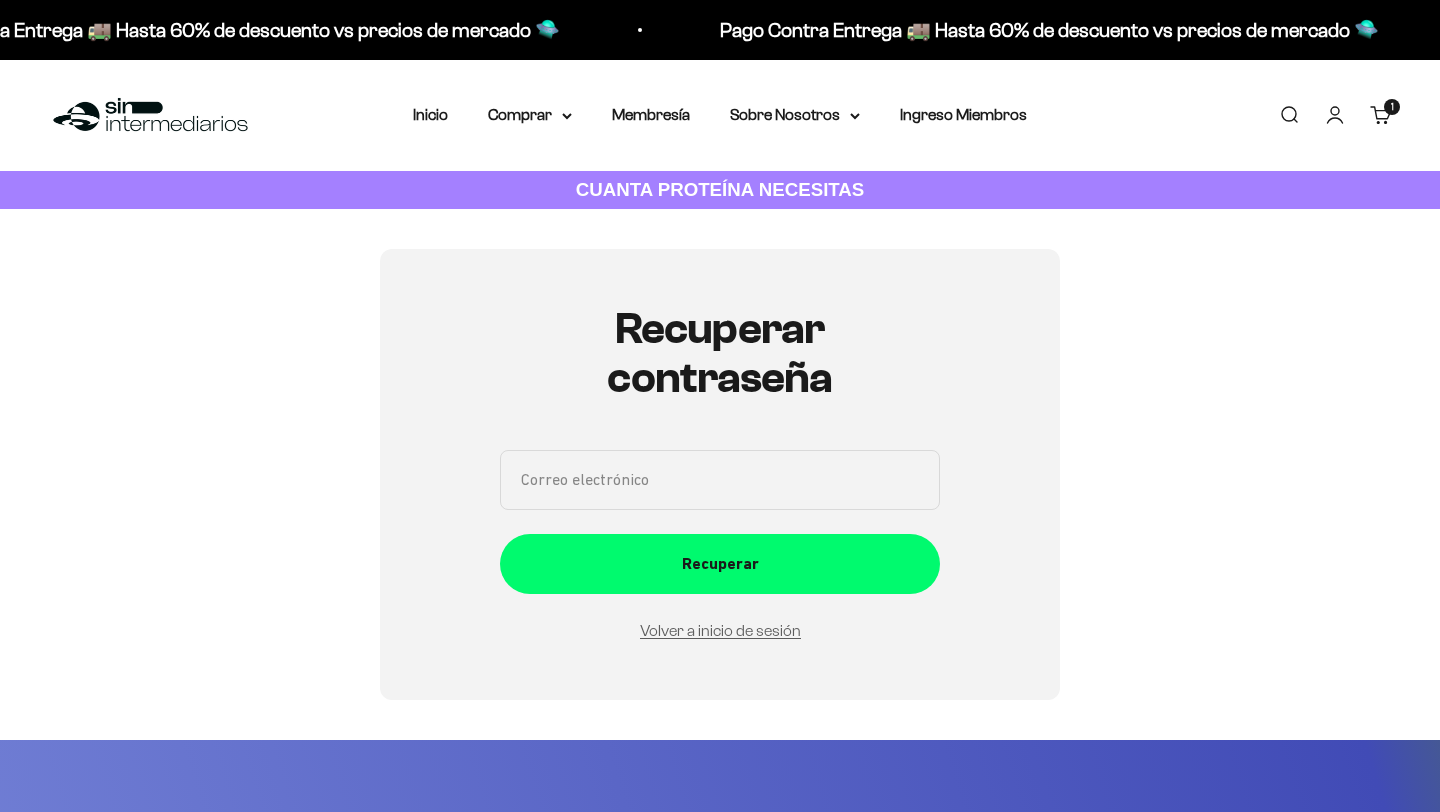 scroll, scrollTop: 225, scrollLeft: 0, axis: vertical 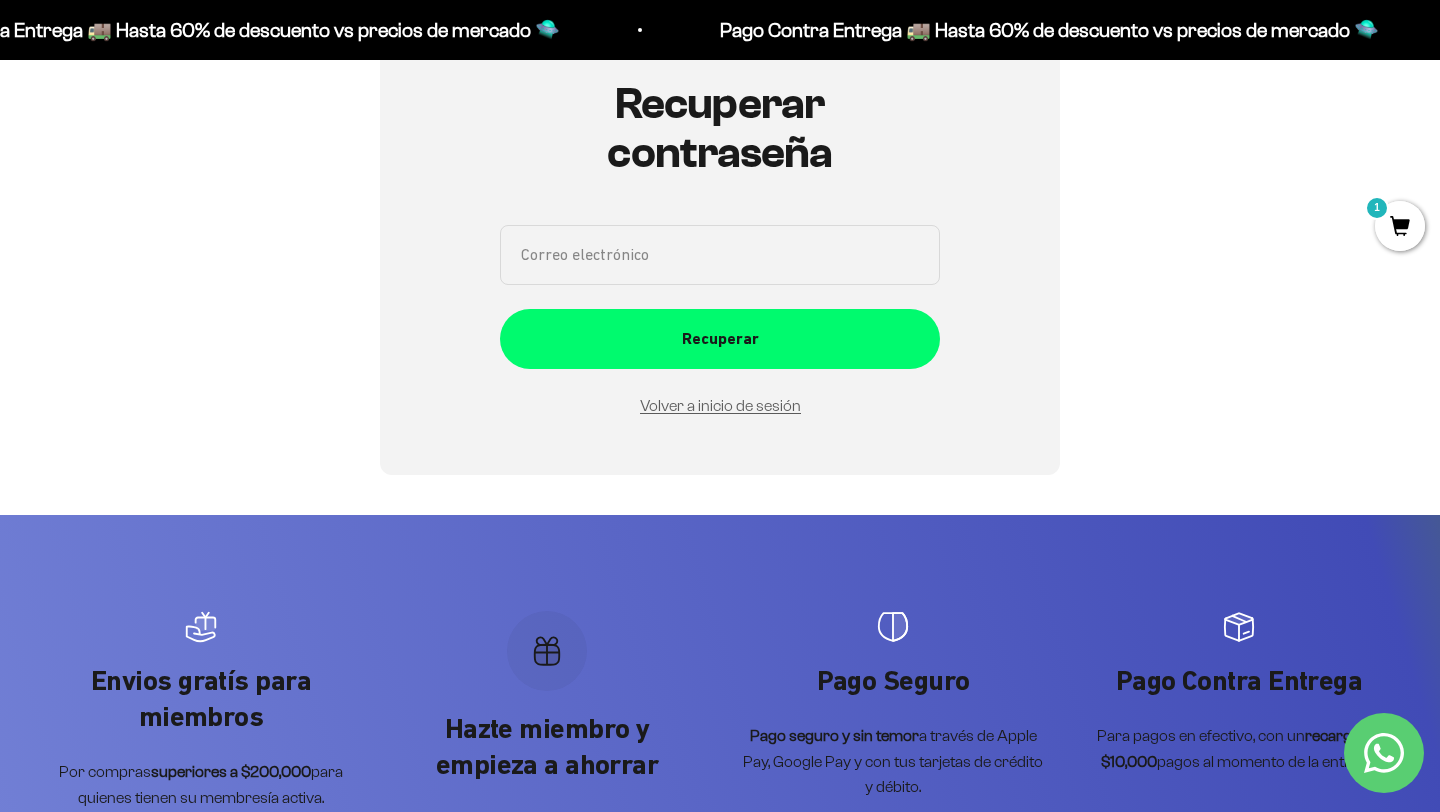click on "Correo electrónico" at bounding box center [720, 255] 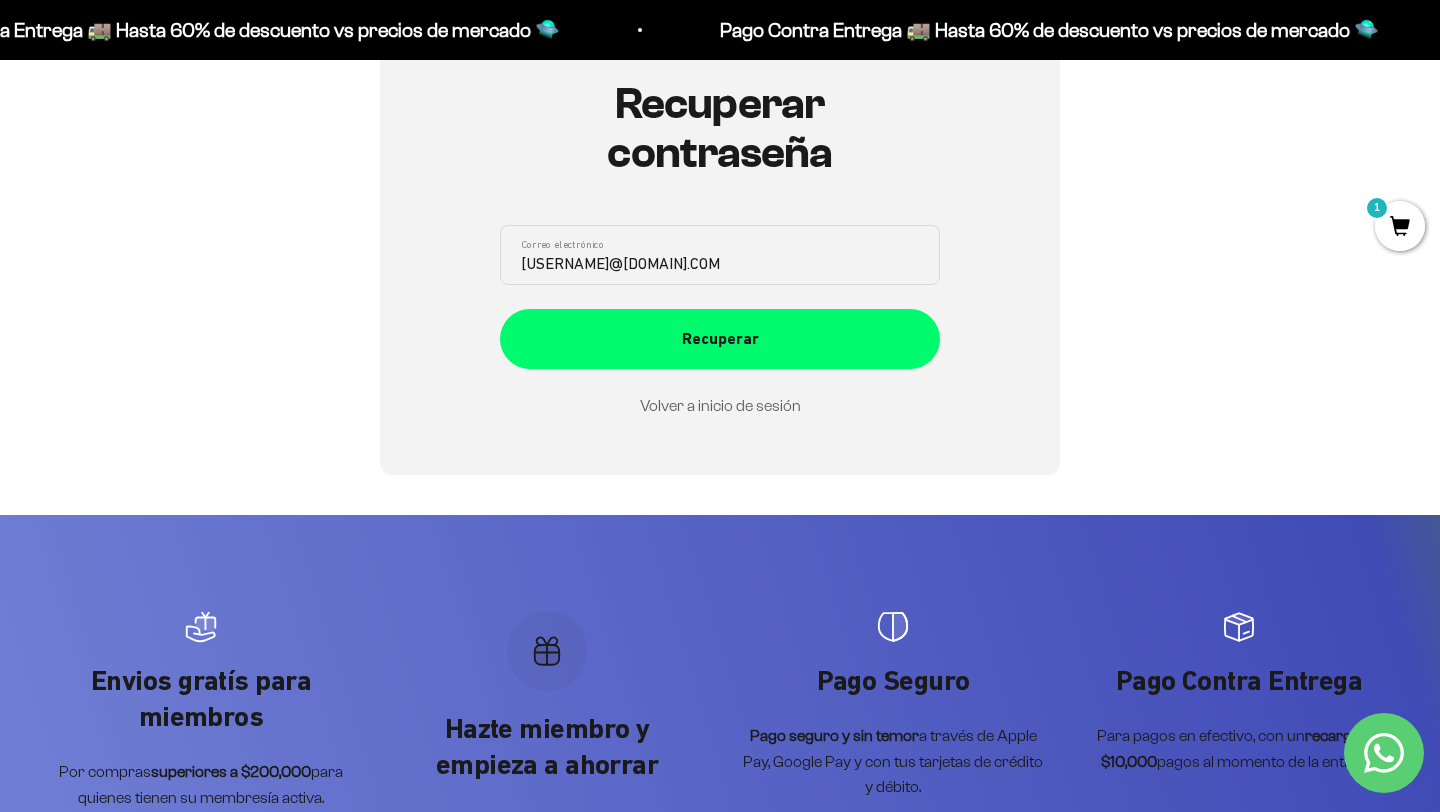click on "Volver a inicio de sesión" at bounding box center (720, 405) 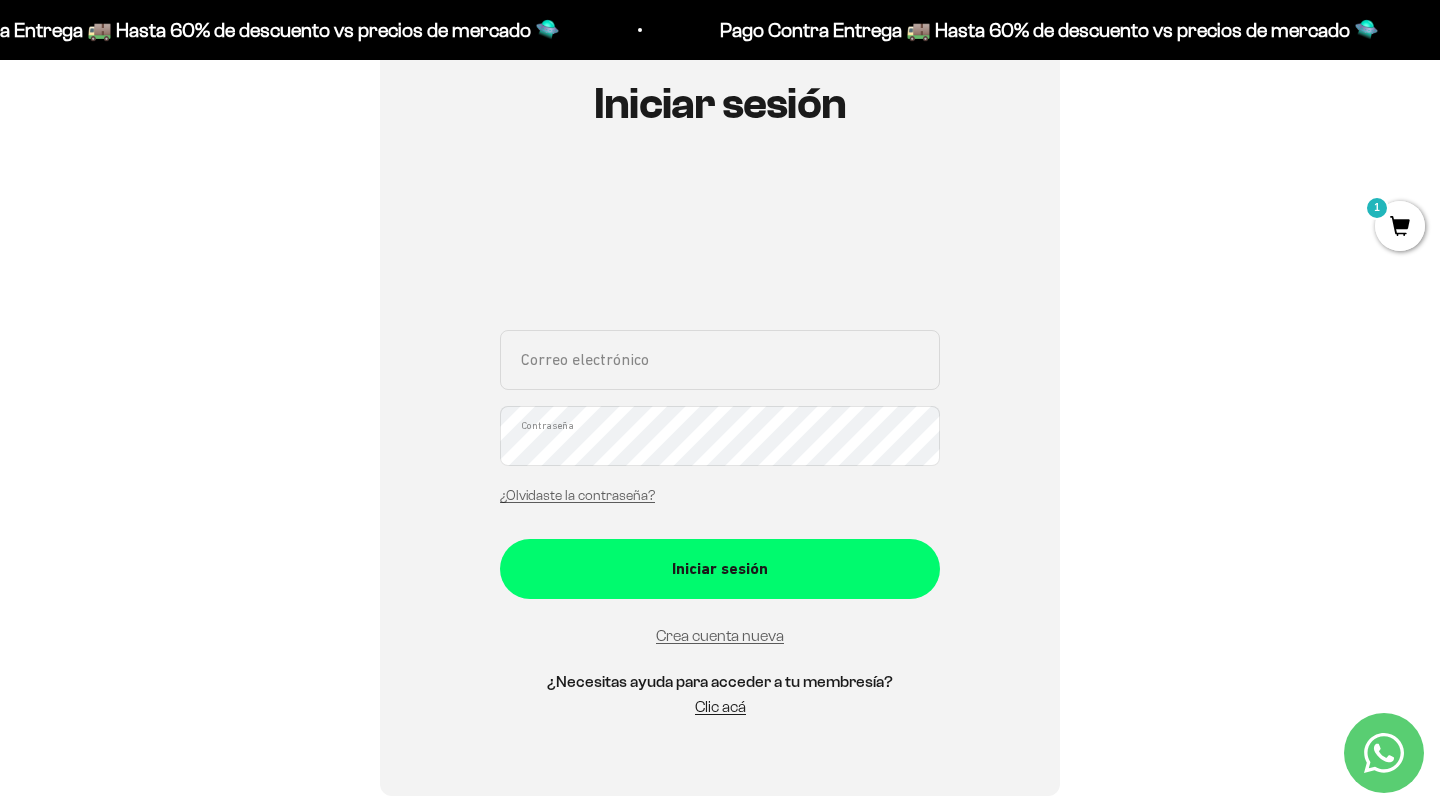 scroll, scrollTop: 258, scrollLeft: 0, axis: vertical 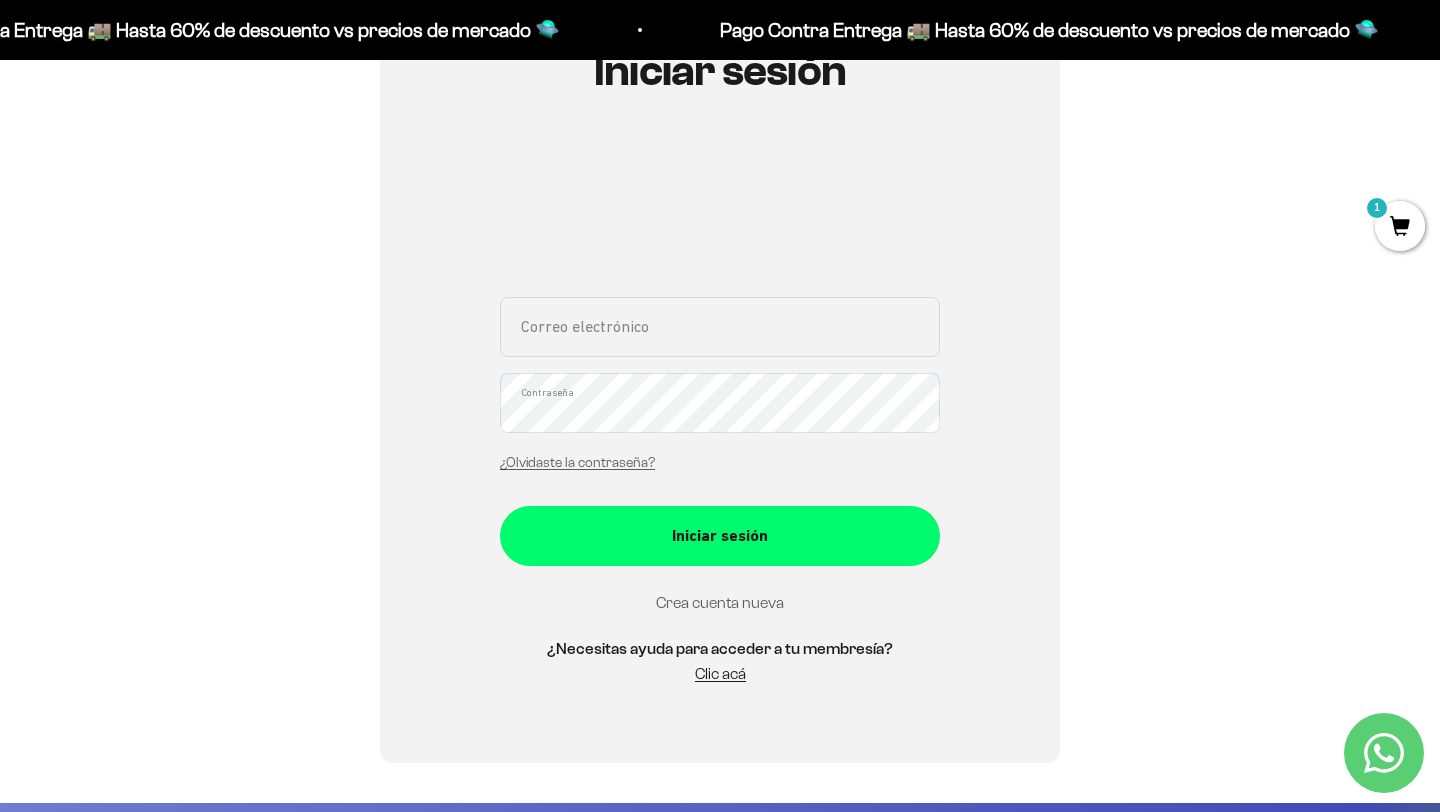 click on "Crea cuenta nueva" at bounding box center (720, 602) 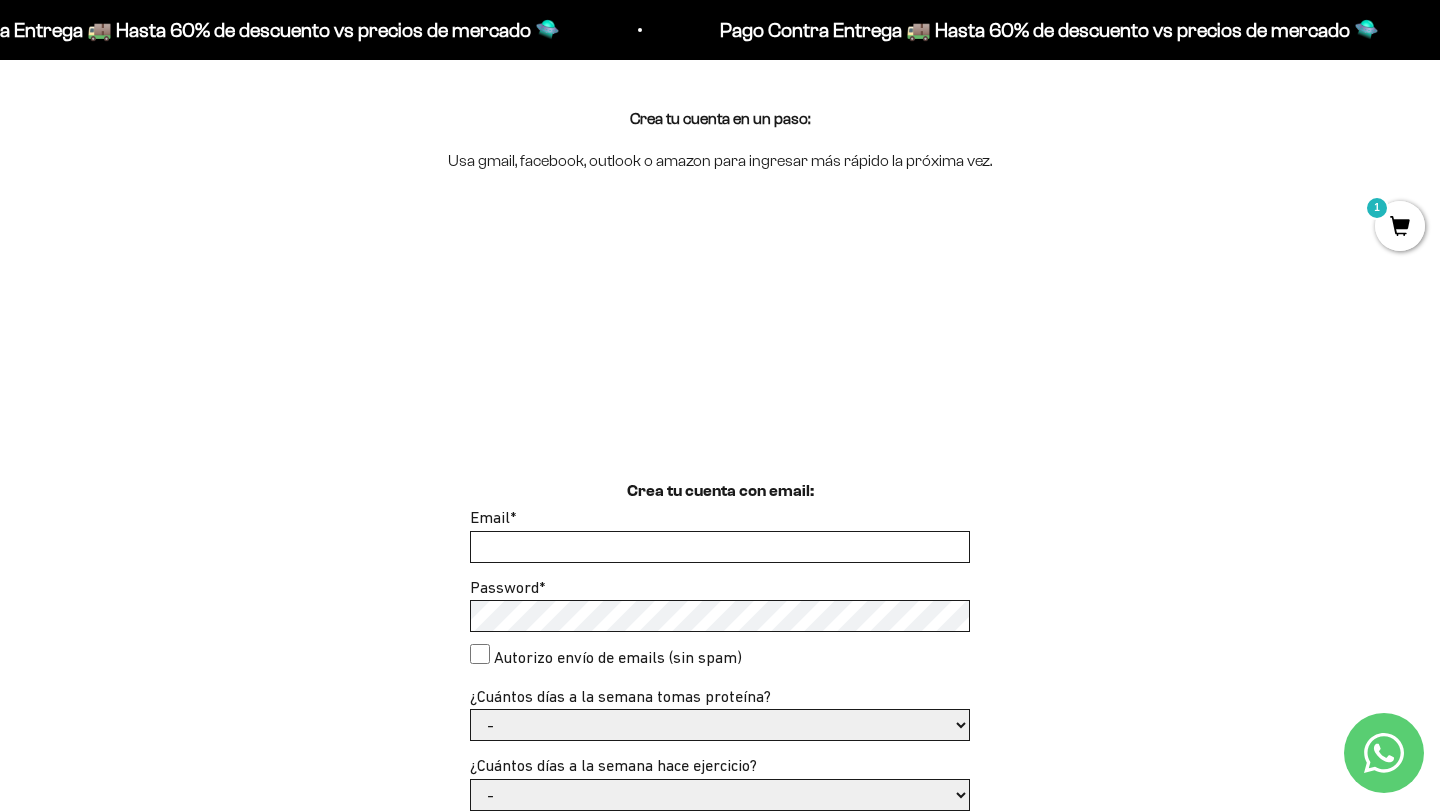 scroll, scrollTop: 200, scrollLeft: 0, axis: vertical 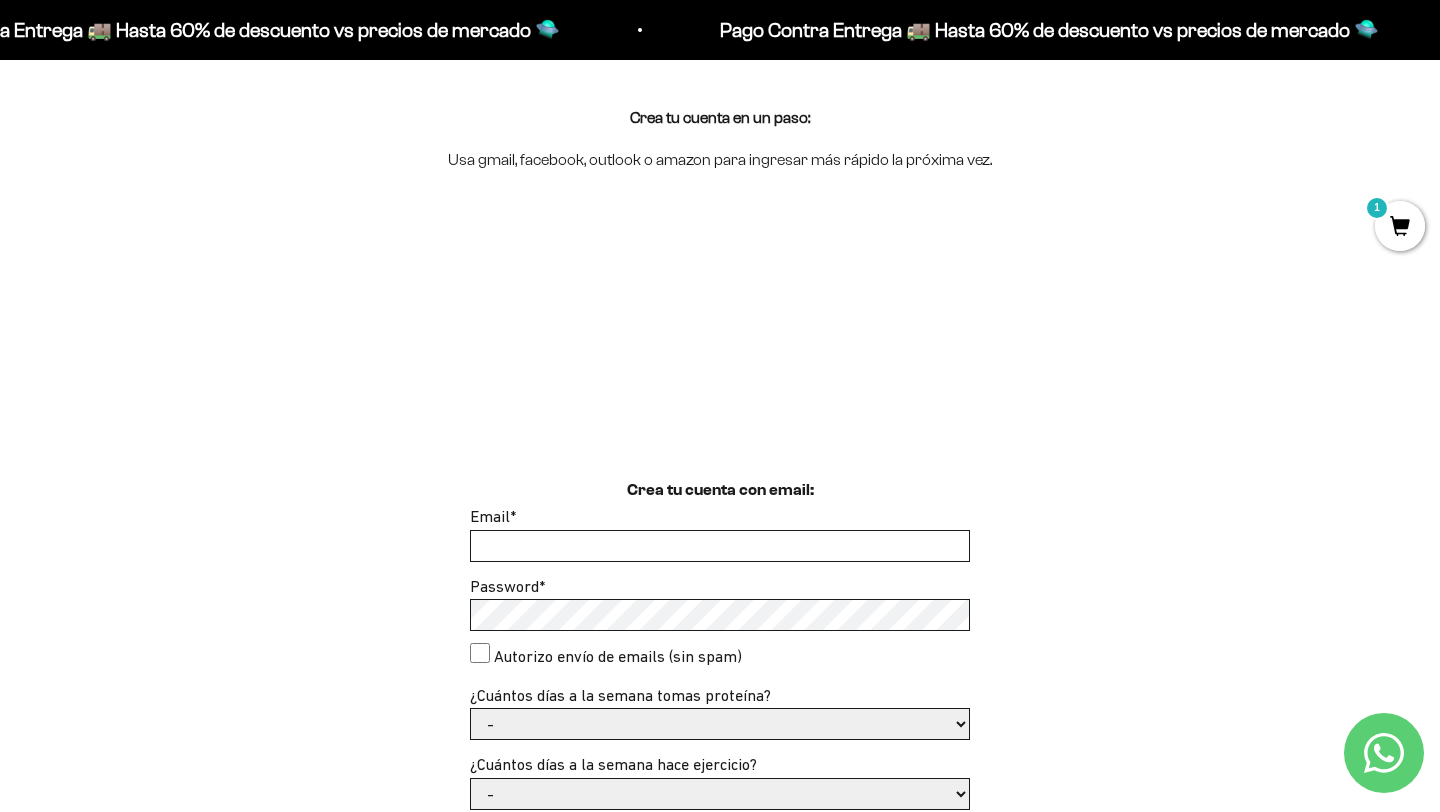 click on "Email
*" at bounding box center [720, 546] 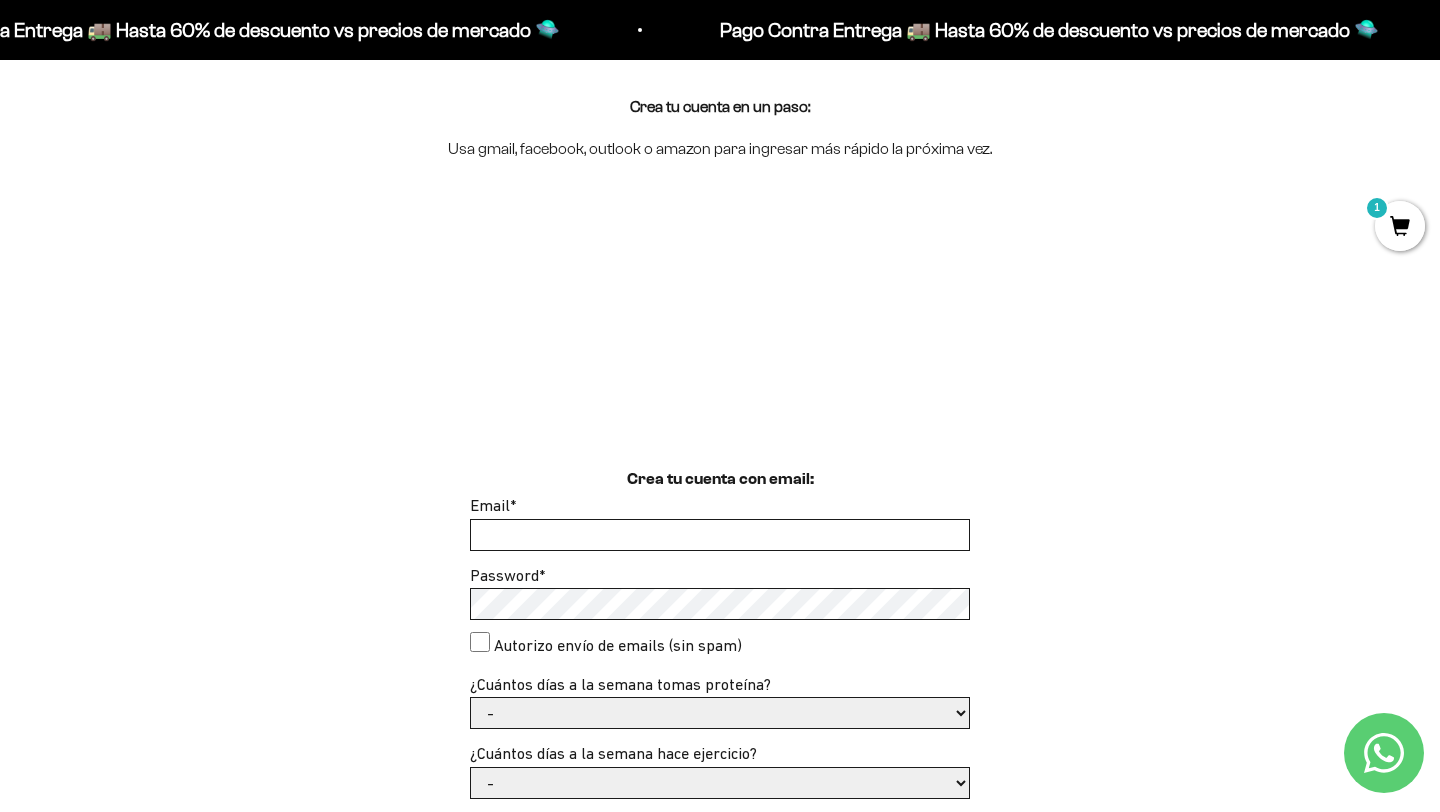 scroll, scrollTop: 189, scrollLeft: 0, axis: vertical 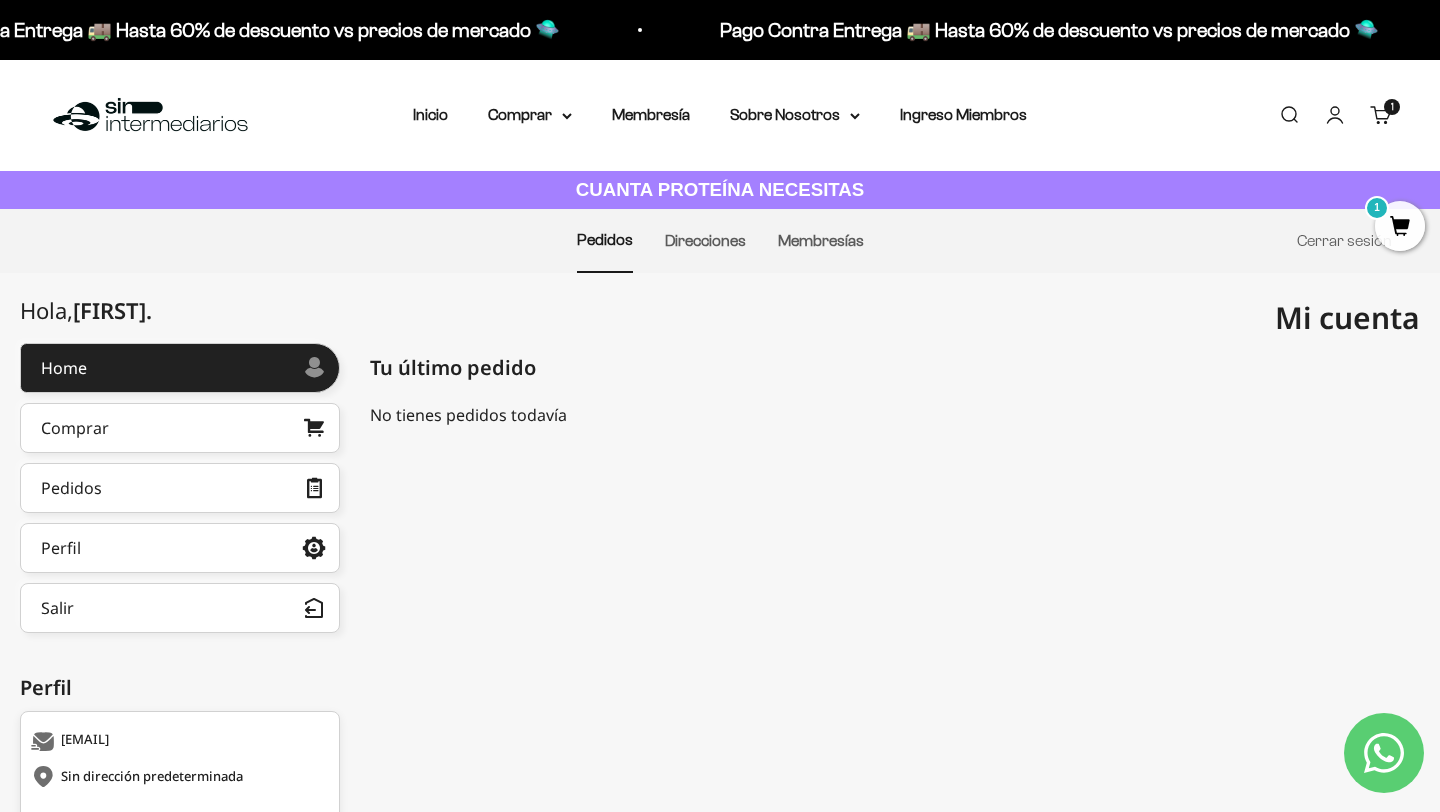 click on "Membresías" at bounding box center (821, 241) 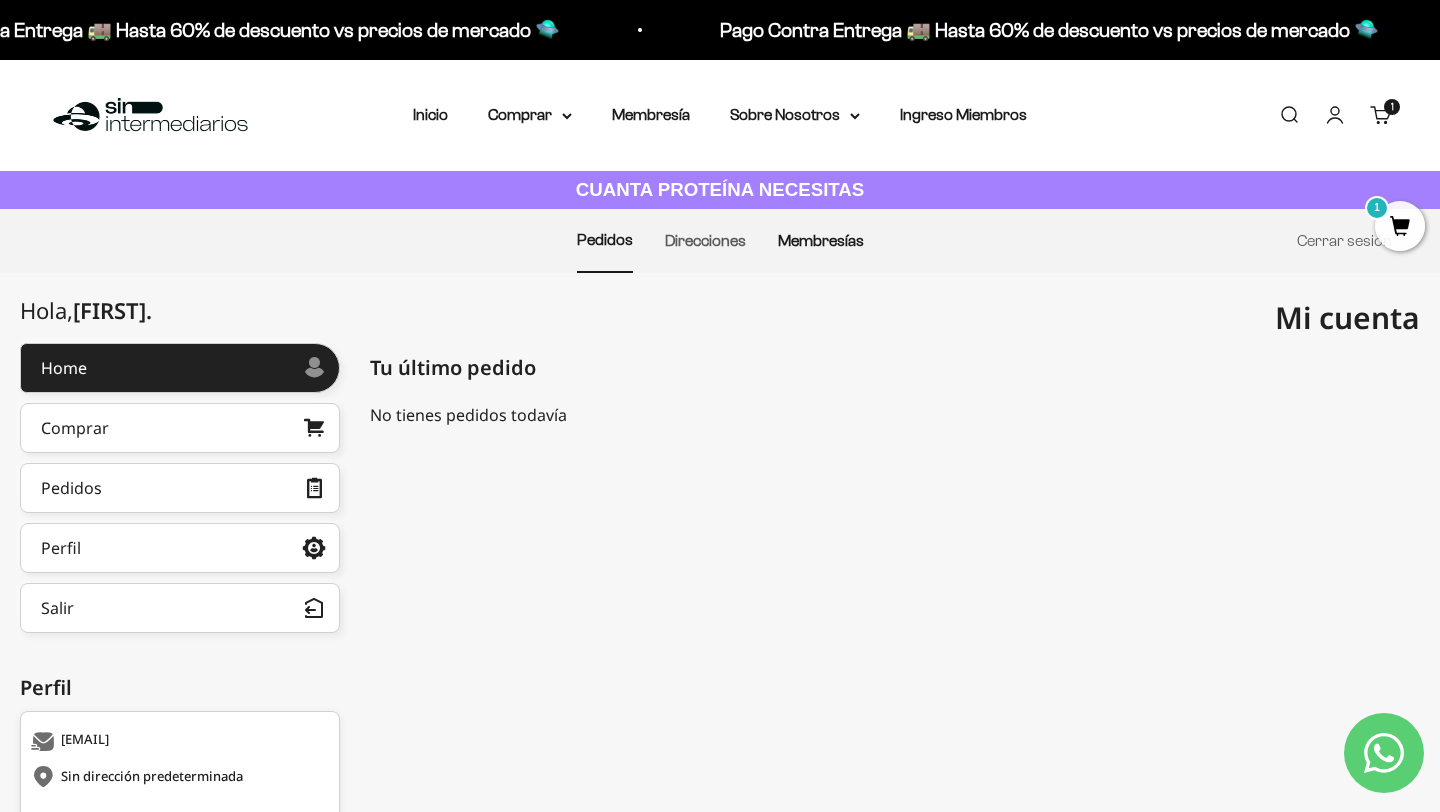 click on "Membresías" at bounding box center [821, 240] 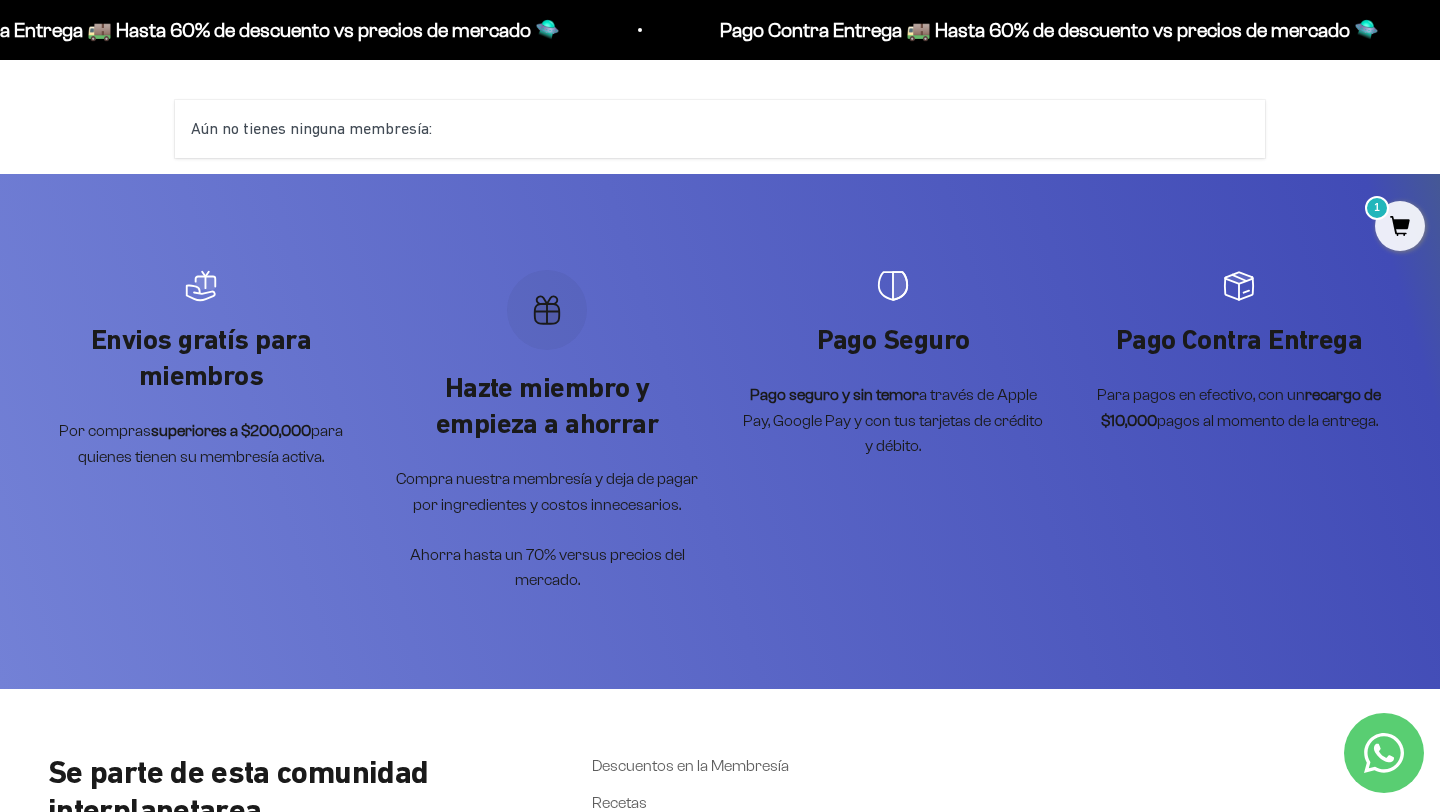 scroll, scrollTop: 0, scrollLeft: 0, axis: both 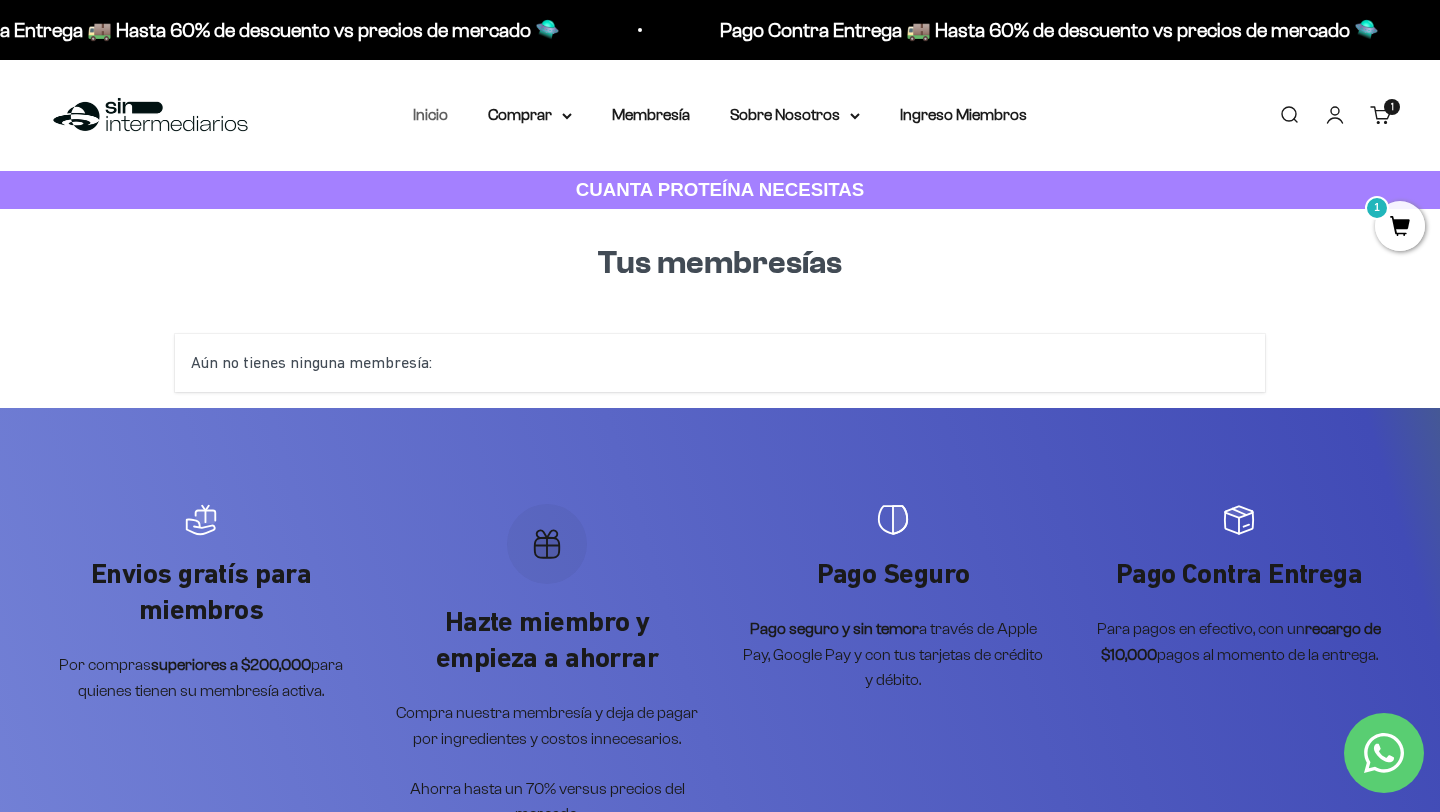 click on "Inicio" at bounding box center [430, 114] 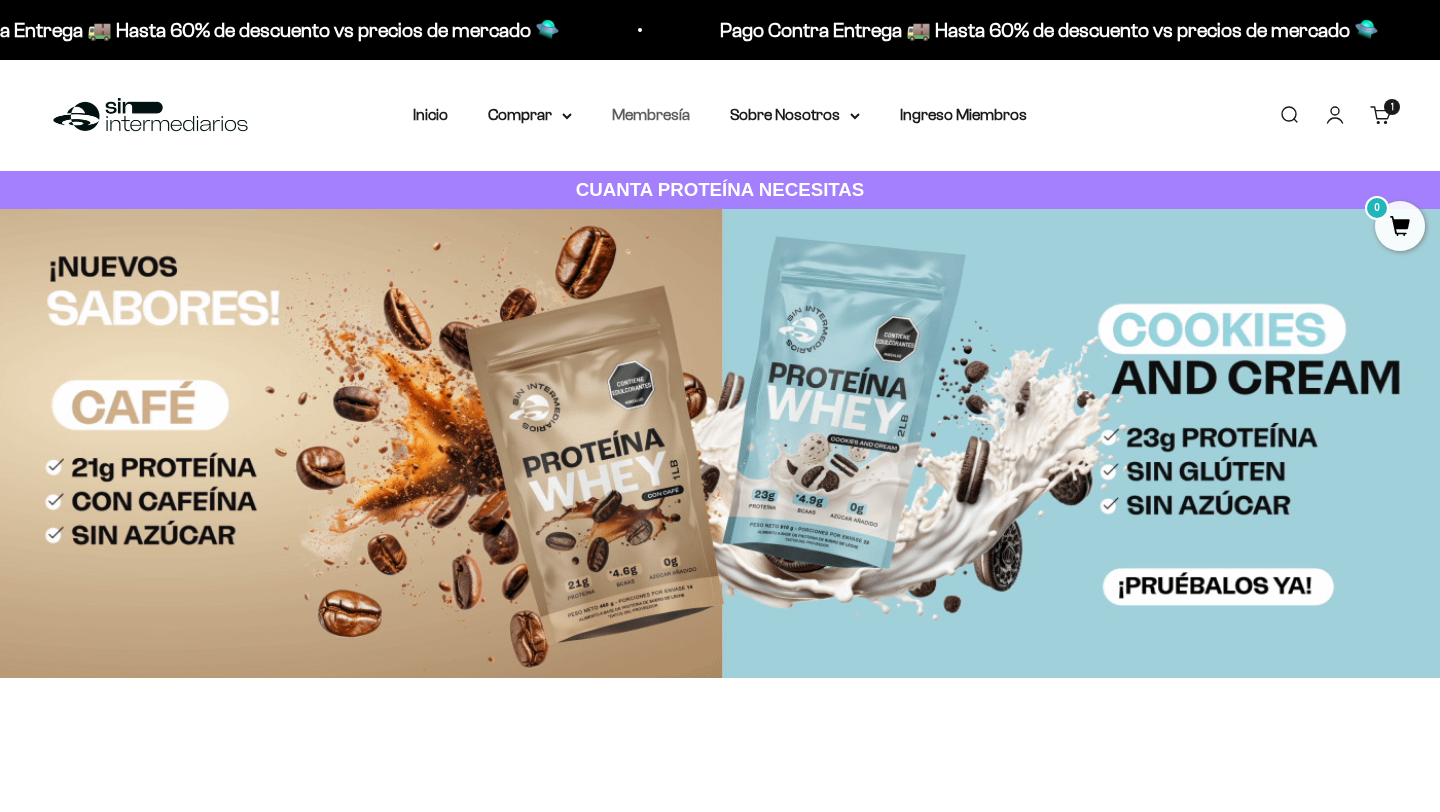 scroll, scrollTop: 0, scrollLeft: 0, axis: both 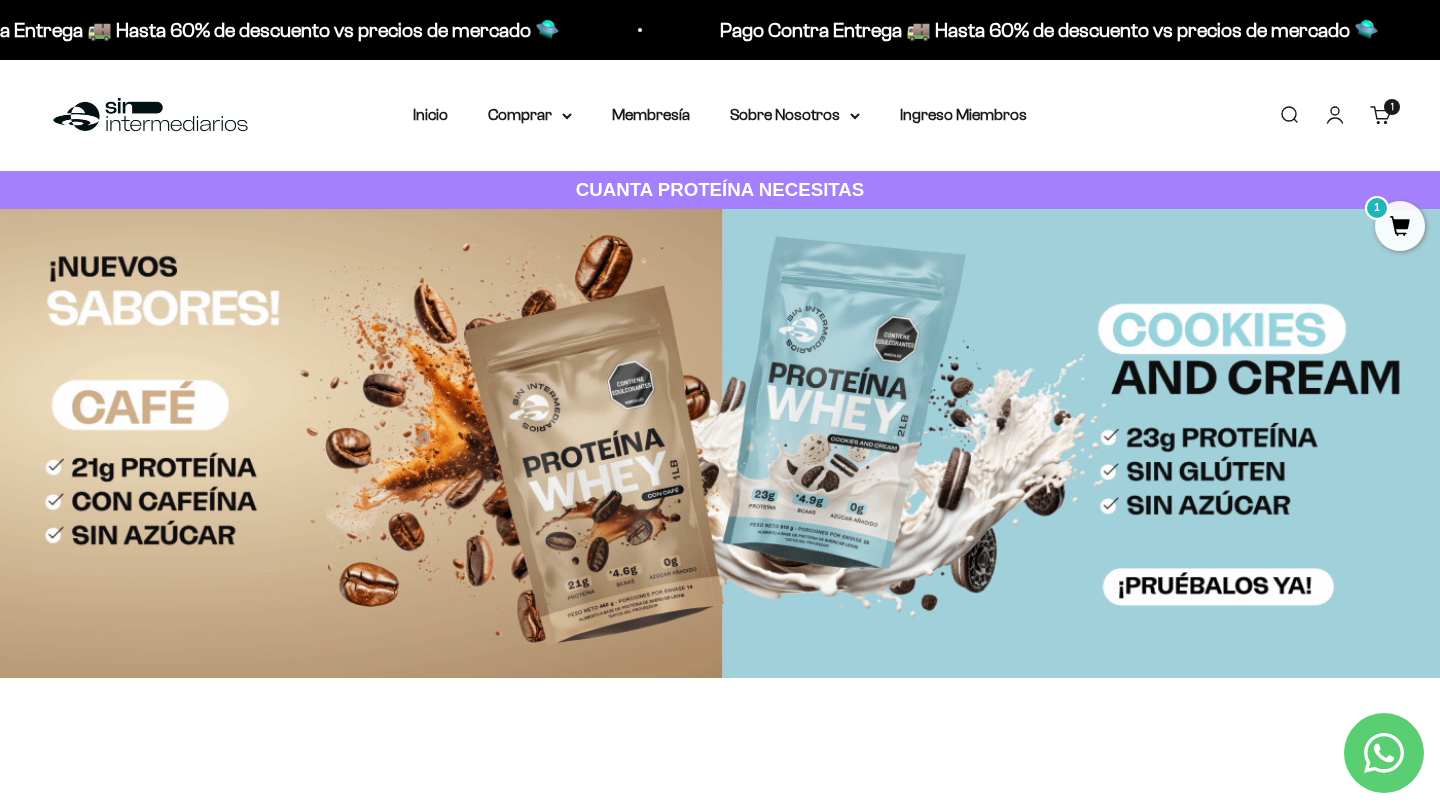 click on "Cuenta" at bounding box center [1335, 115] 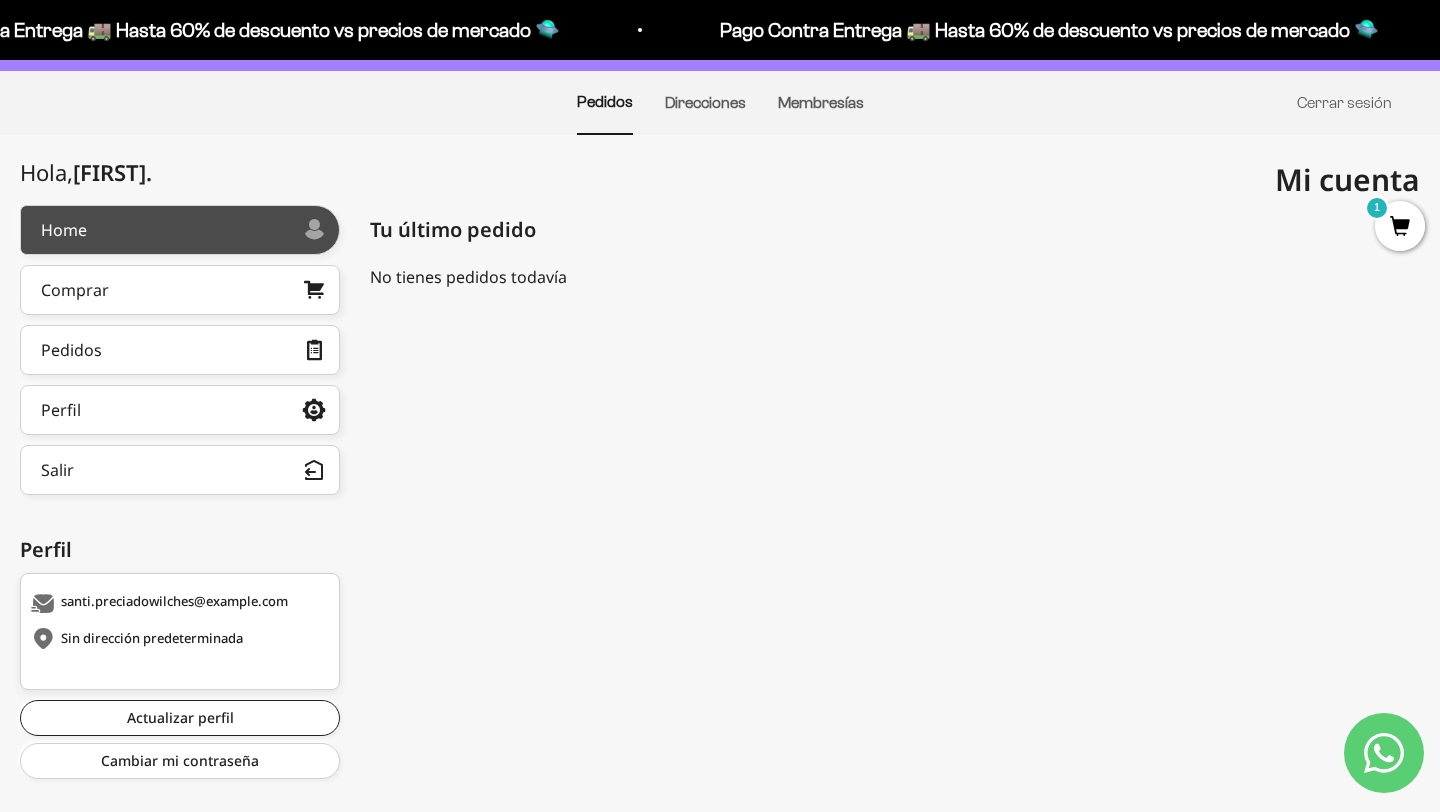 scroll, scrollTop: 146, scrollLeft: 0, axis: vertical 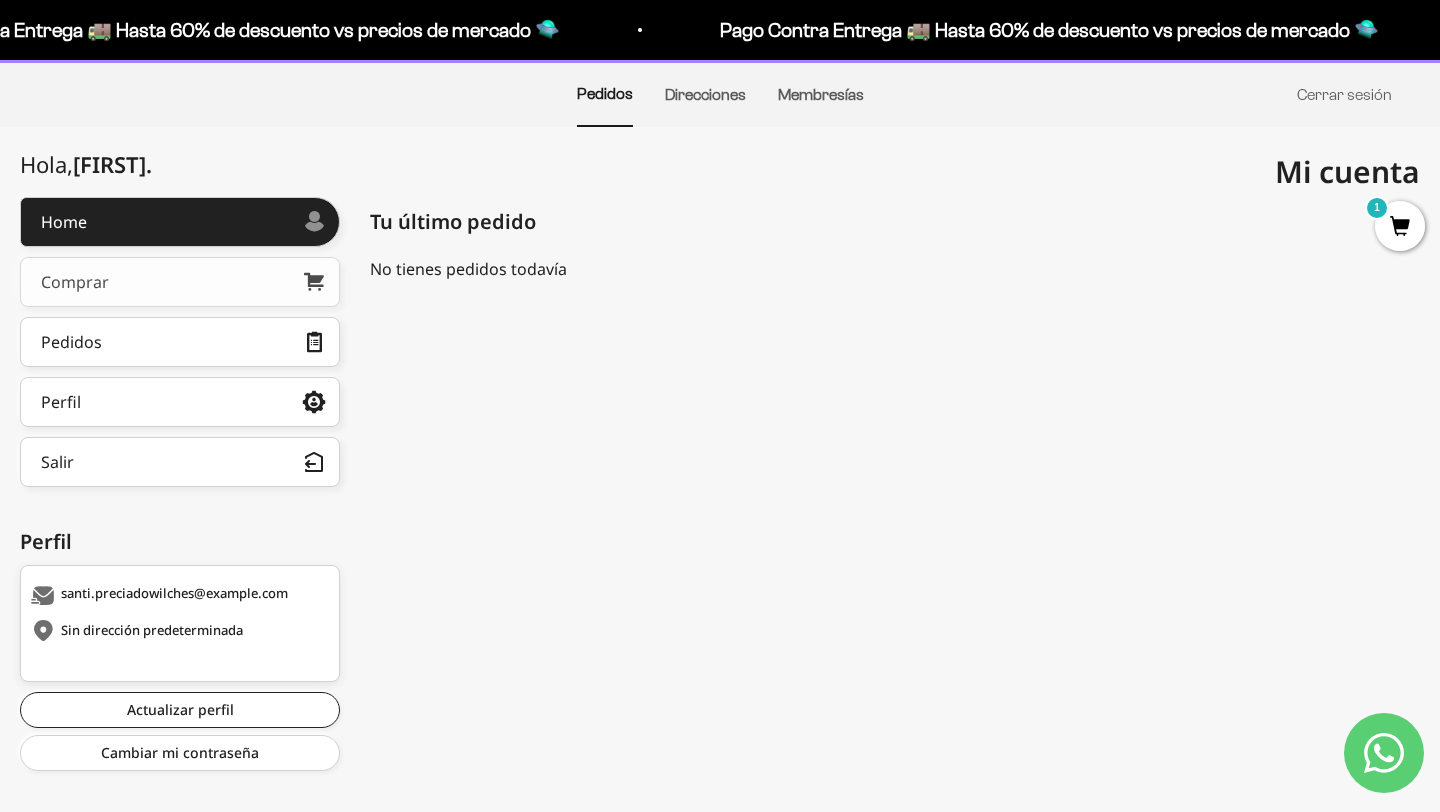 click on "Comprar" at bounding box center (180, 282) 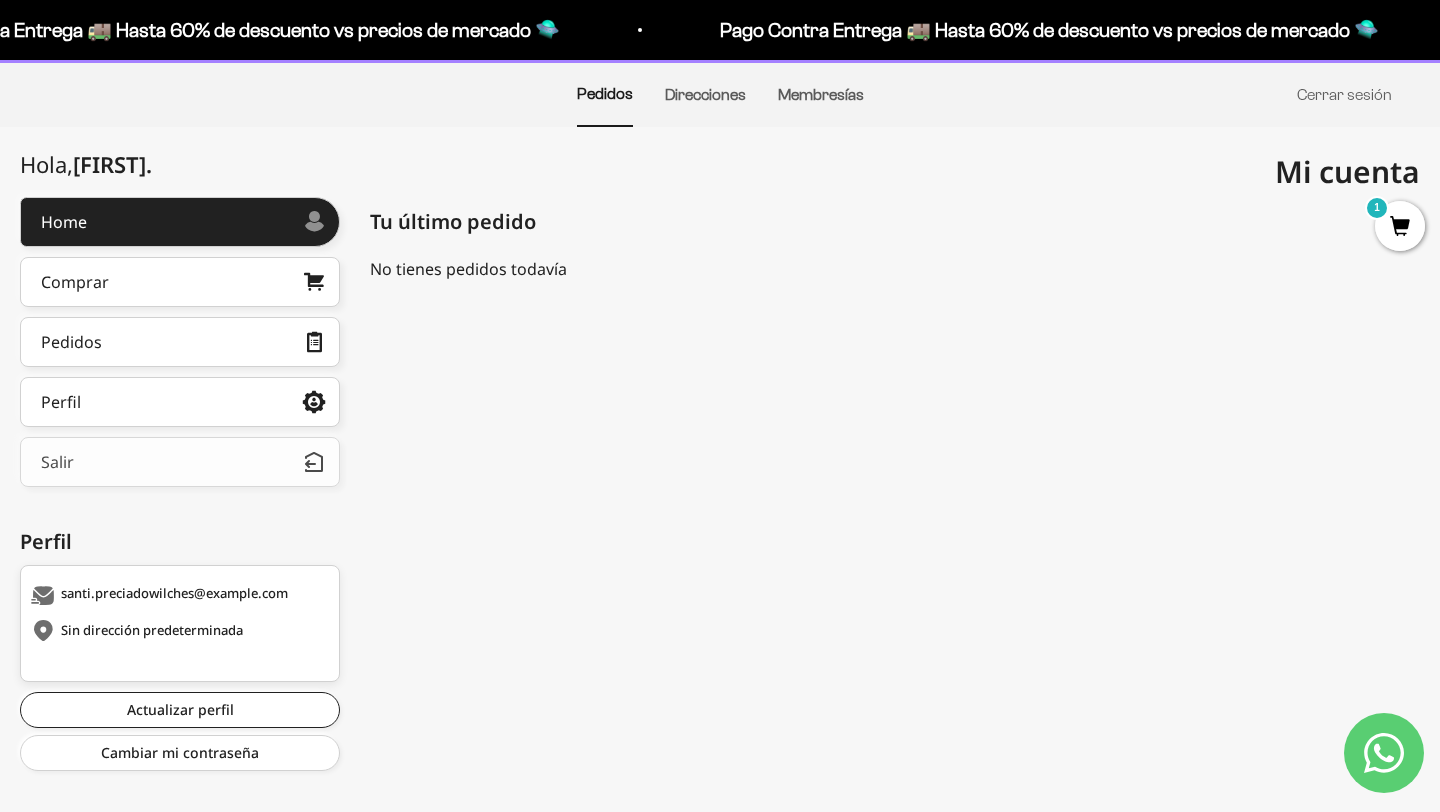 scroll, scrollTop: 172, scrollLeft: 0, axis: vertical 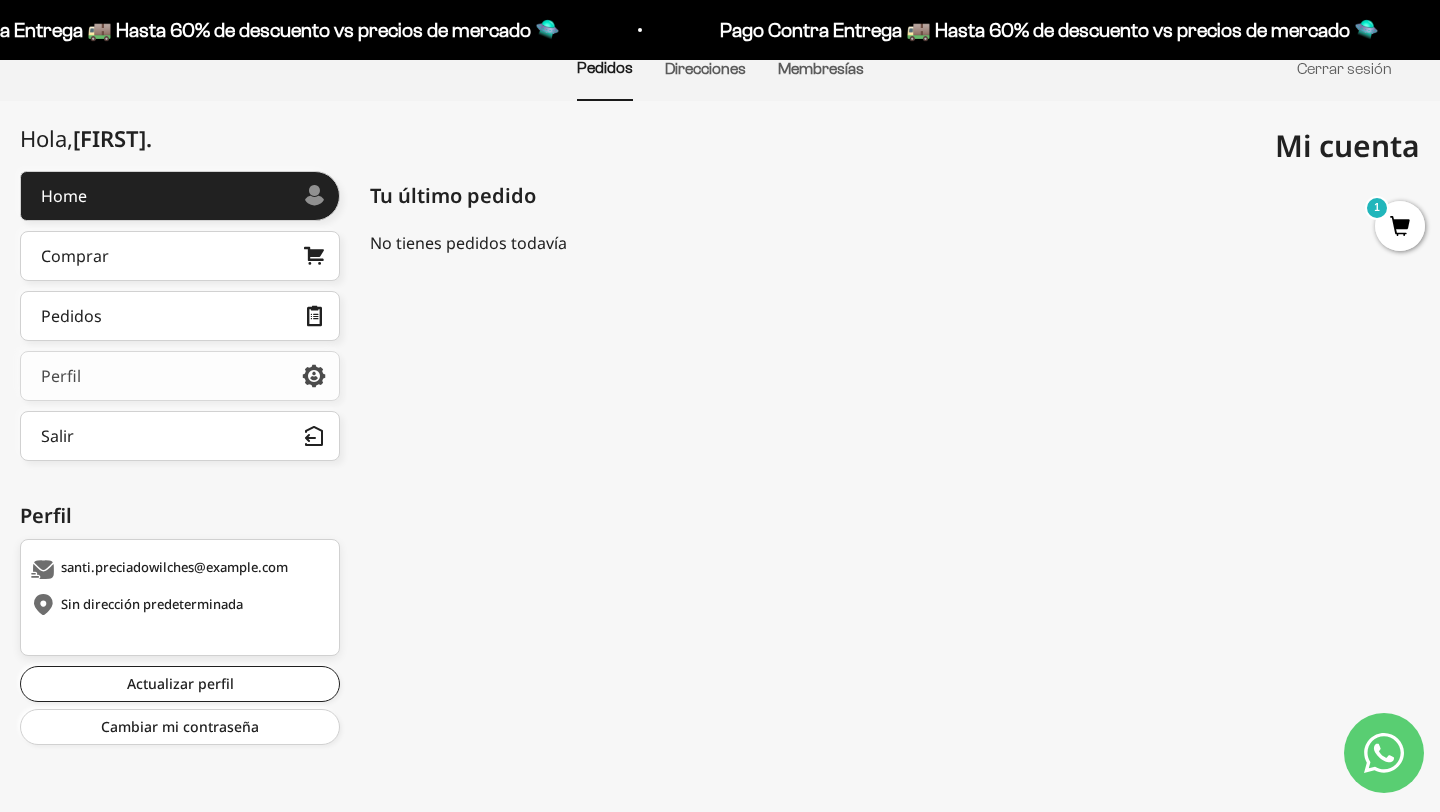 click on "Perfil" at bounding box center (180, 376) 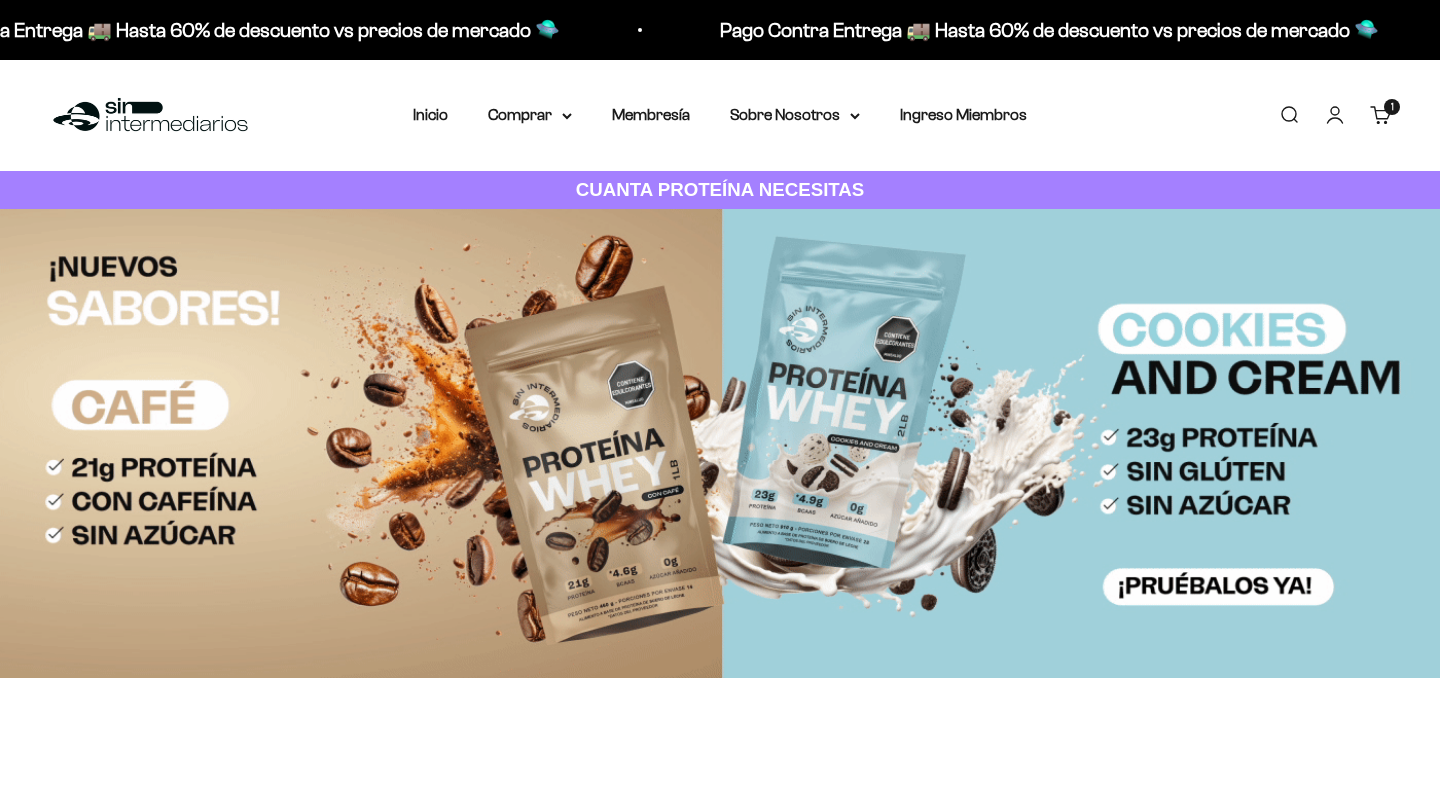 scroll, scrollTop: 0, scrollLeft: 0, axis: both 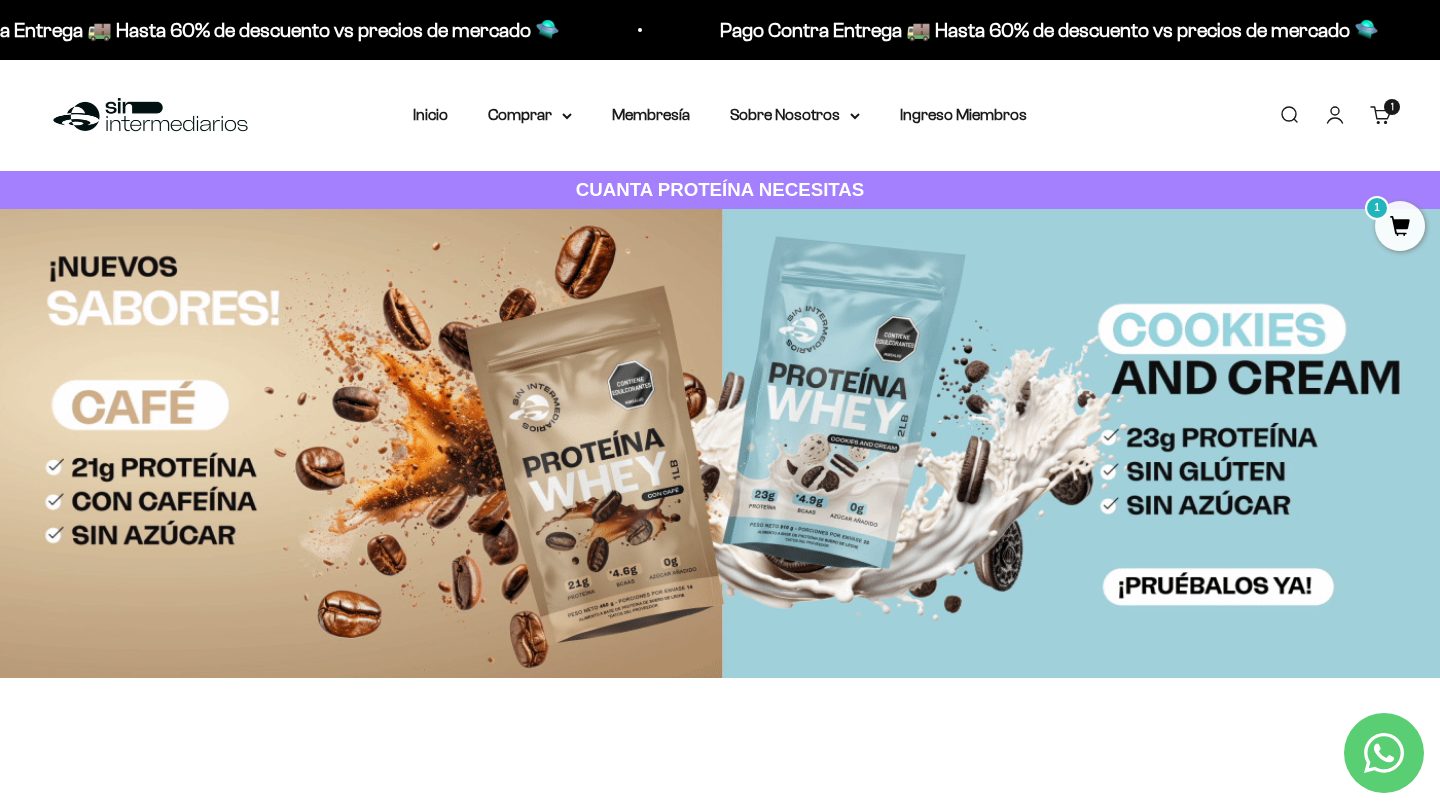 click on "1 artículo
1" at bounding box center (1392, 107) 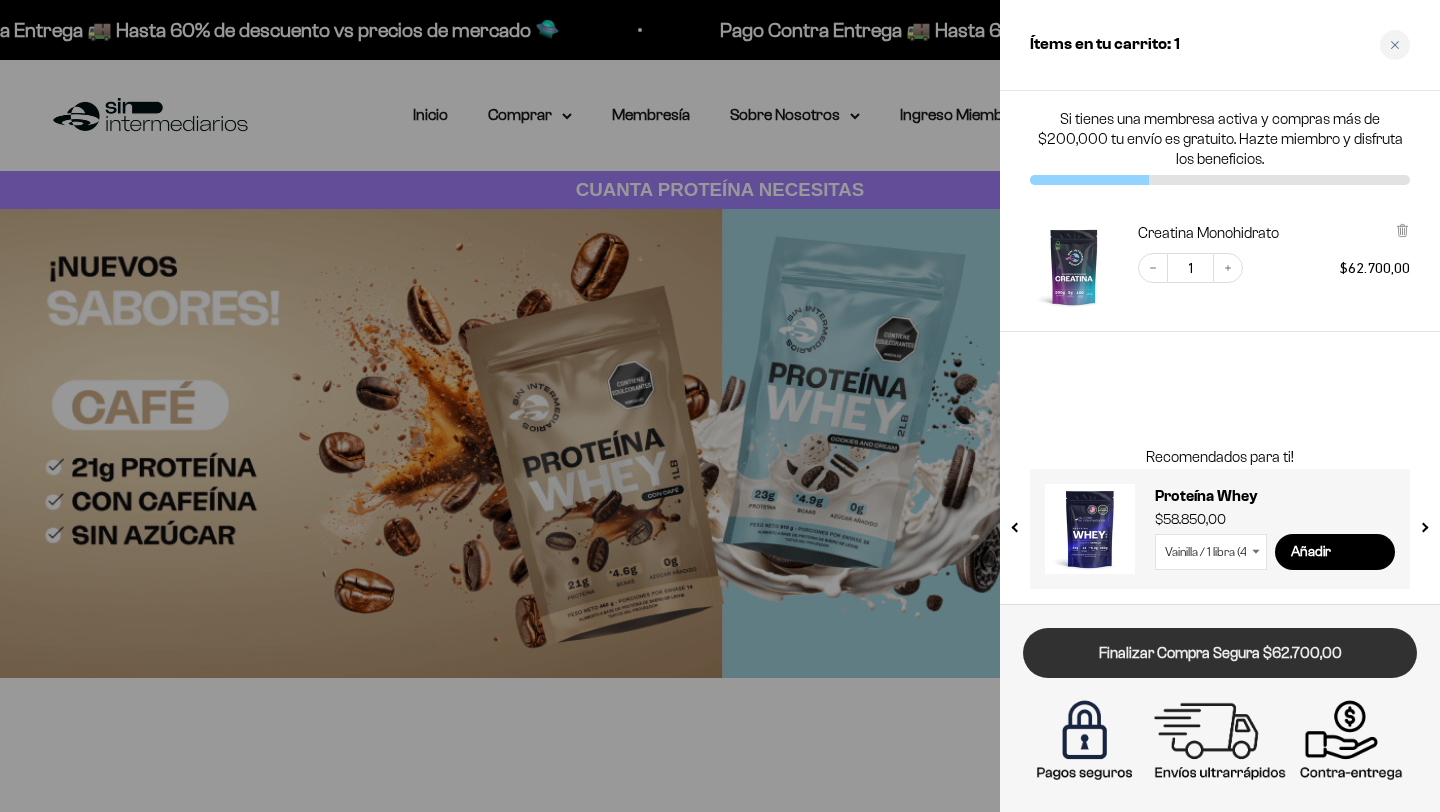 click on "Finalizar Compra Segura $62.700,00" at bounding box center (1220, 653) 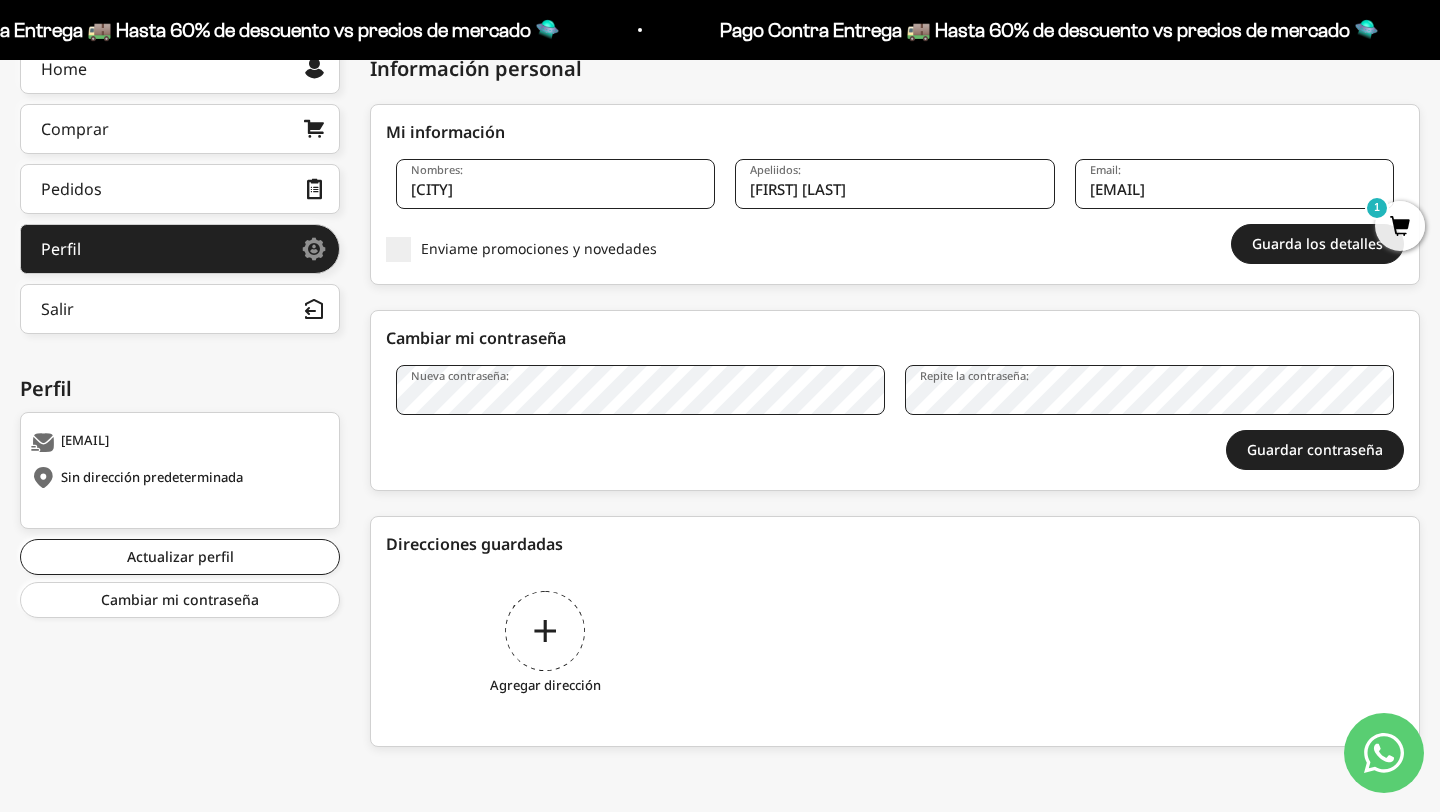scroll, scrollTop: 0, scrollLeft: 0, axis: both 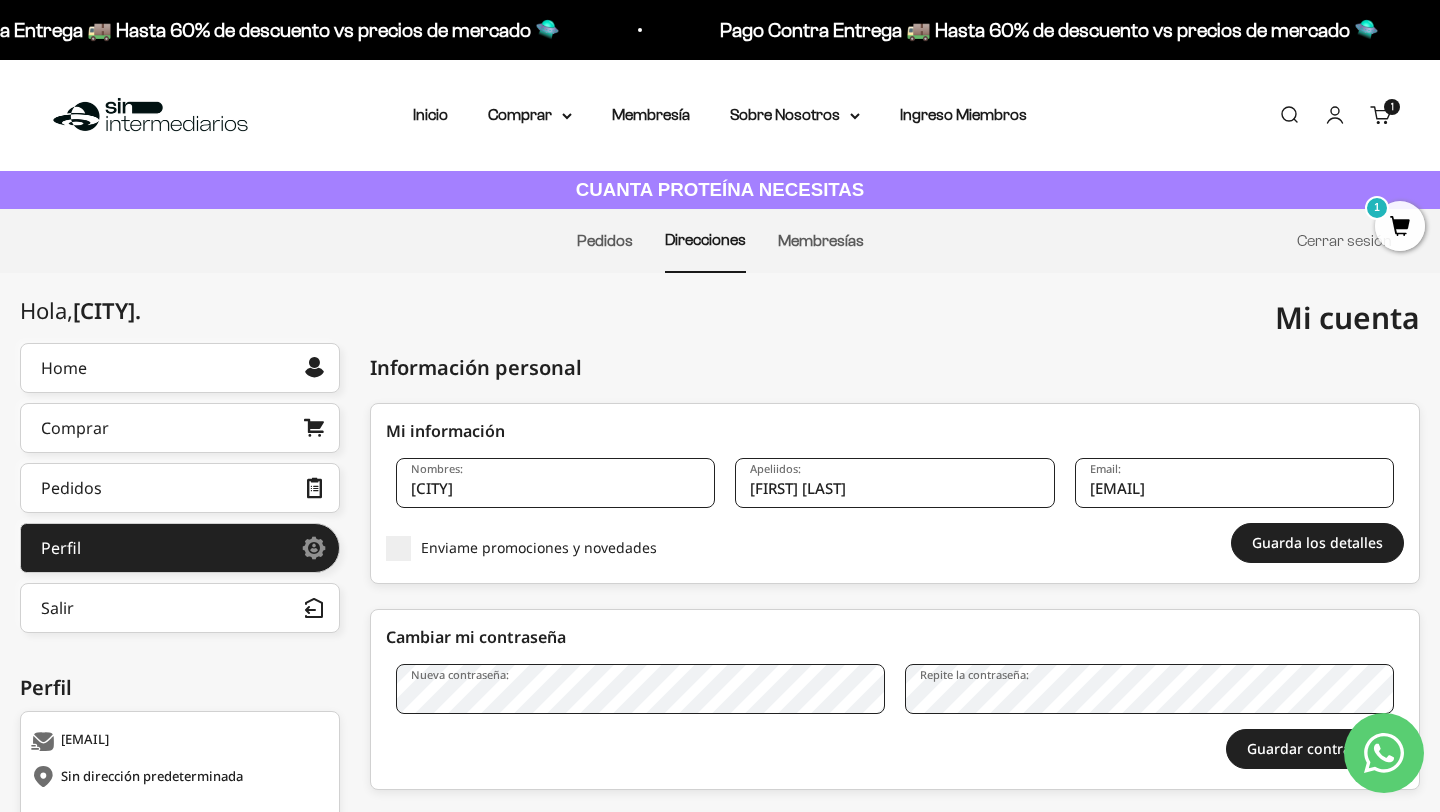 click on "Inicio" at bounding box center [430, 115] 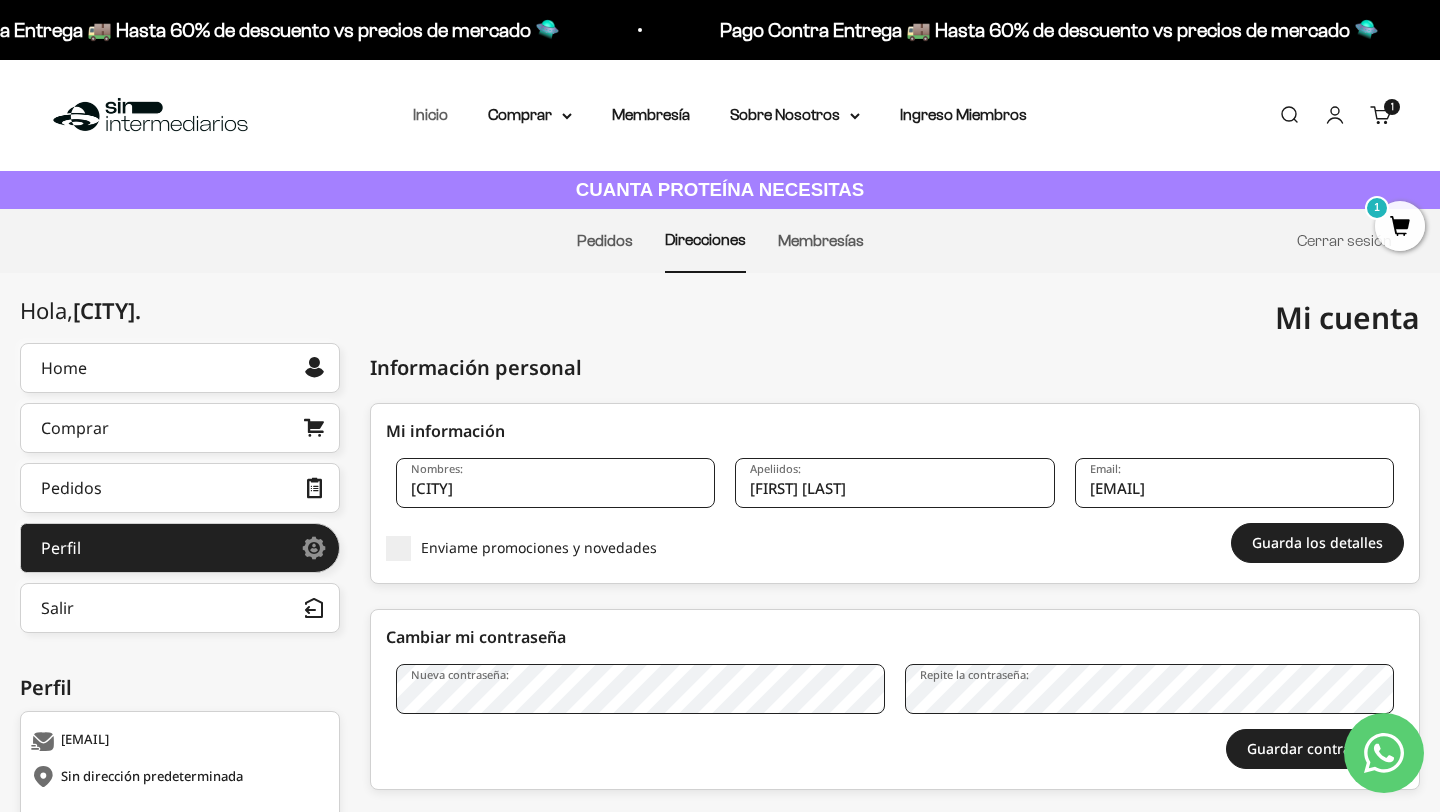 click on "Inicio" at bounding box center (430, 114) 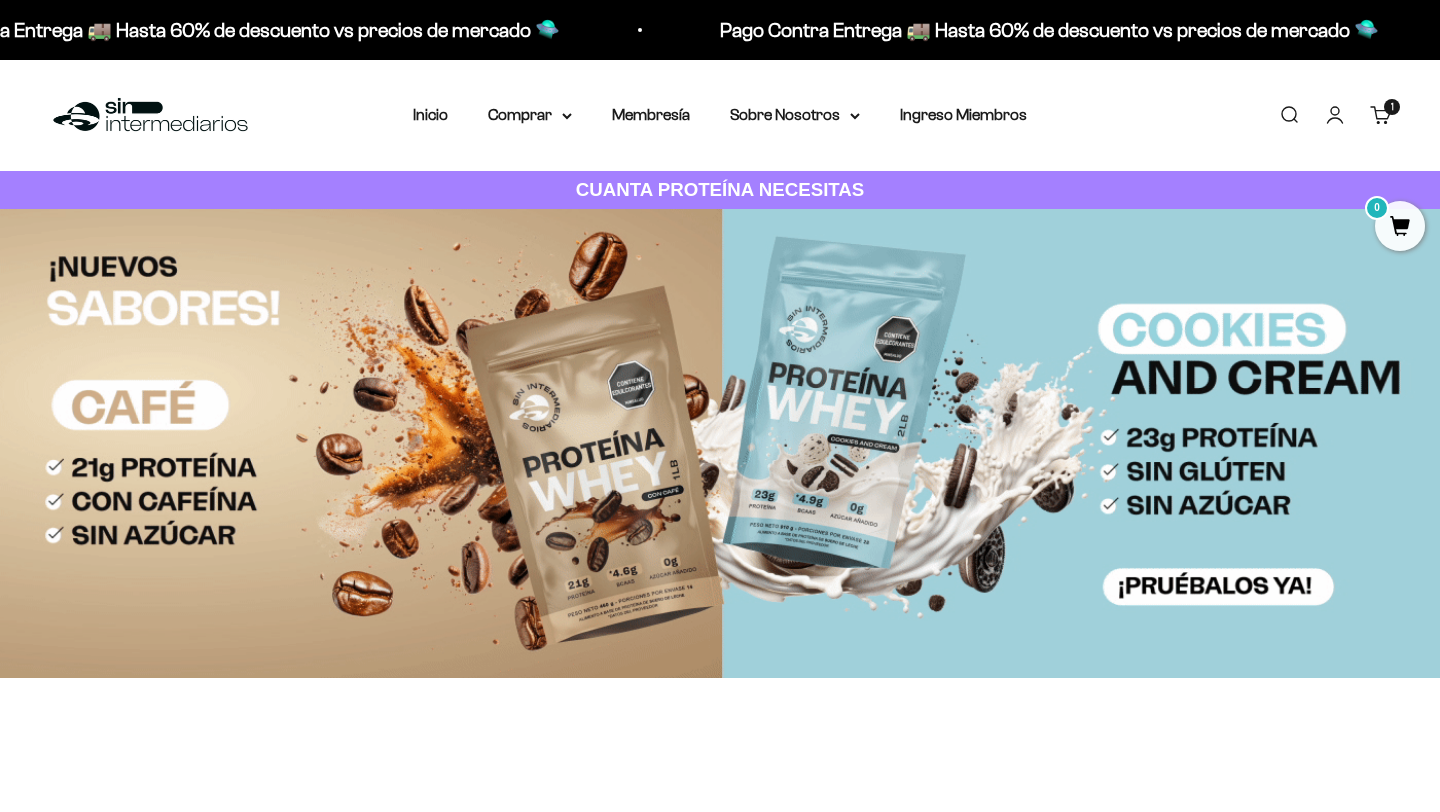 scroll, scrollTop: 0, scrollLeft: 0, axis: both 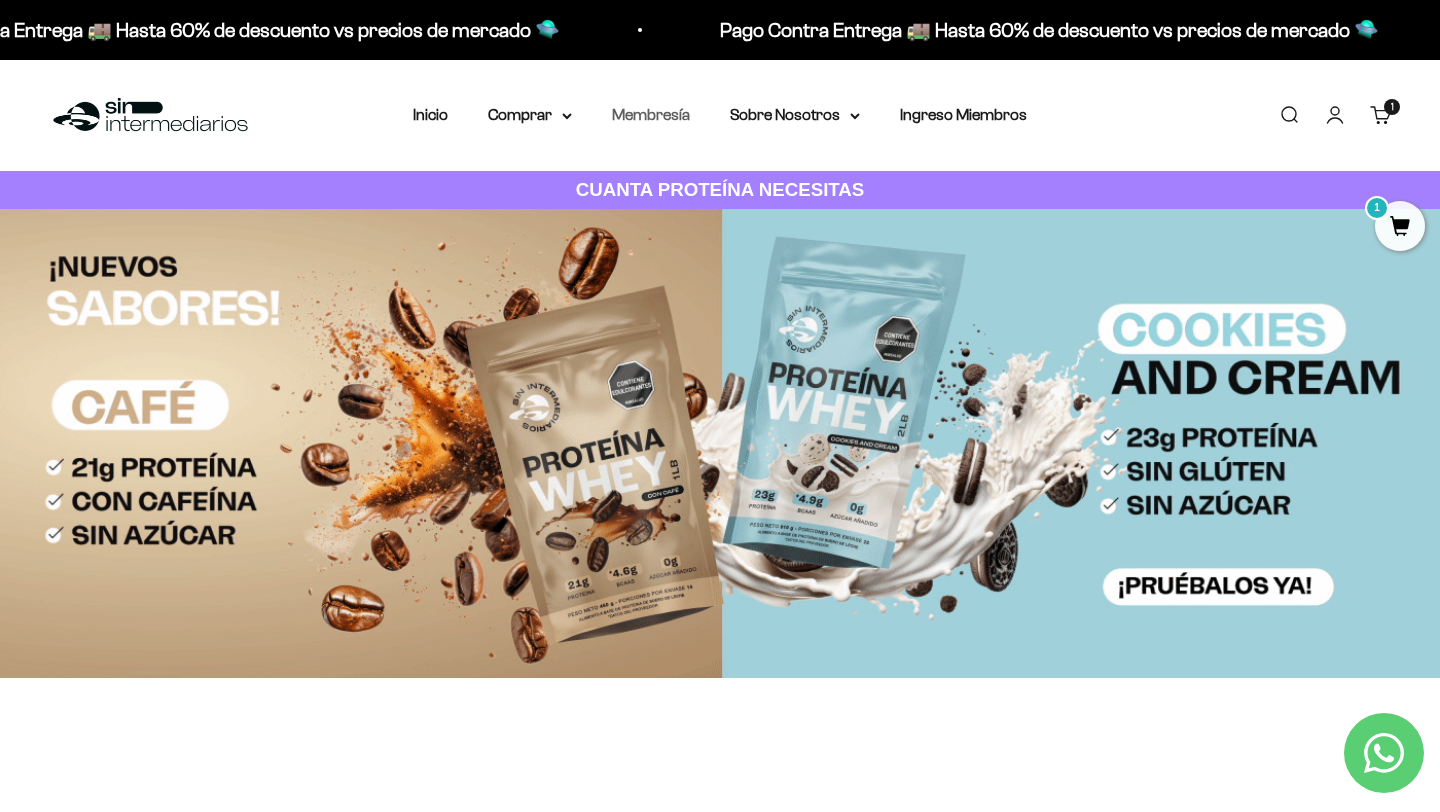 click on "Membresía" at bounding box center [651, 114] 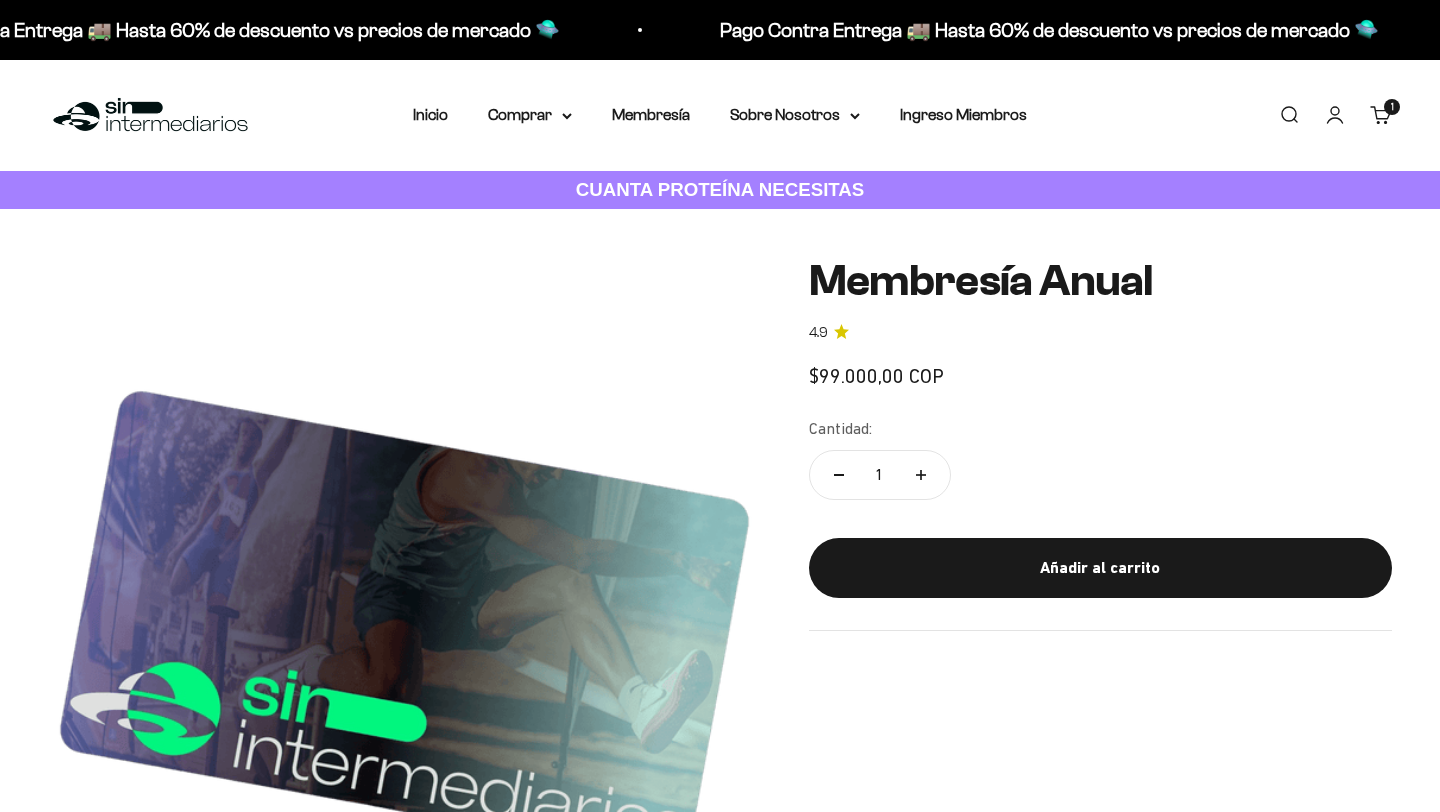 scroll, scrollTop: 0, scrollLeft: 0, axis: both 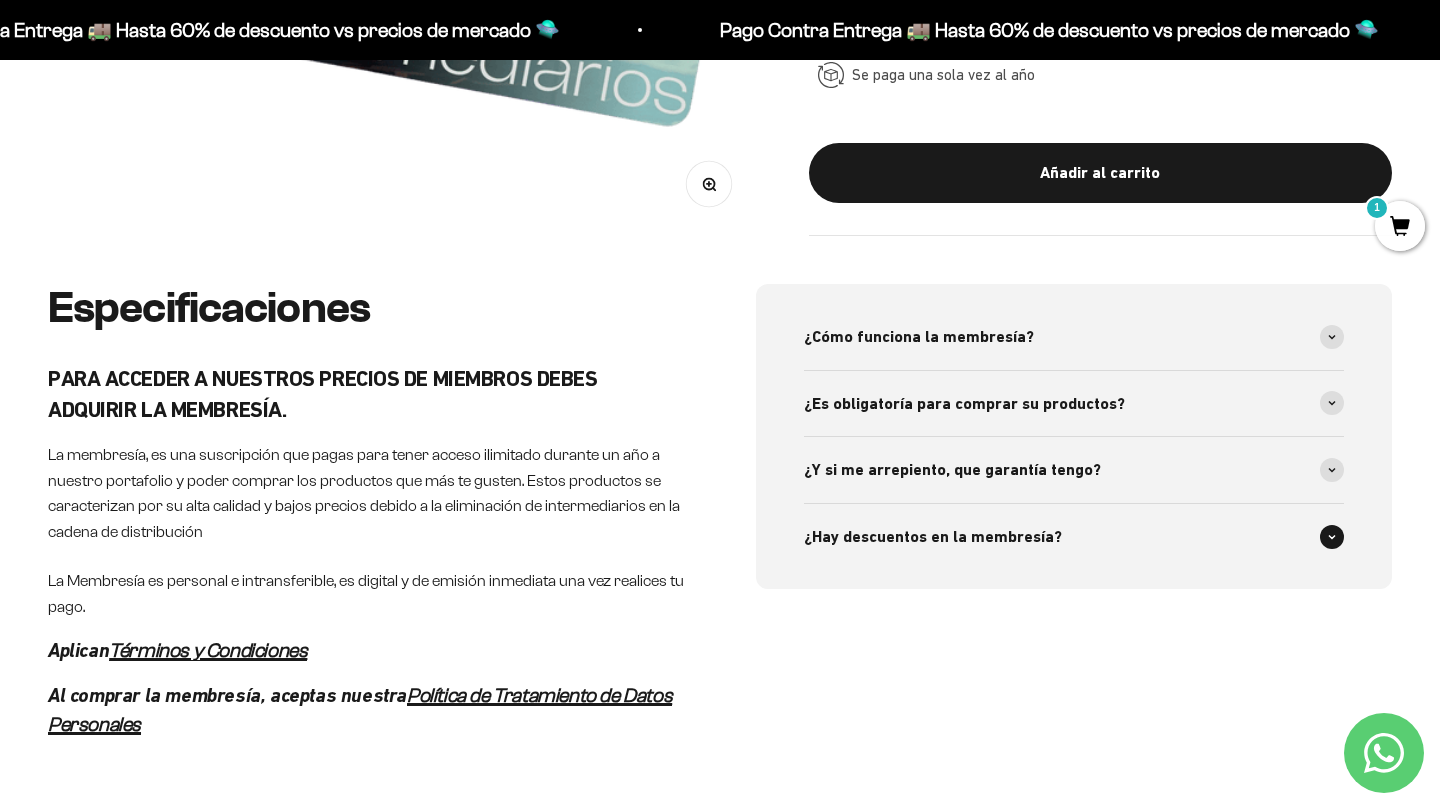click on "¿Hay descuentos en la membresía?" at bounding box center (1074, 537) 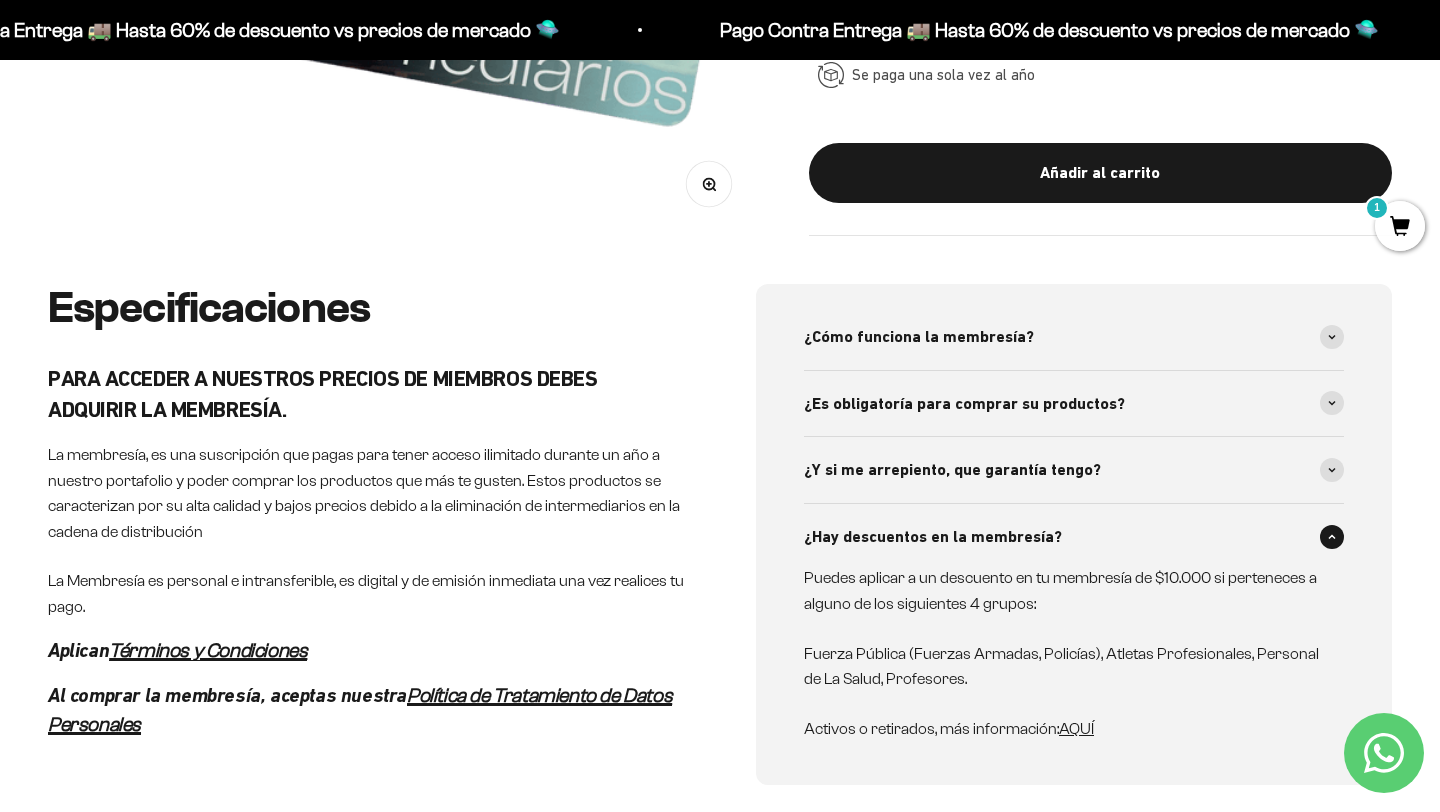 click on "AQUÍ" at bounding box center [1076, 728] 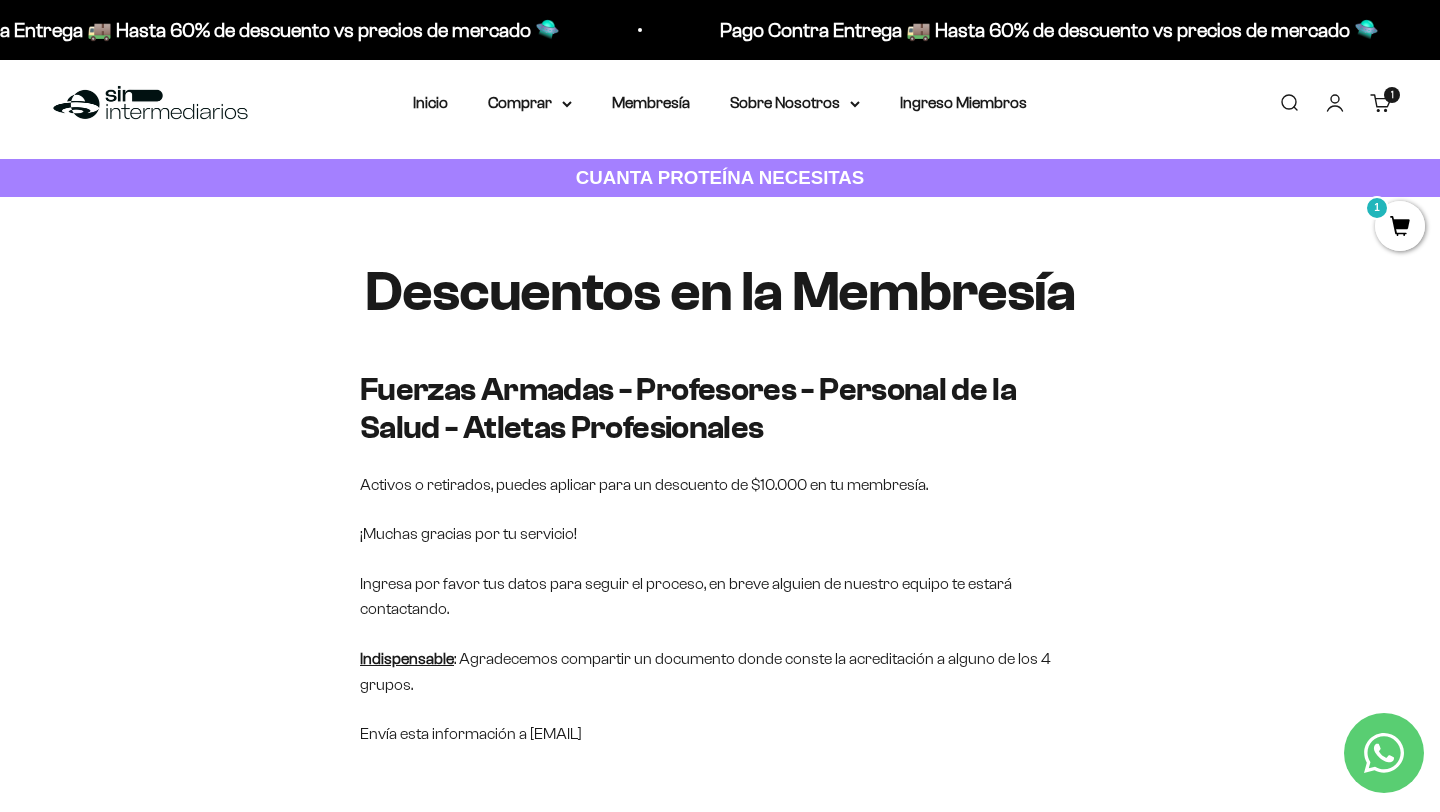 scroll, scrollTop: 0, scrollLeft: 0, axis: both 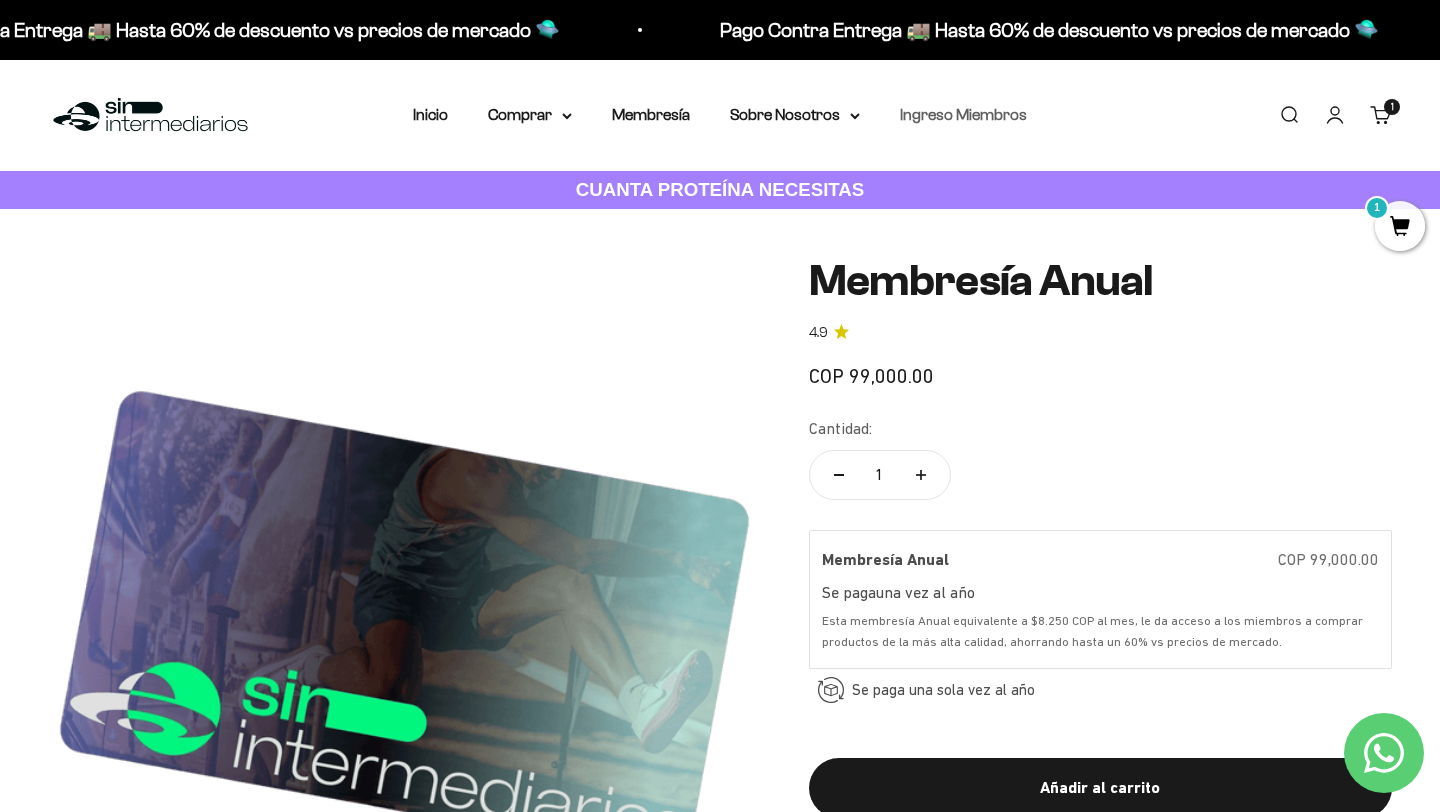 click on "Ingreso Miembros" at bounding box center [963, 114] 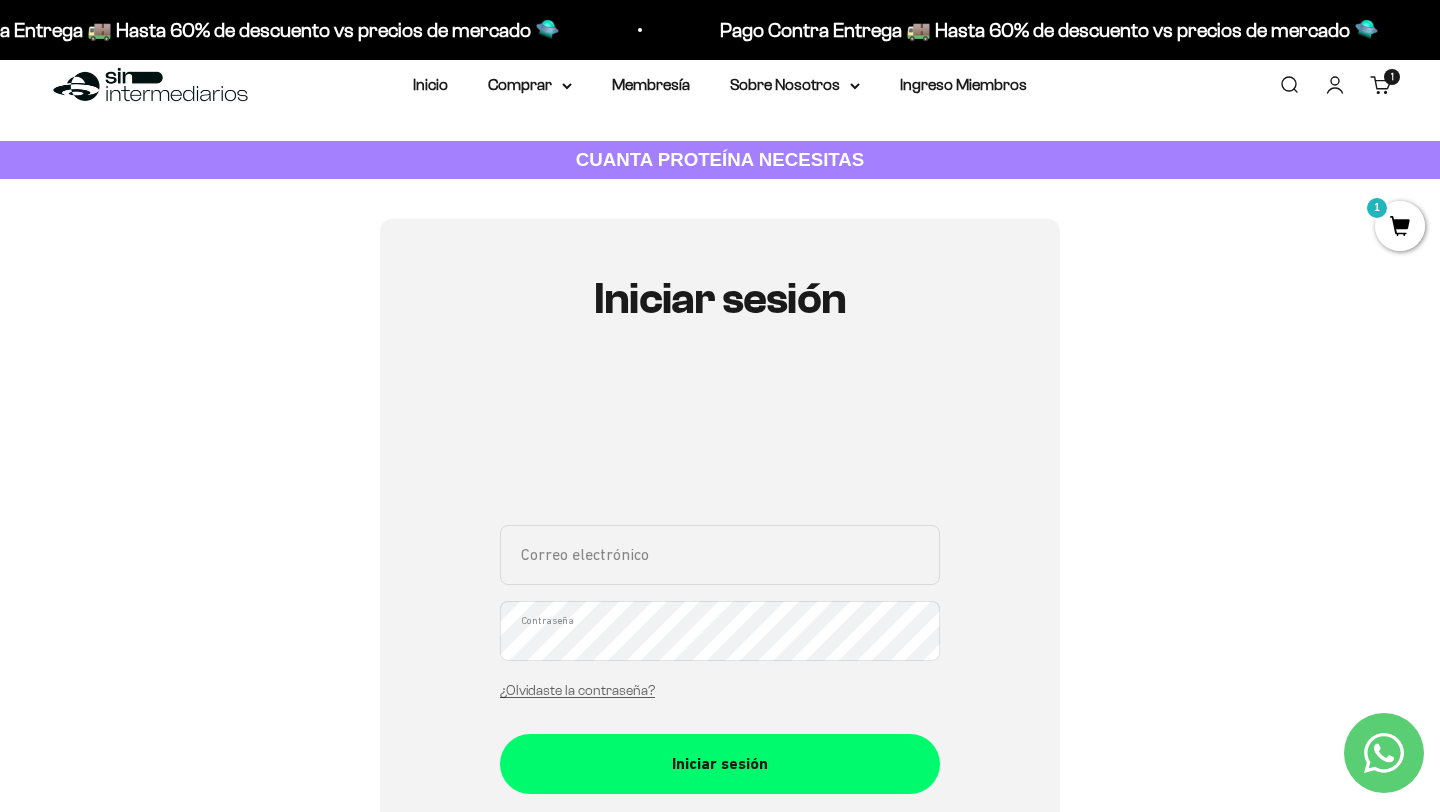 scroll, scrollTop: 0, scrollLeft: 0, axis: both 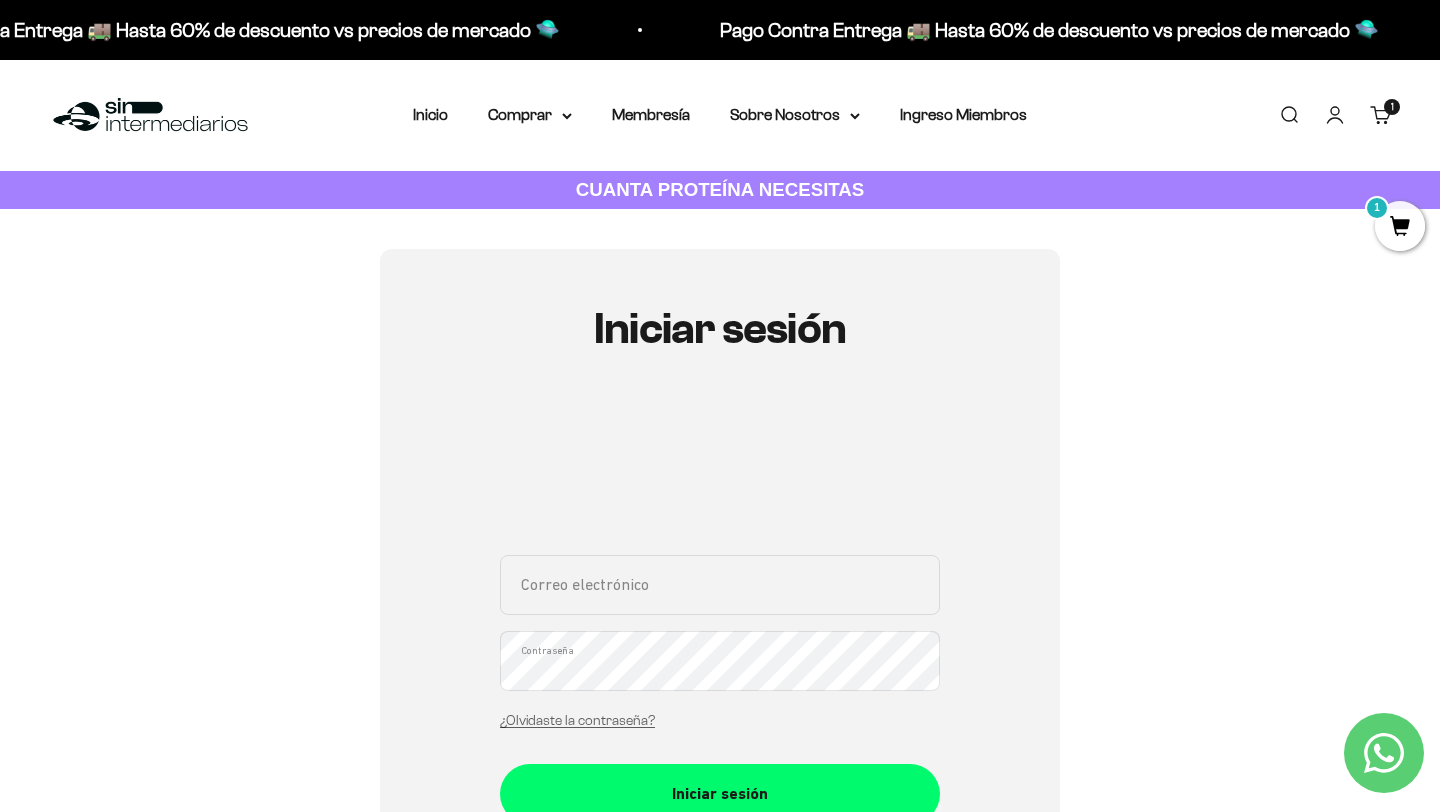 click on "Cuenta" at bounding box center [1335, 115] 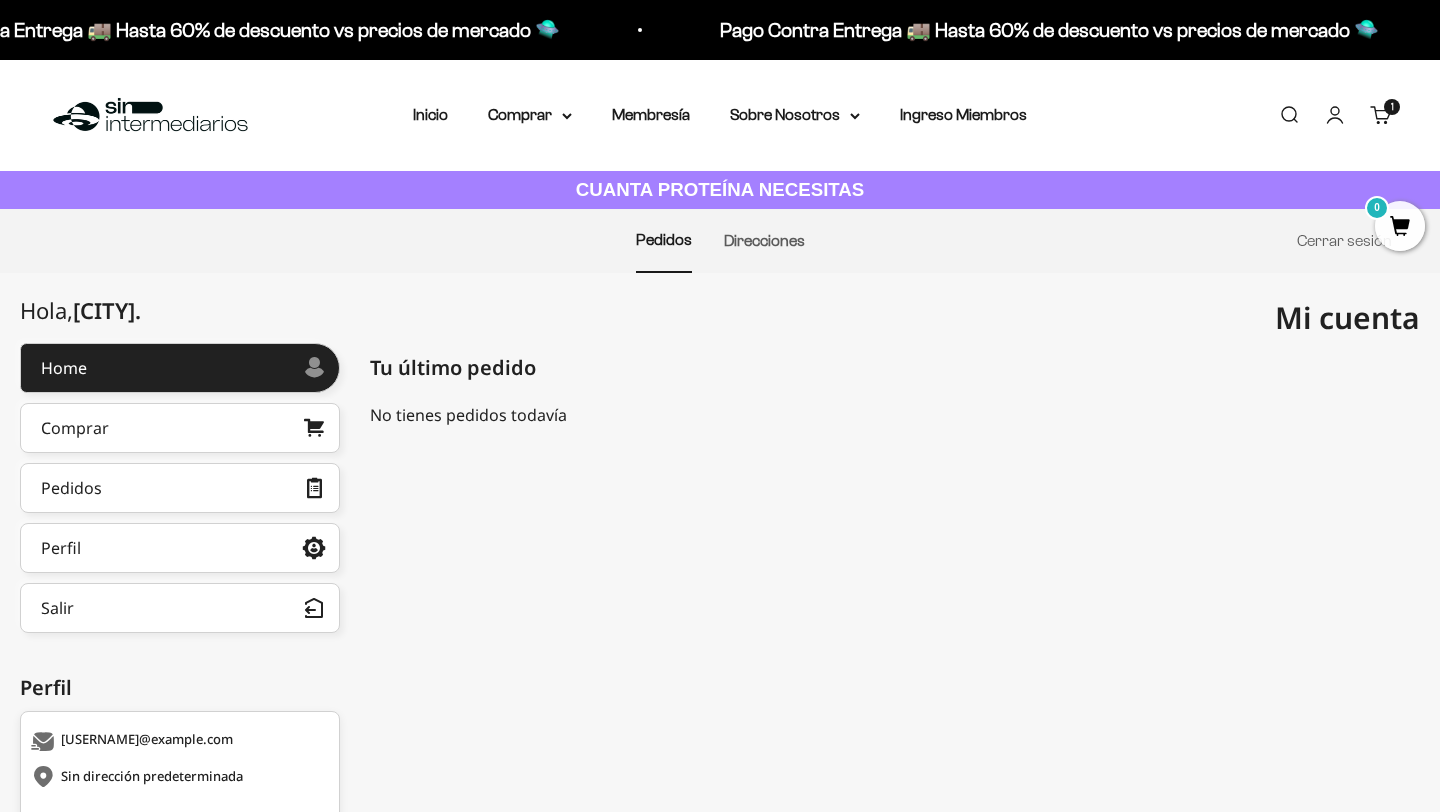 scroll, scrollTop: 0, scrollLeft: 0, axis: both 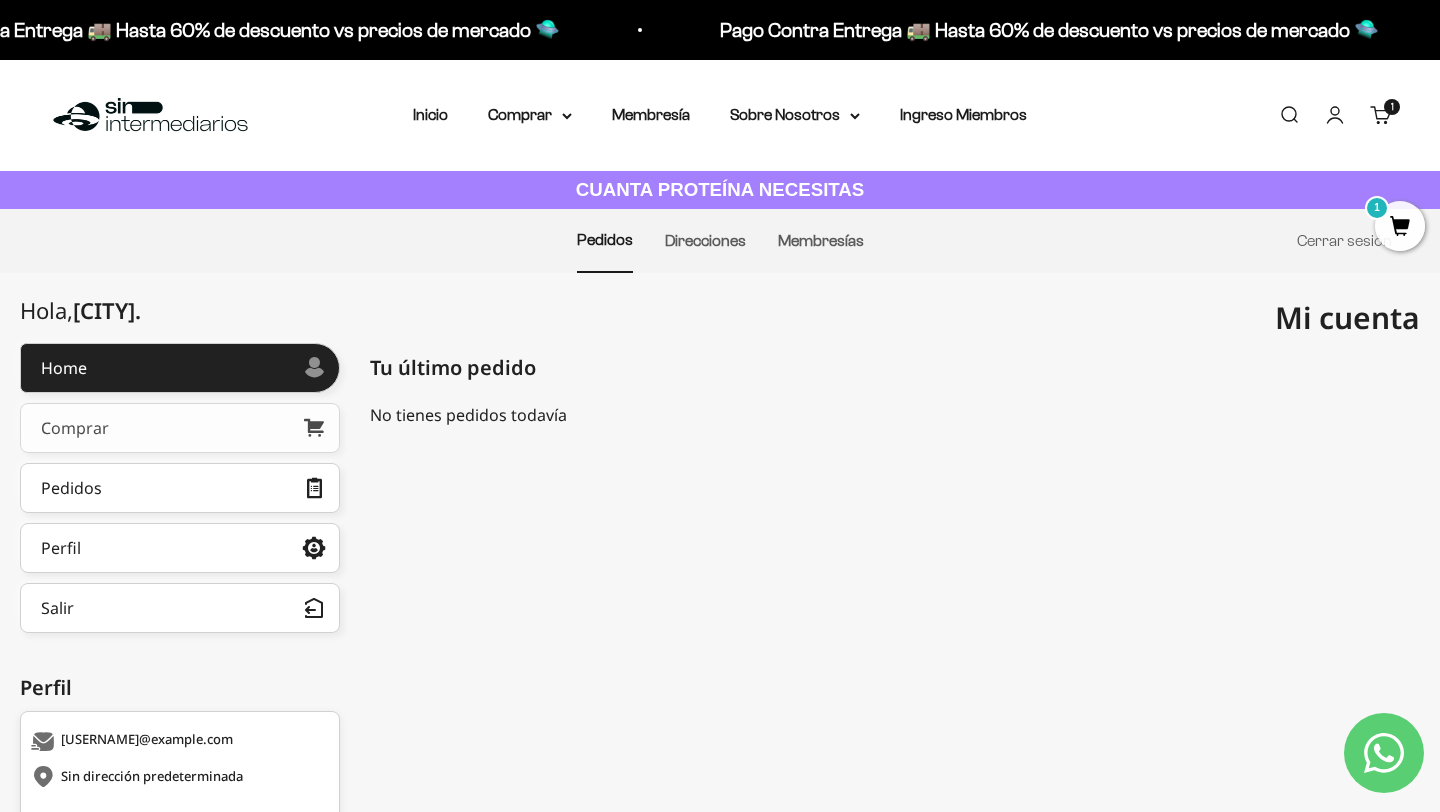 click on "Comprar" at bounding box center [180, 428] 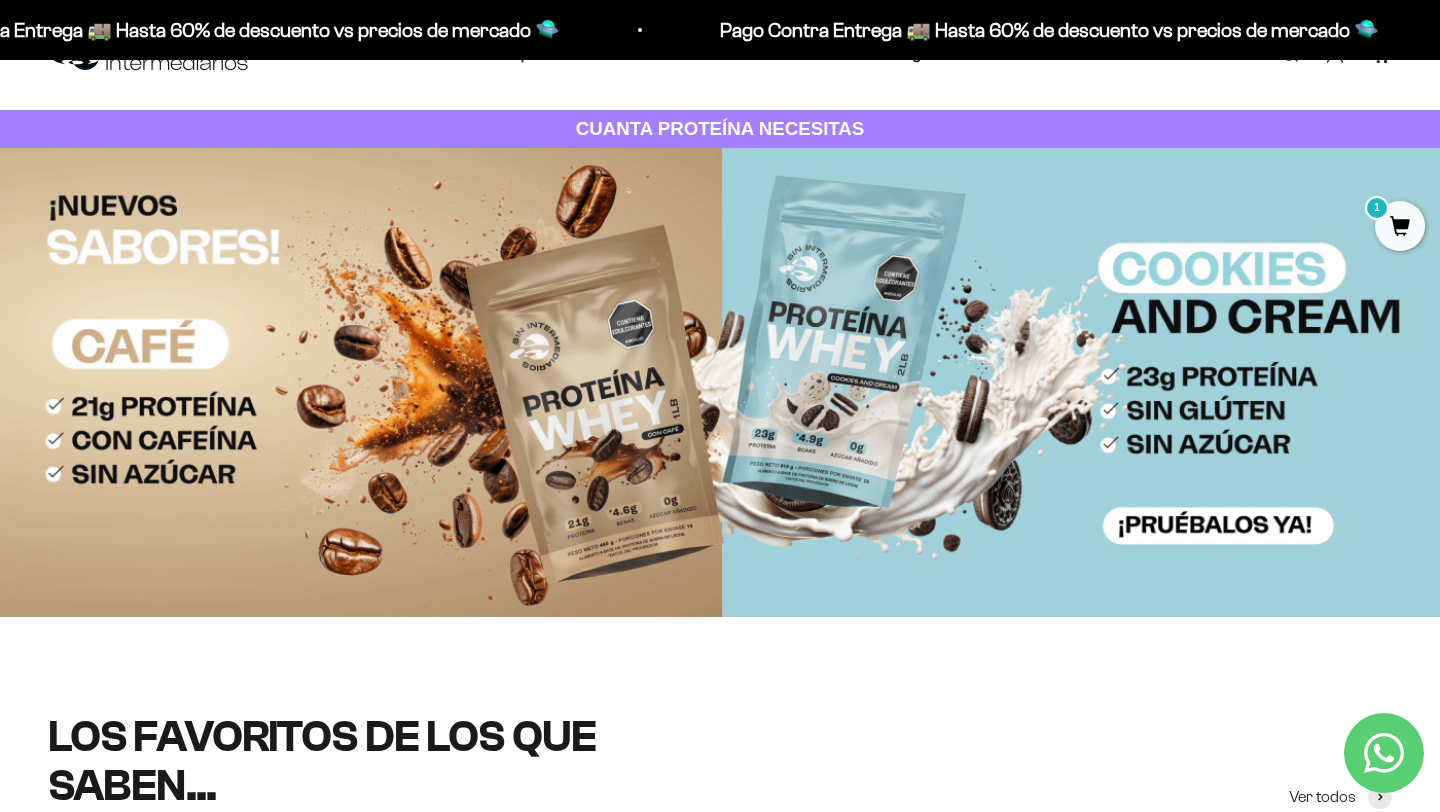 scroll, scrollTop: 0, scrollLeft: 0, axis: both 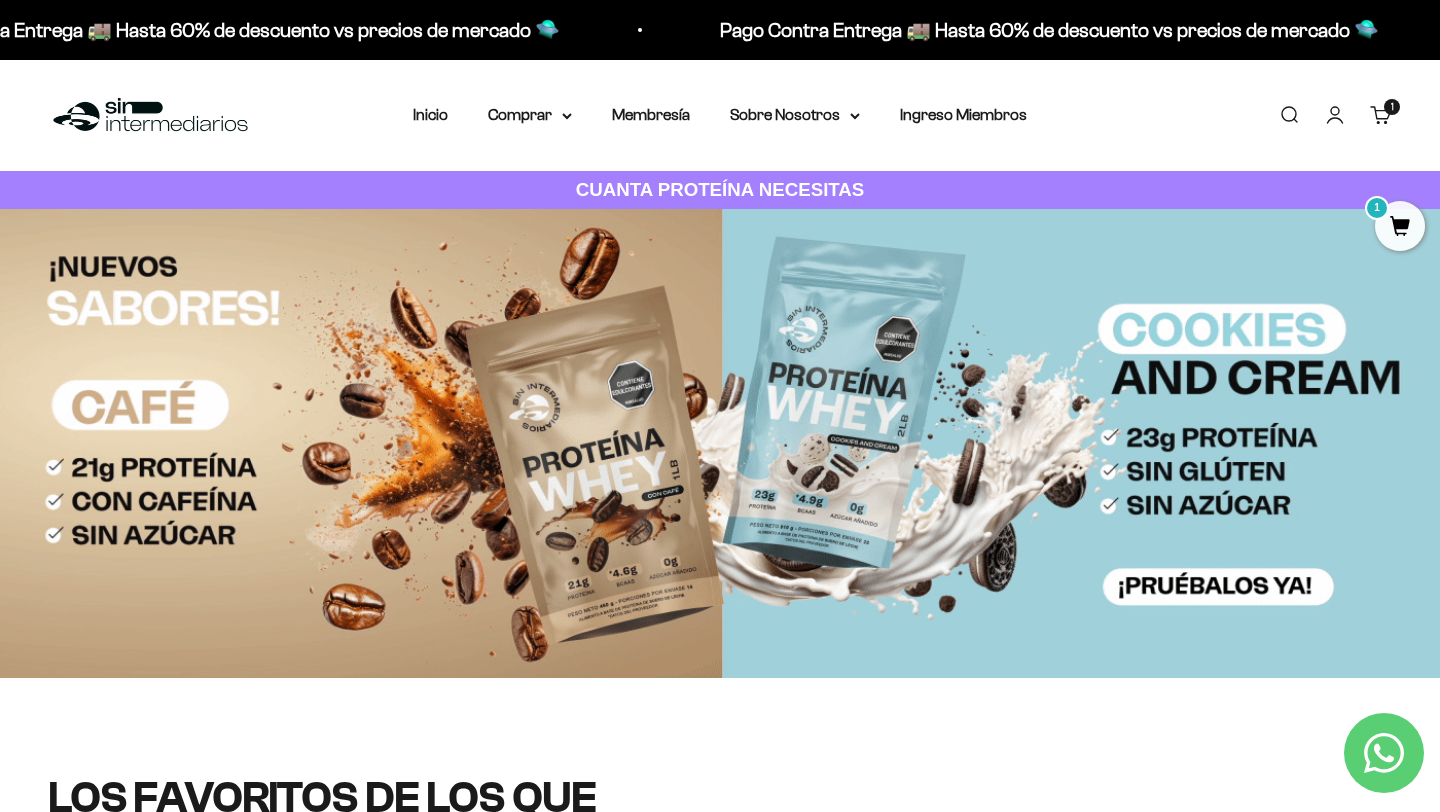 click on "CUANTA PROTEÍNA NECESITAS" at bounding box center [720, 190] 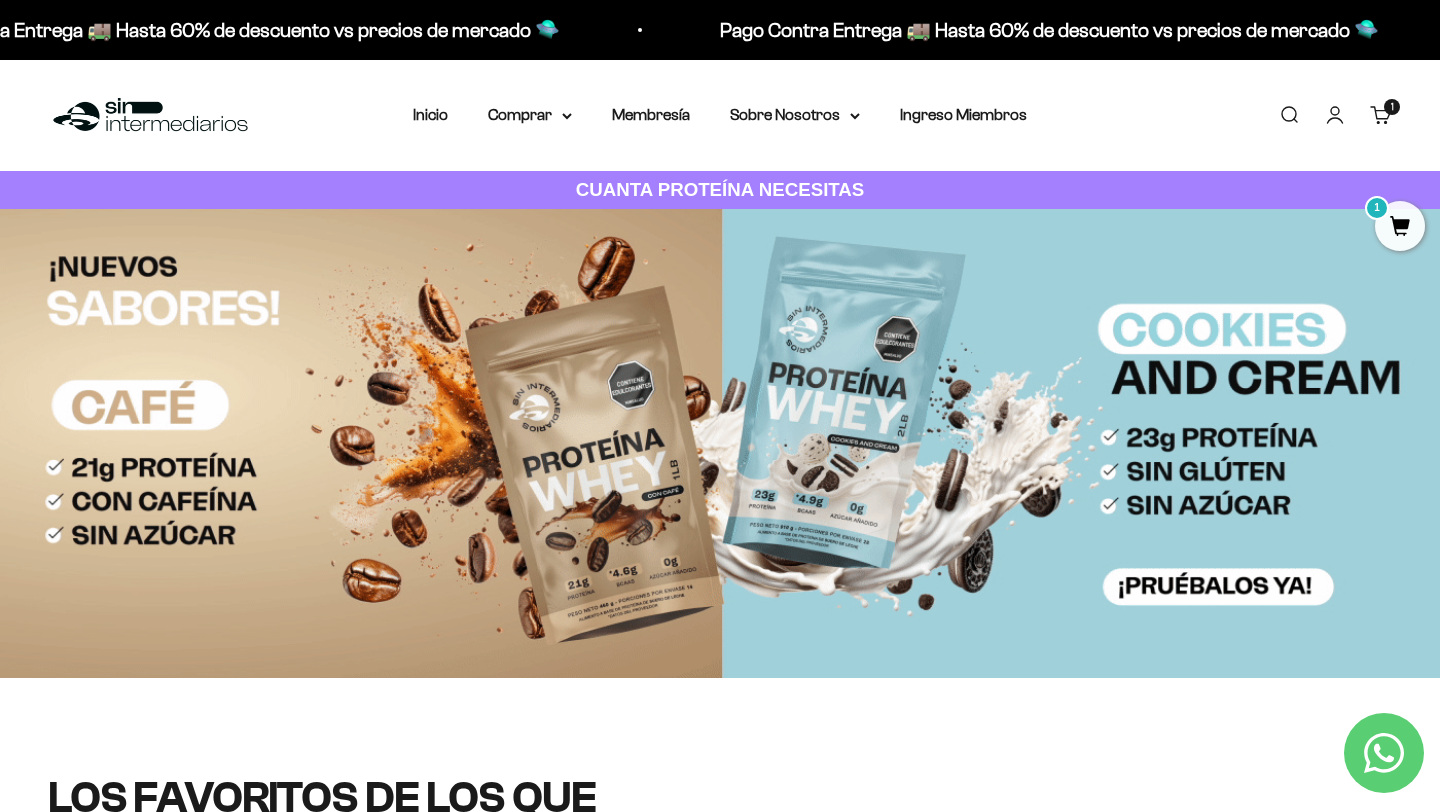 click on "1" at bounding box center (1400, 226) 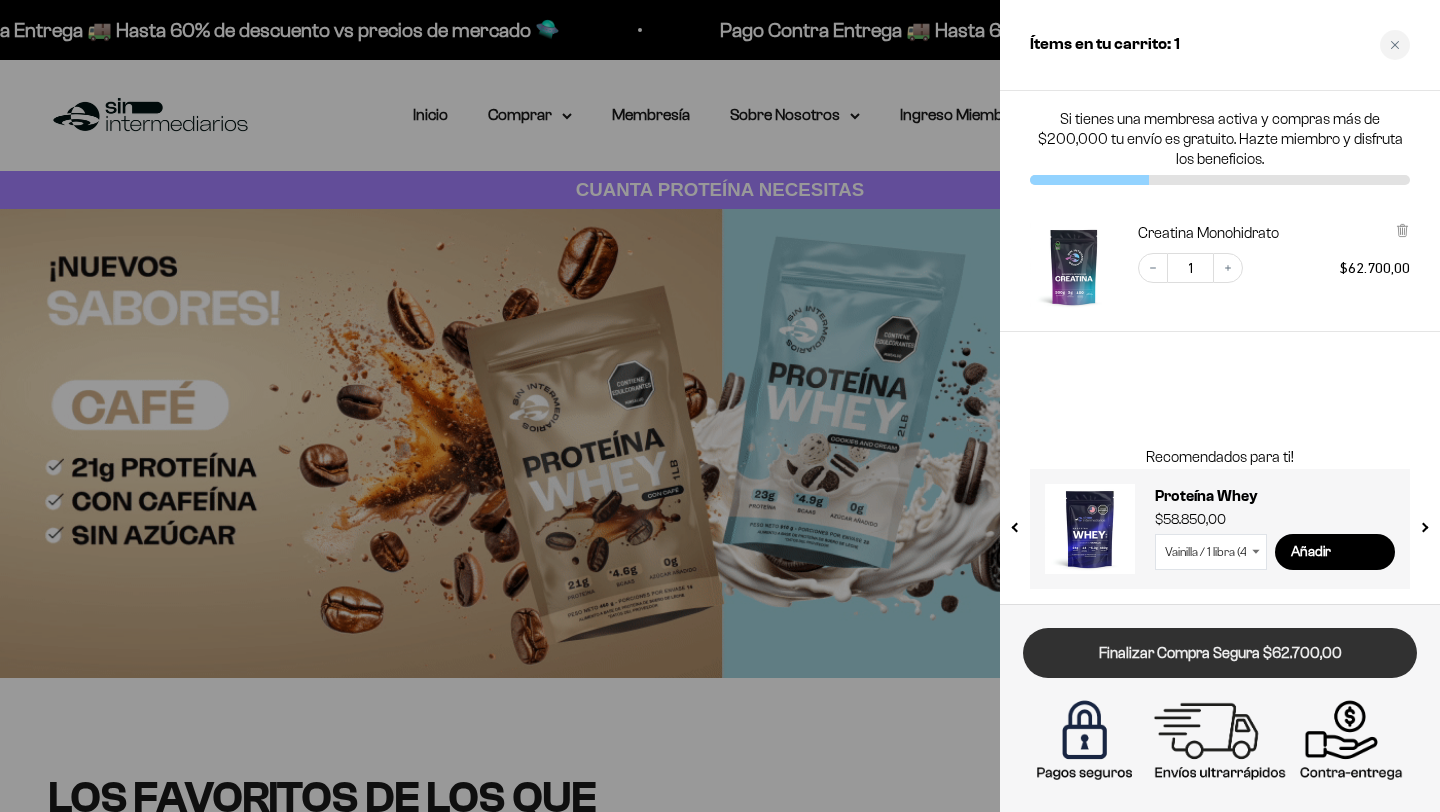click on "Finalizar Compra Segura $62.700,00" at bounding box center [1220, 653] 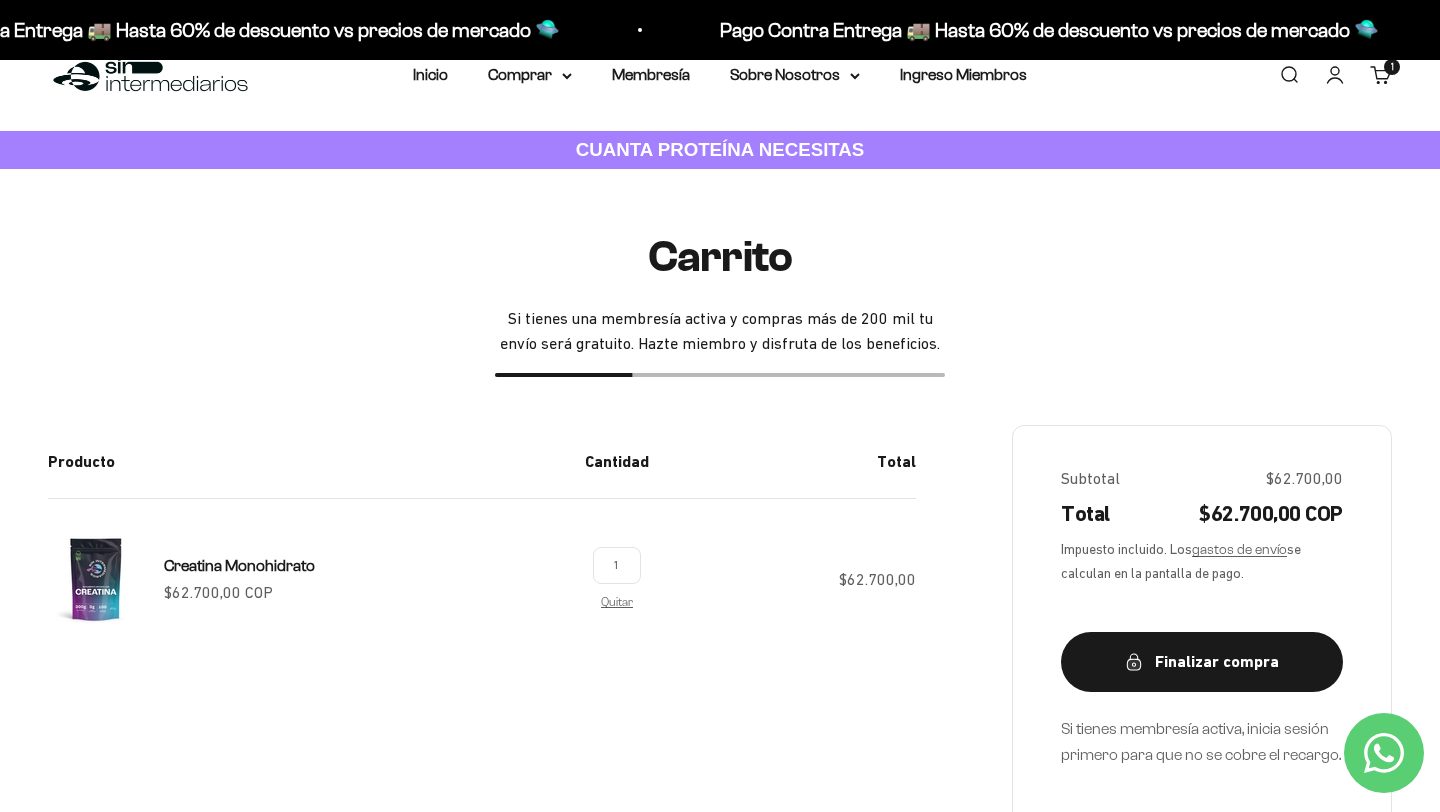 scroll, scrollTop: 41, scrollLeft: 0, axis: vertical 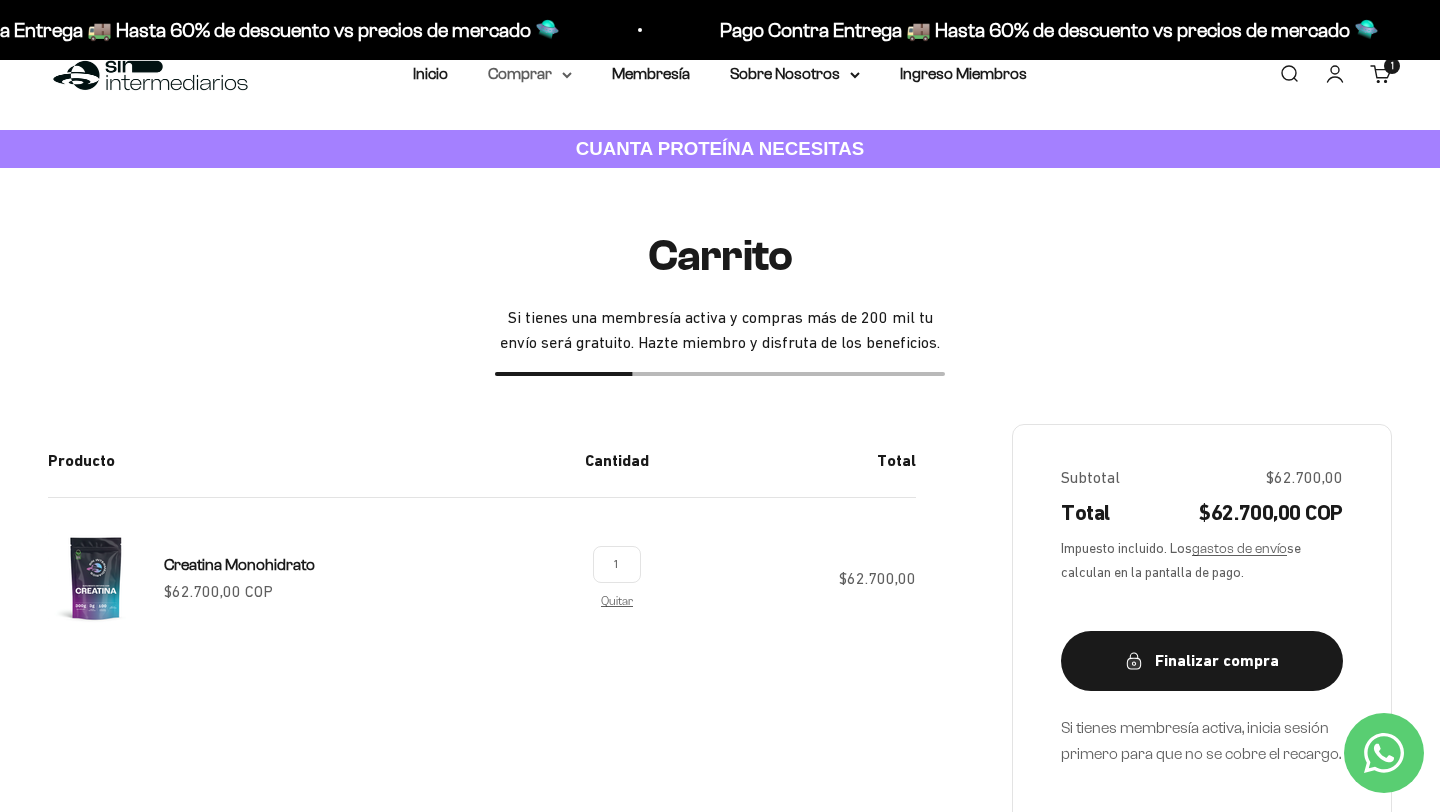 click 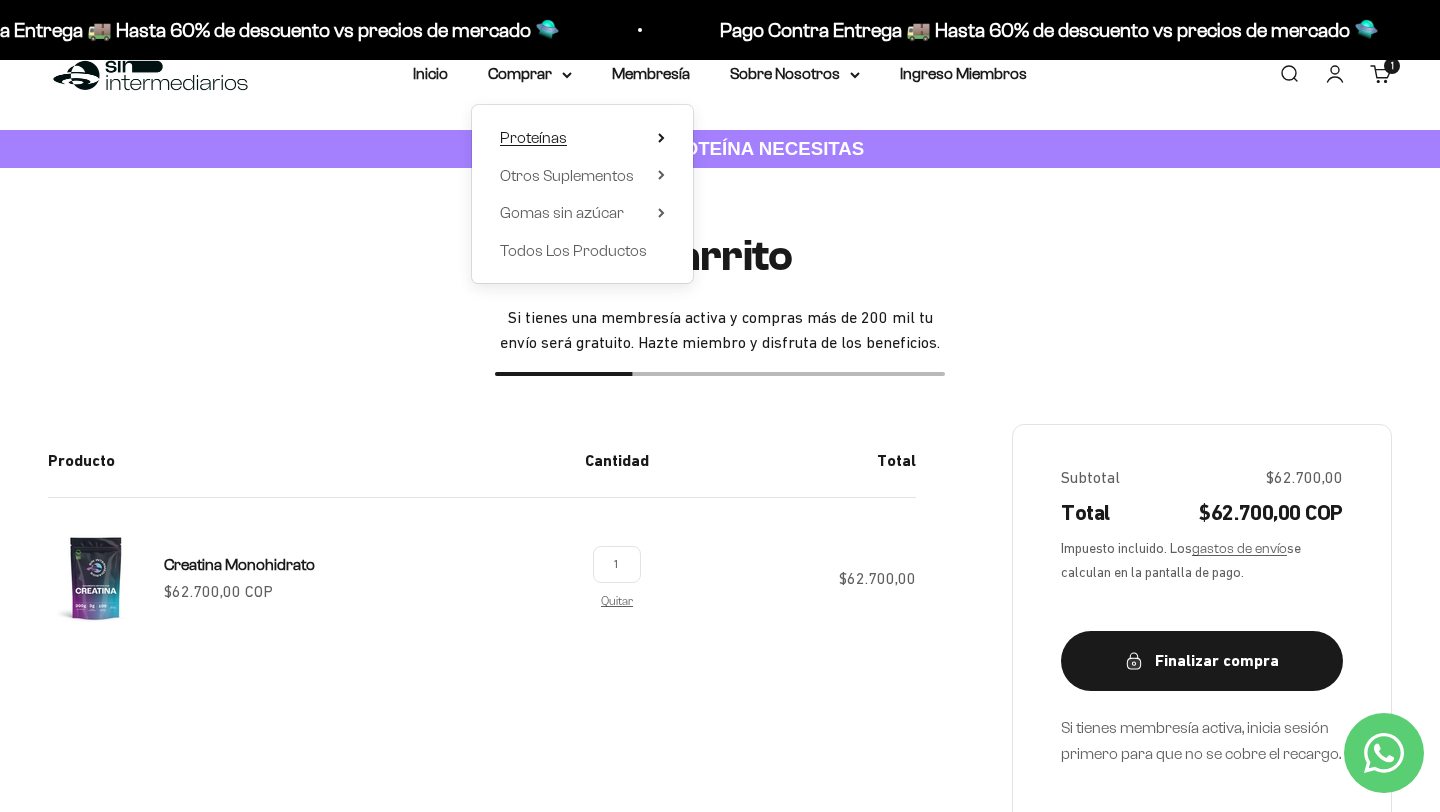 click on "Proteínas" at bounding box center (582, 138) 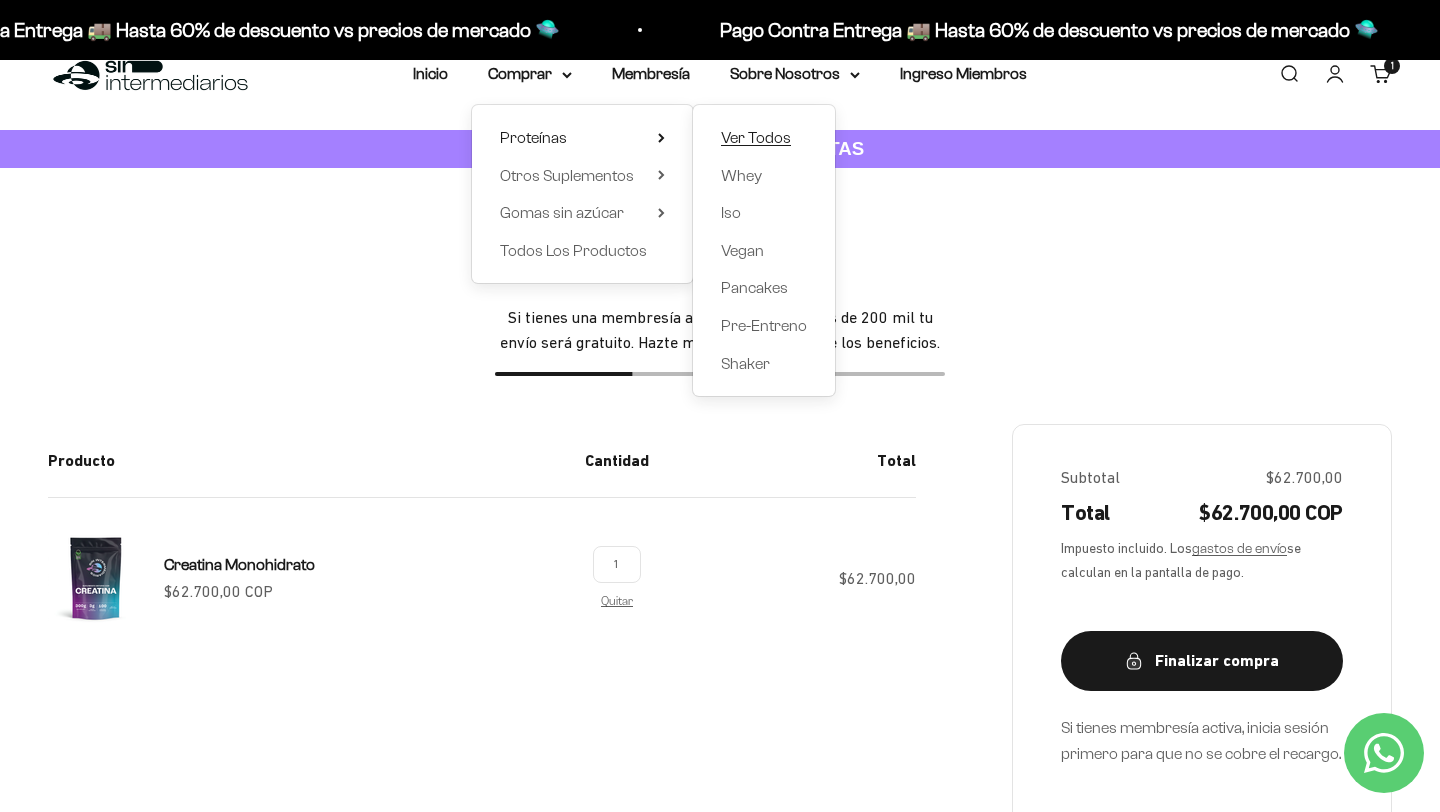 click on "Ver Todos" at bounding box center (756, 137) 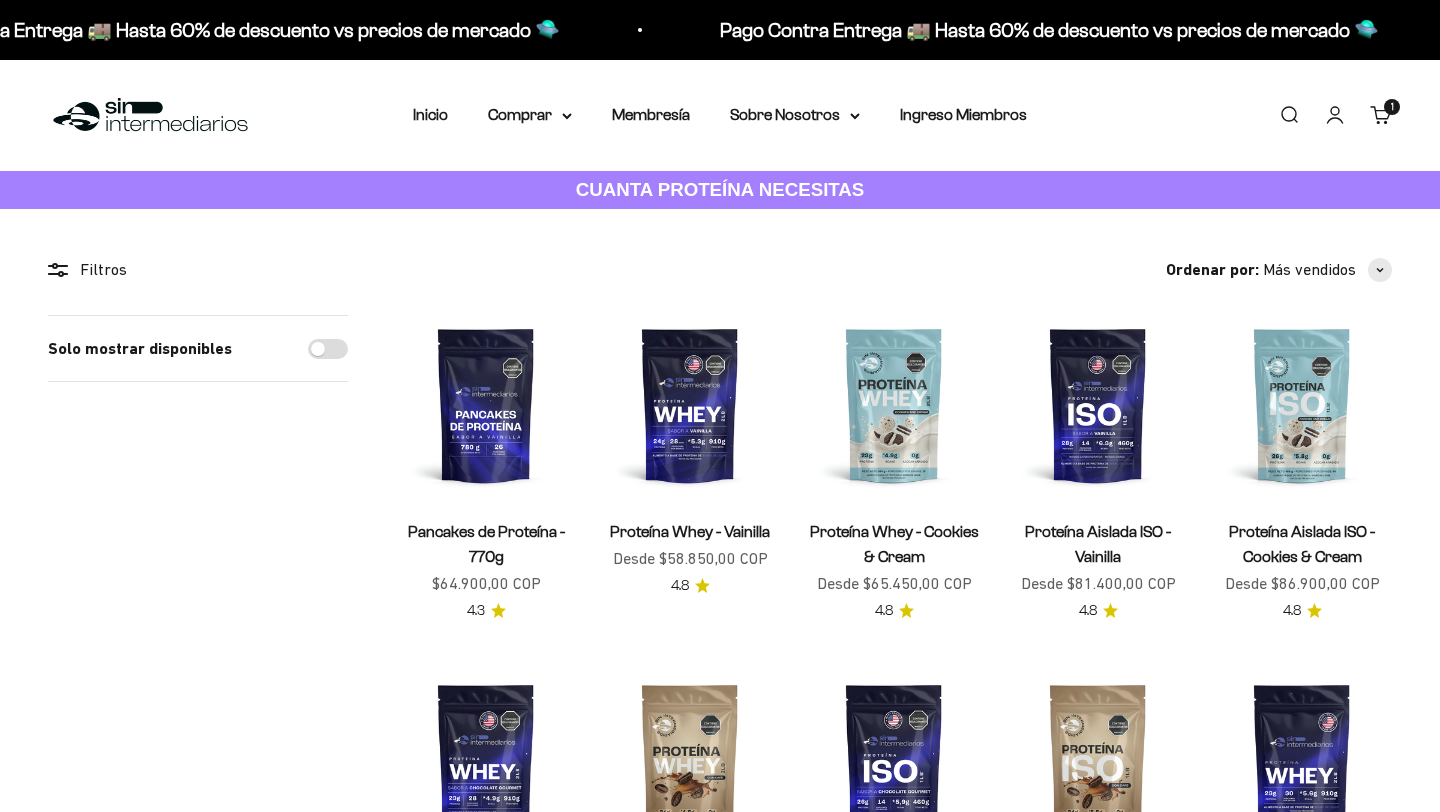 scroll, scrollTop: 0, scrollLeft: 0, axis: both 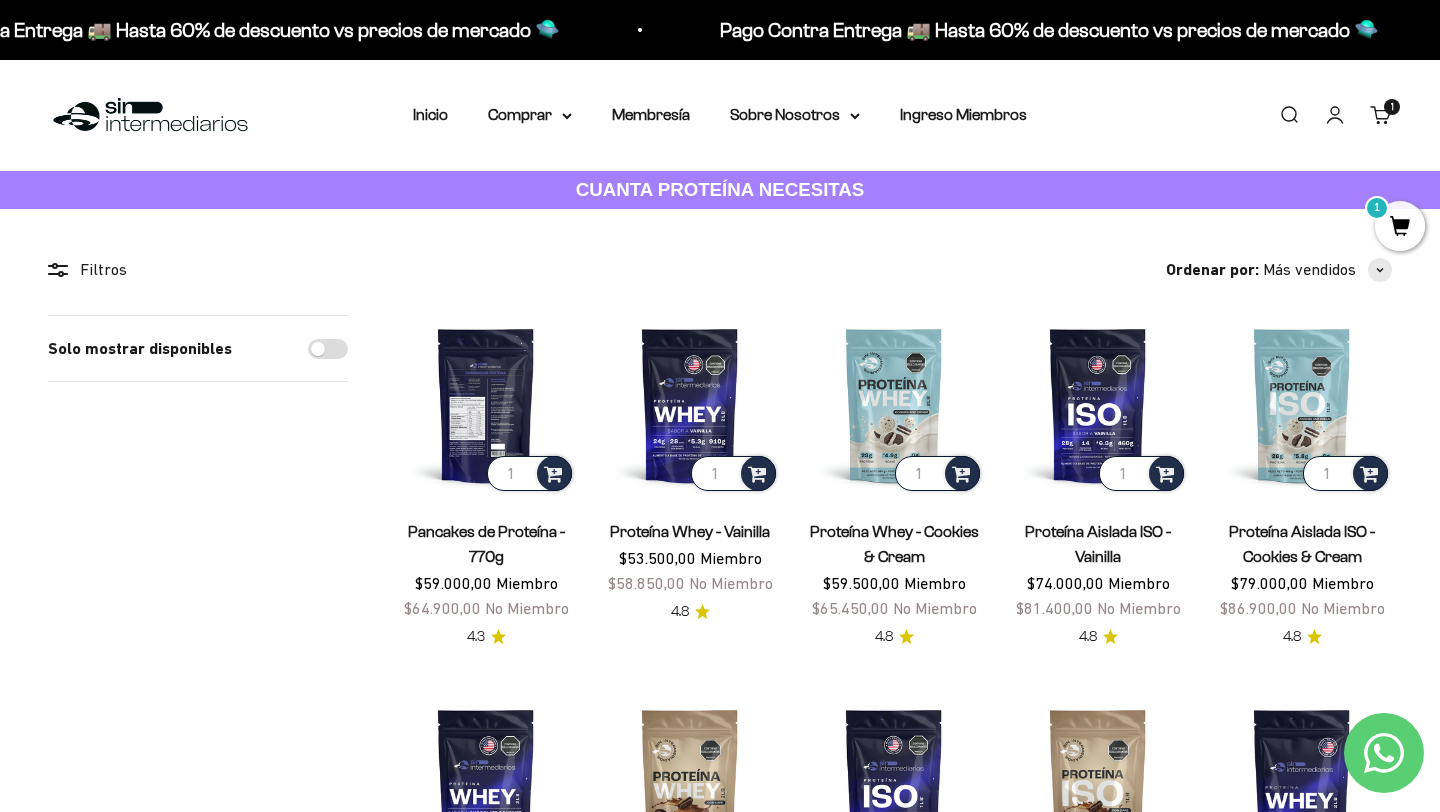 click at bounding box center (486, 405) 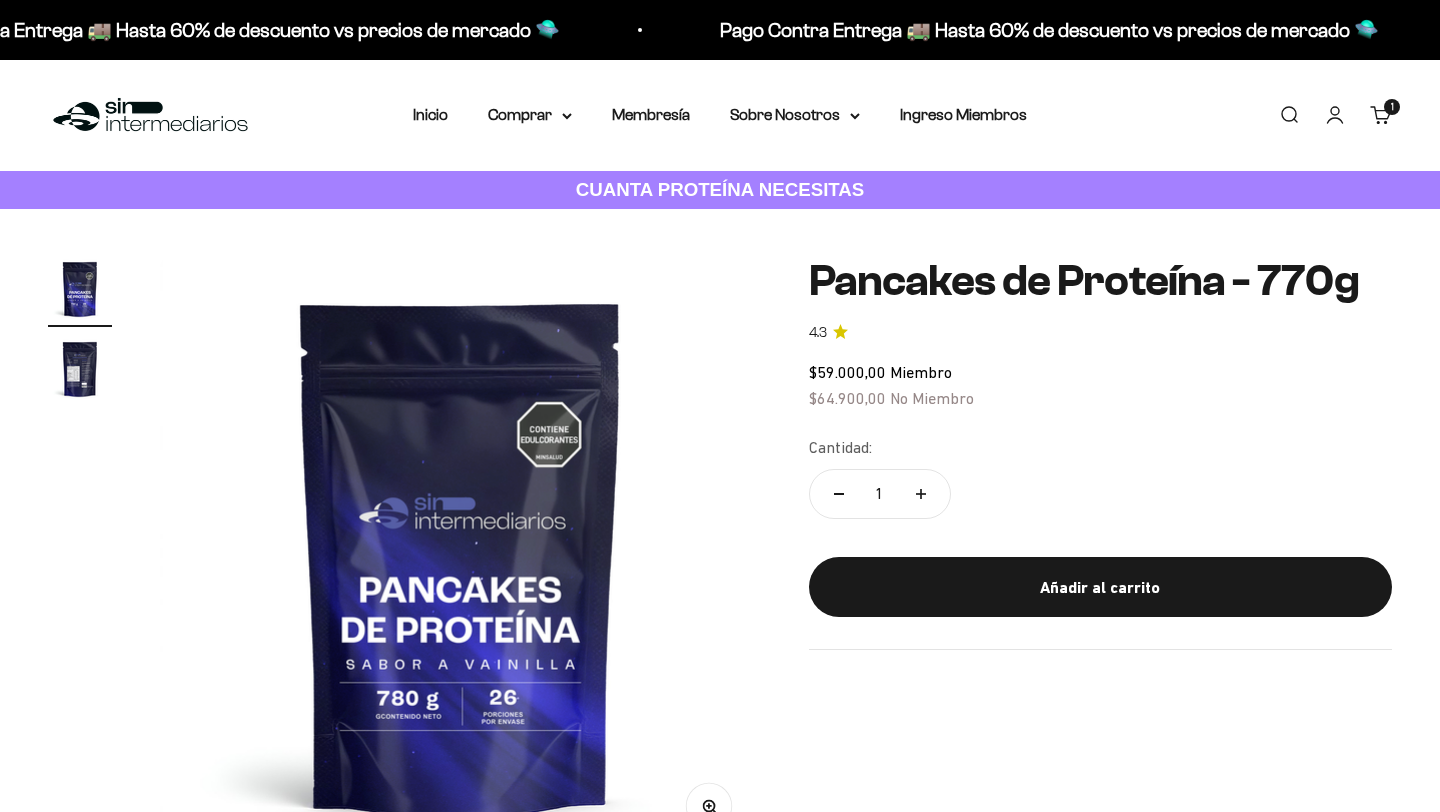 scroll, scrollTop: 0, scrollLeft: 0, axis: both 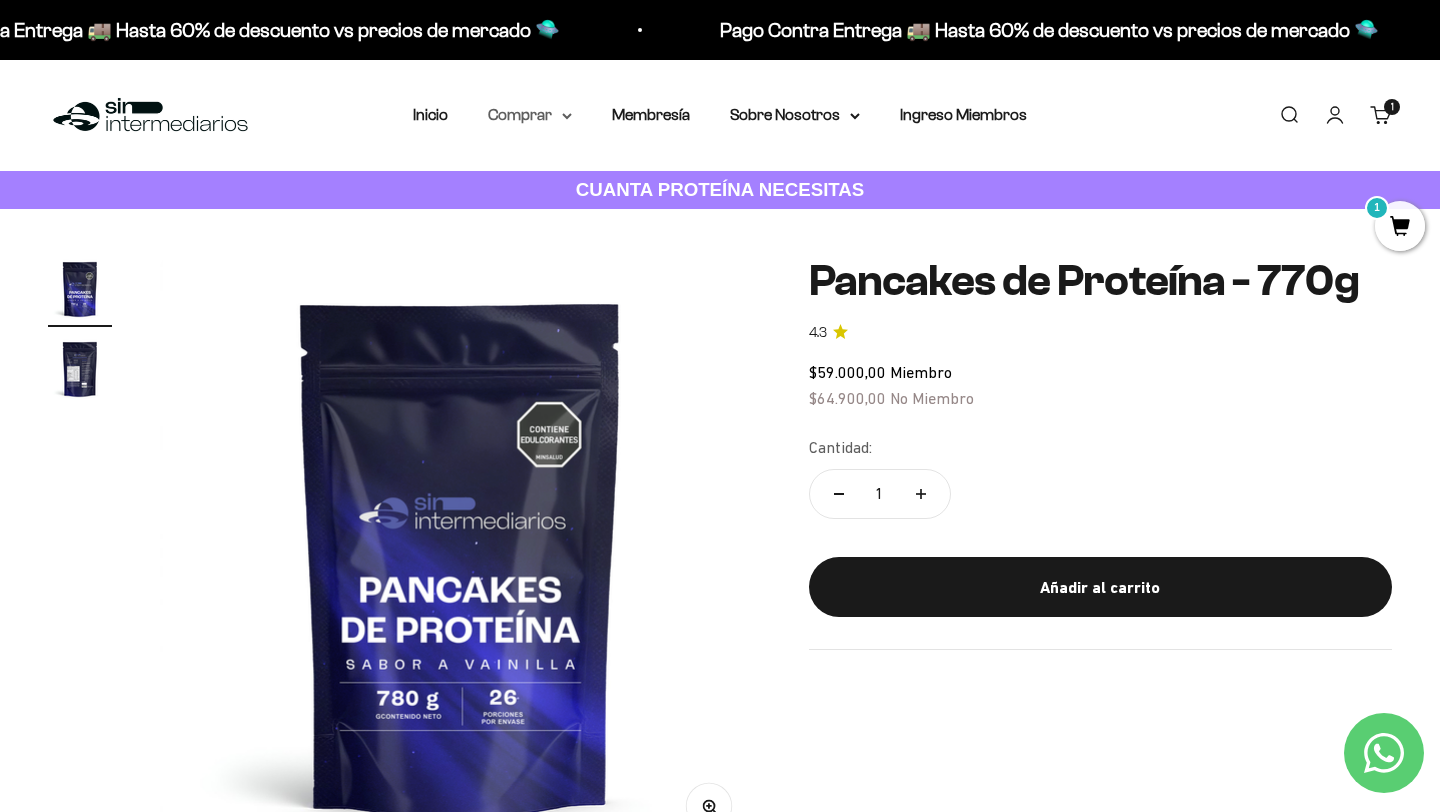 click on "Comprar" at bounding box center (530, 115) 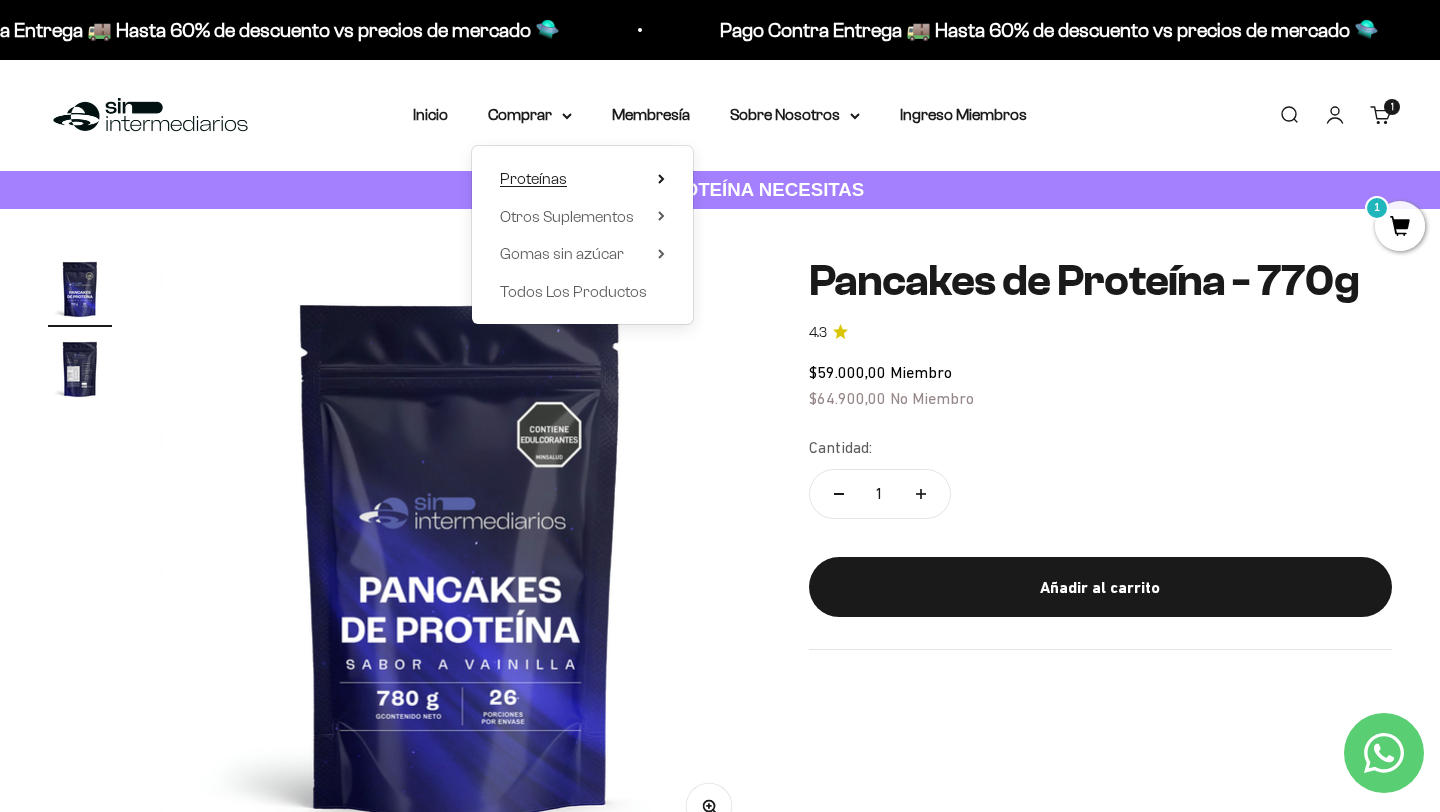 click on "Proteínas" at bounding box center (533, 179) 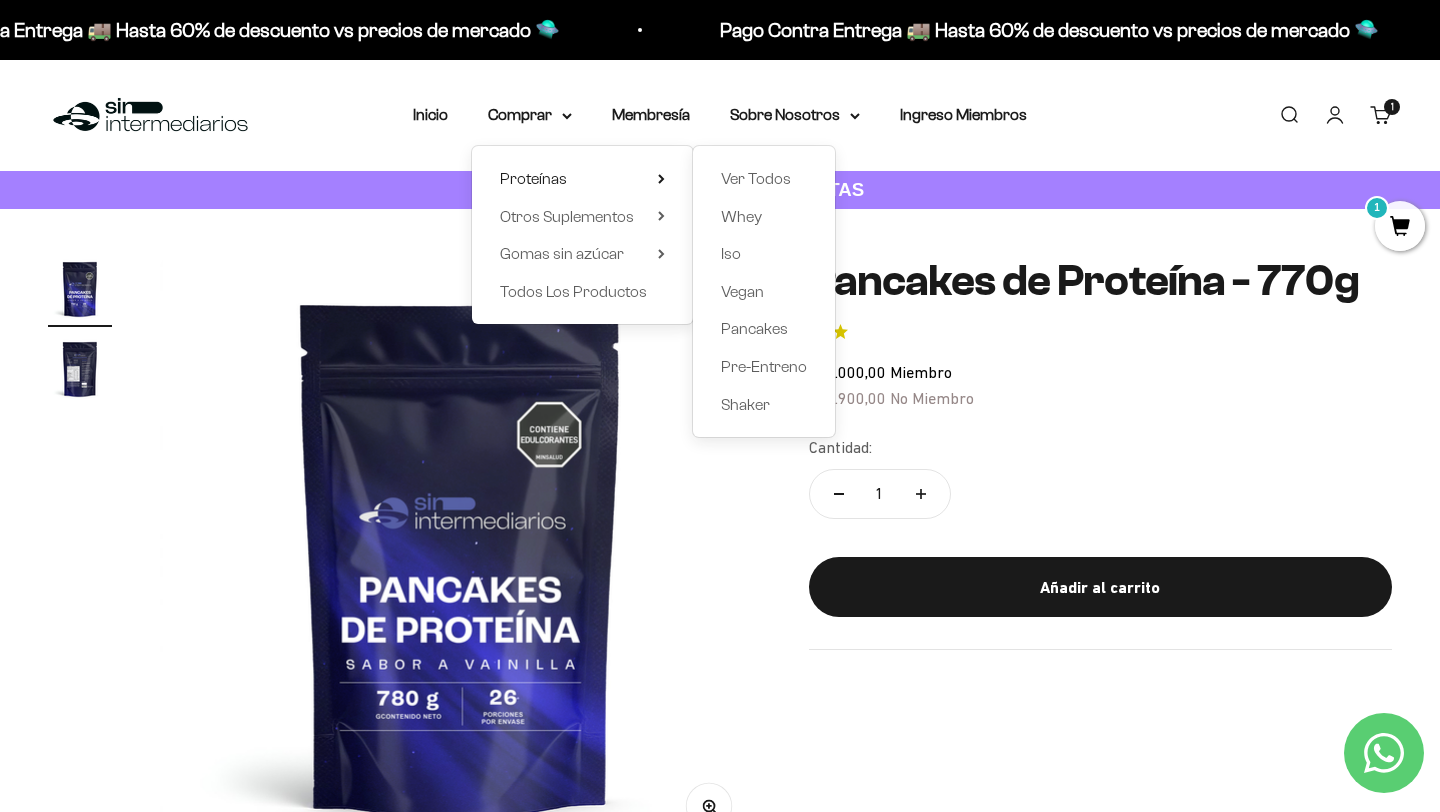 click on "Zoom
Ir al artículo 1
Ir al artículo 2
Pancakes de Proteína - 770g 4.3
$59.000,00   Miembro $64.900,00   No Miembro
Cantidad:
1
Añadir al carrito" at bounding box center (720, 557) 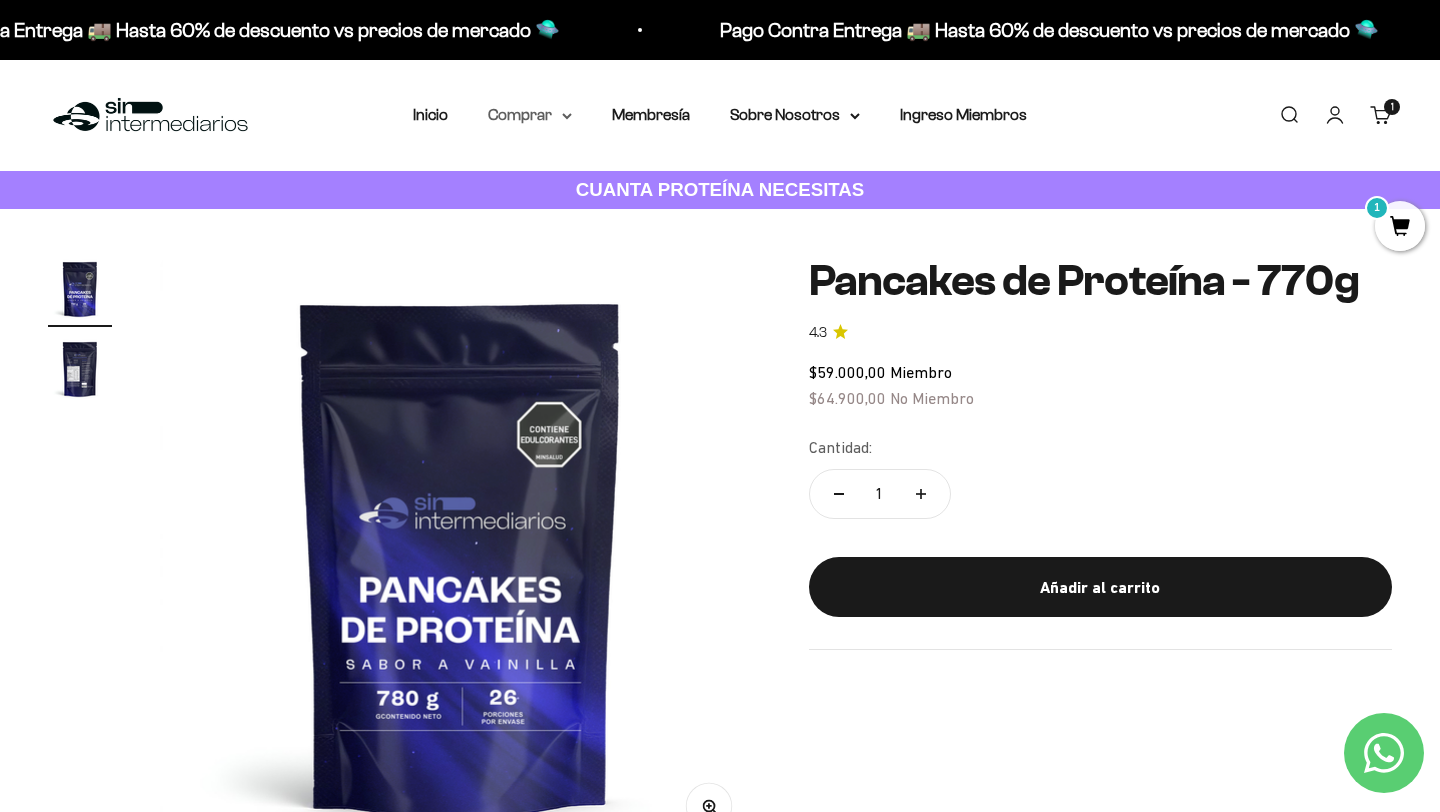 click on "Comprar" at bounding box center (530, 115) 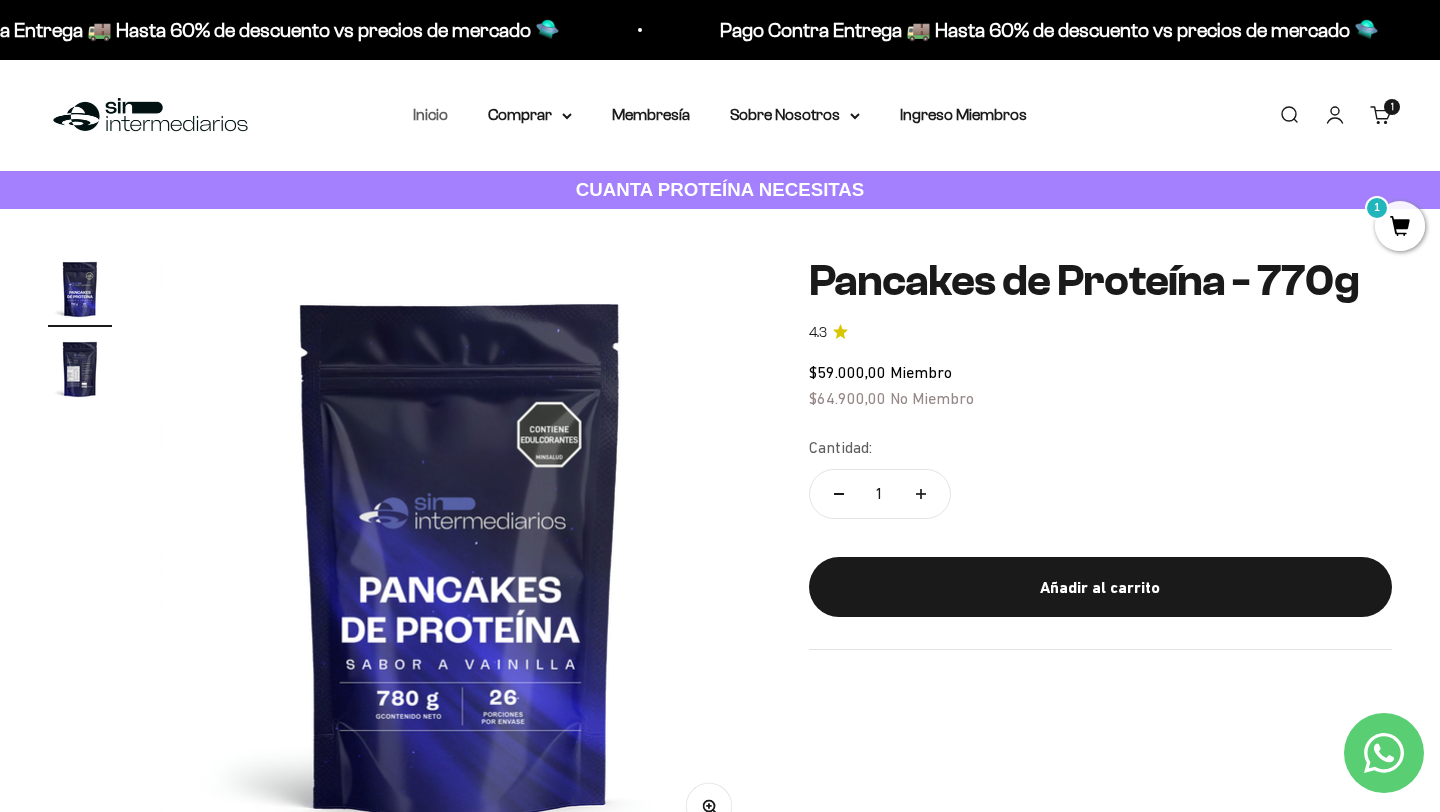 click on "Inicio" at bounding box center [430, 114] 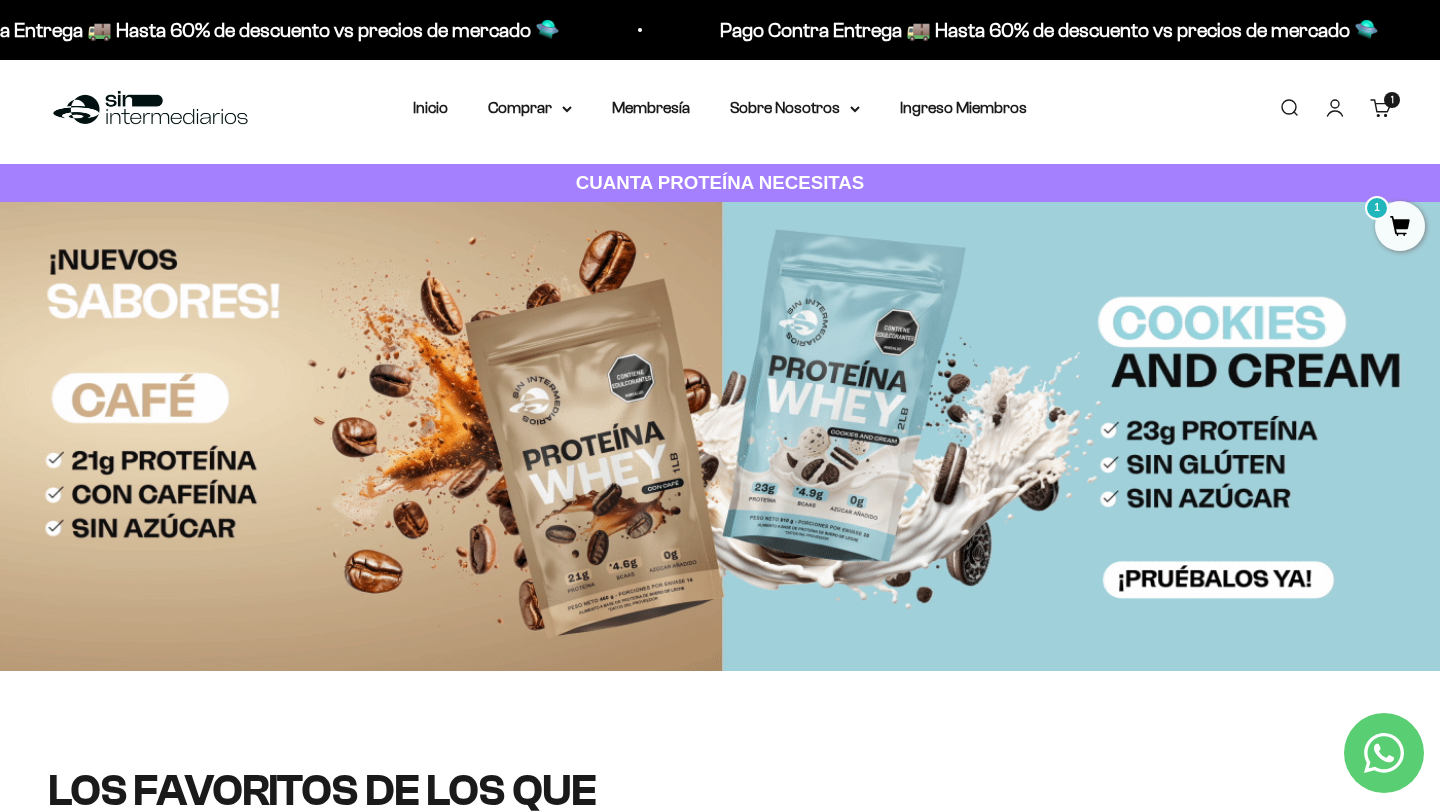 scroll, scrollTop: 0, scrollLeft: 0, axis: both 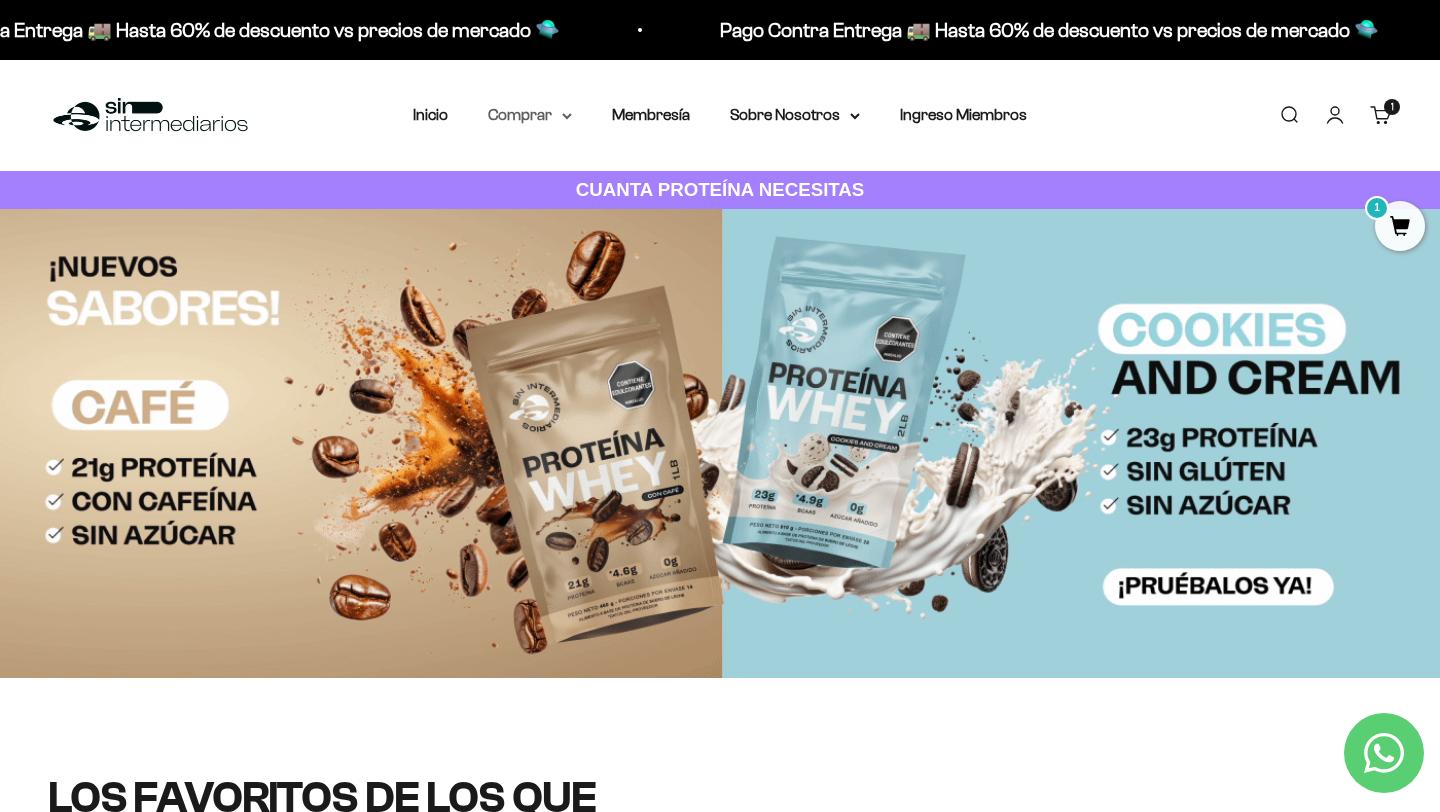 click on "Comprar" at bounding box center [530, 115] 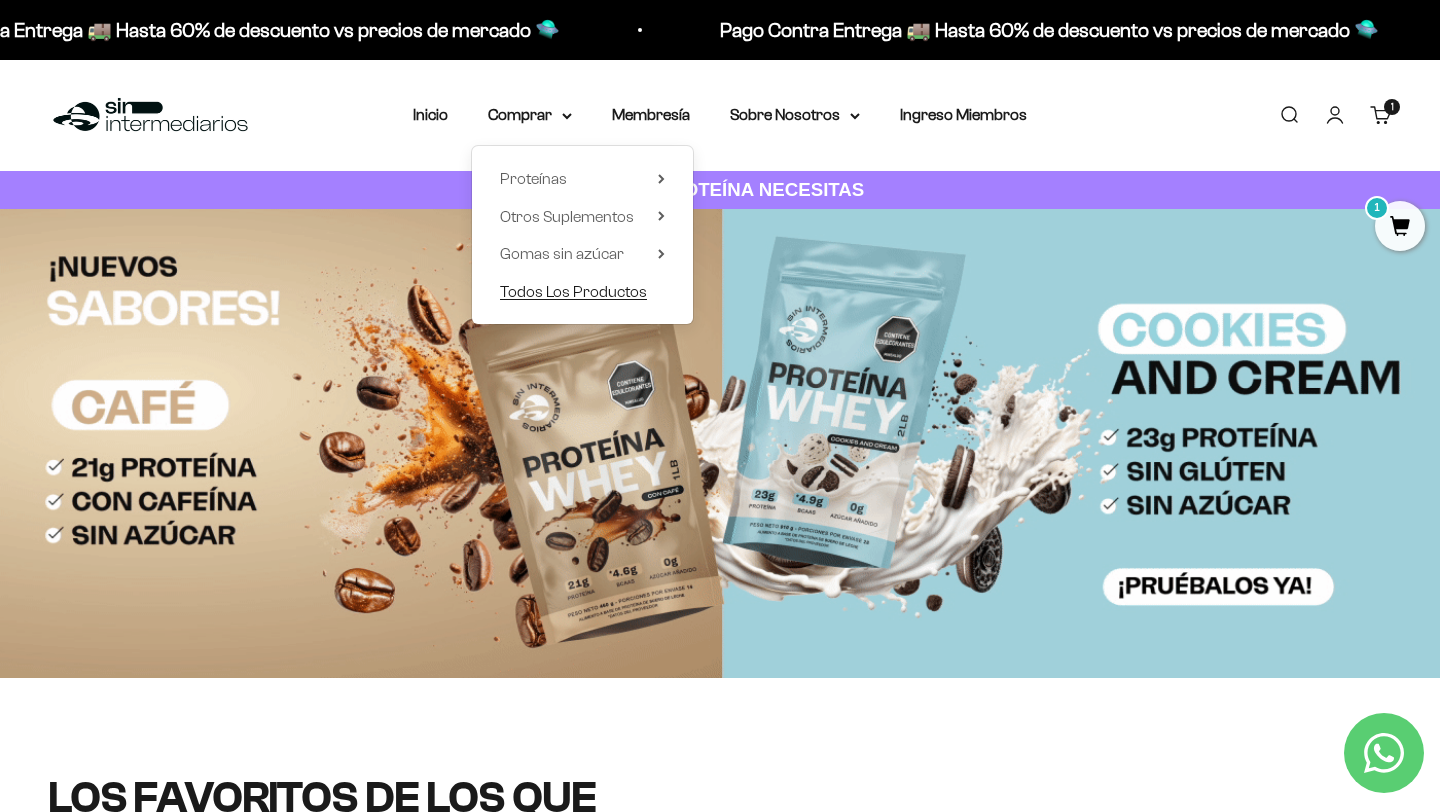 click on "Todos Los Productos" at bounding box center [573, 291] 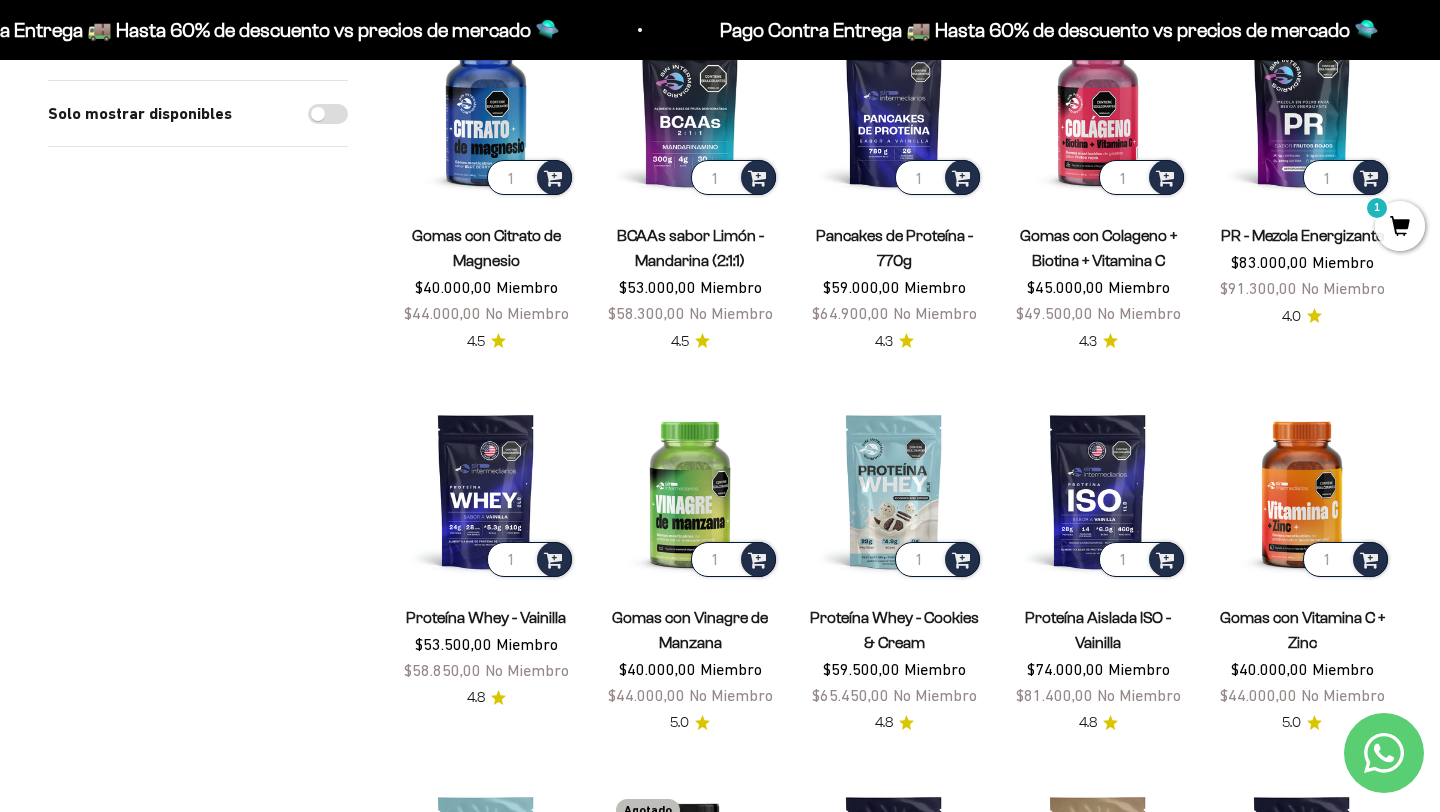 scroll, scrollTop: 689, scrollLeft: 0, axis: vertical 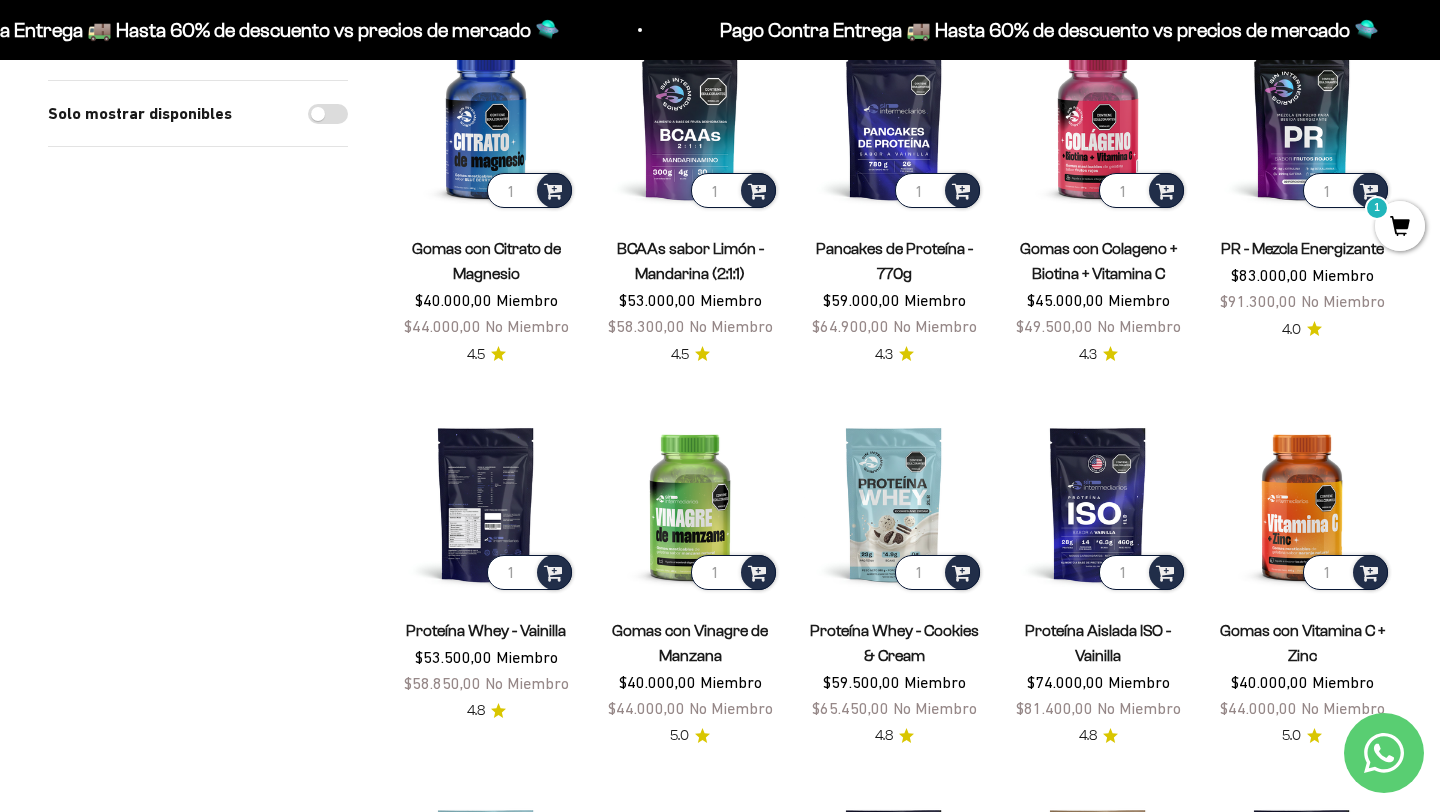click at bounding box center [486, 504] 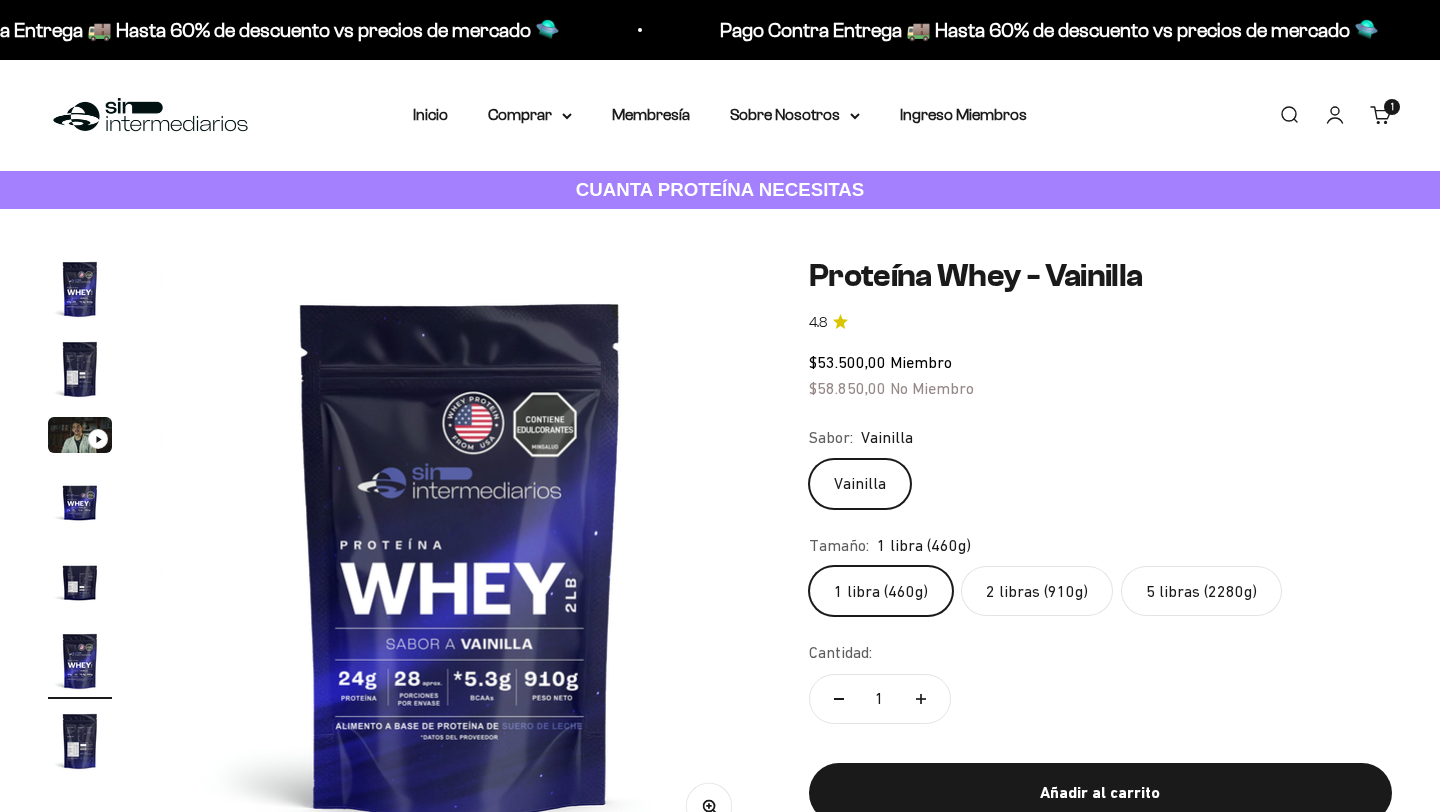 scroll, scrollTop: 0, scrollLeft: 0, axis: both 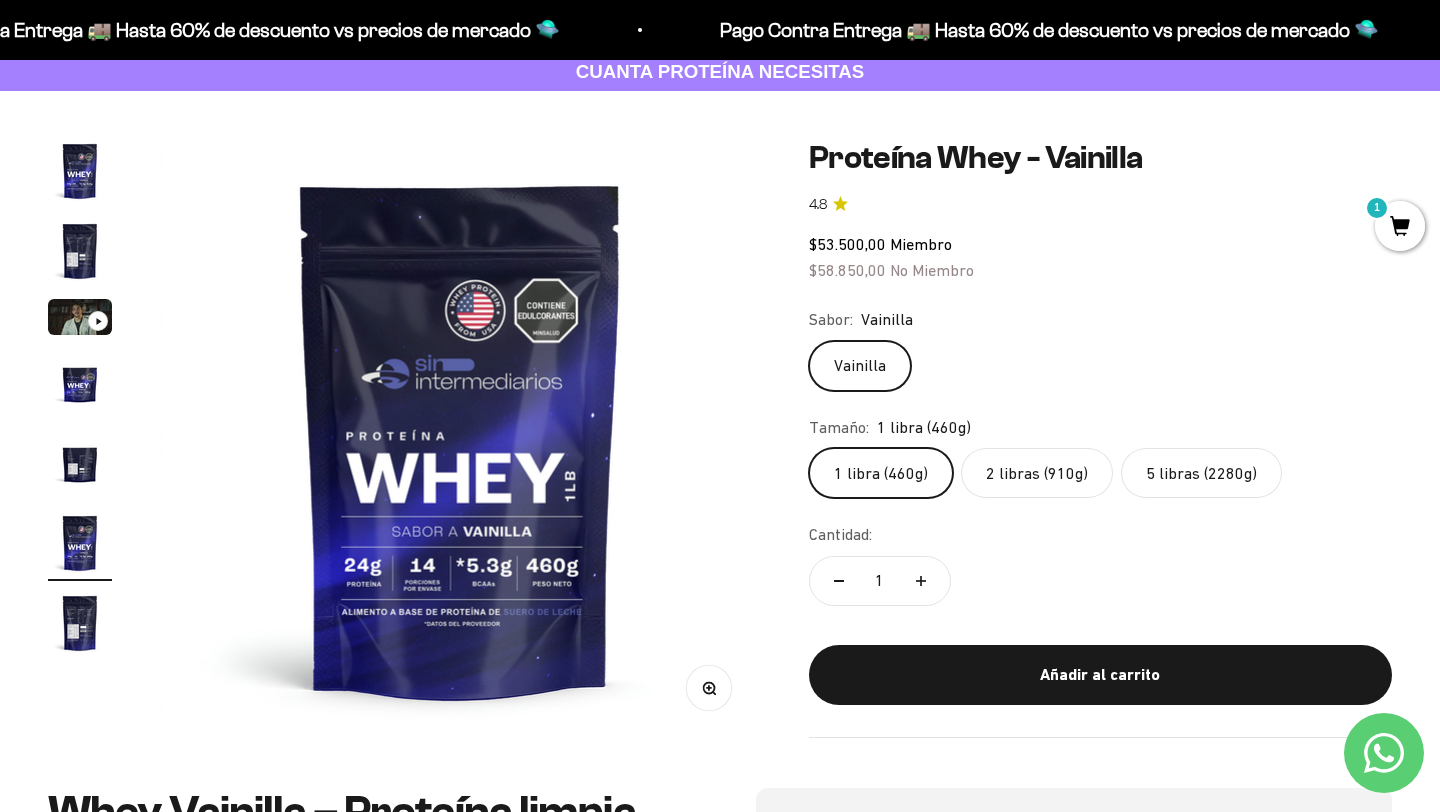 click on "2 libras (910g)" 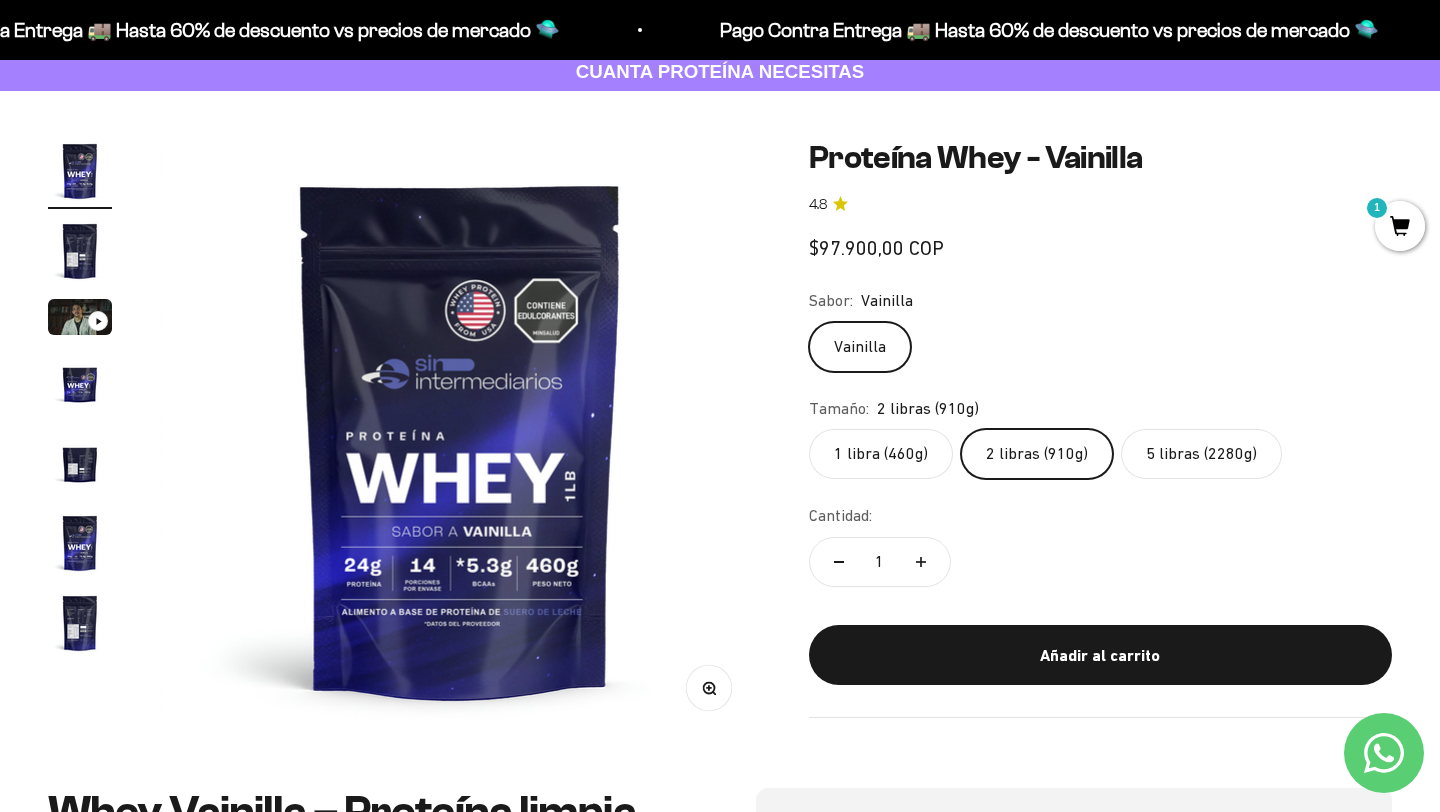 scroll, scrollTop: 0, scrollLeft: 0, axis: both 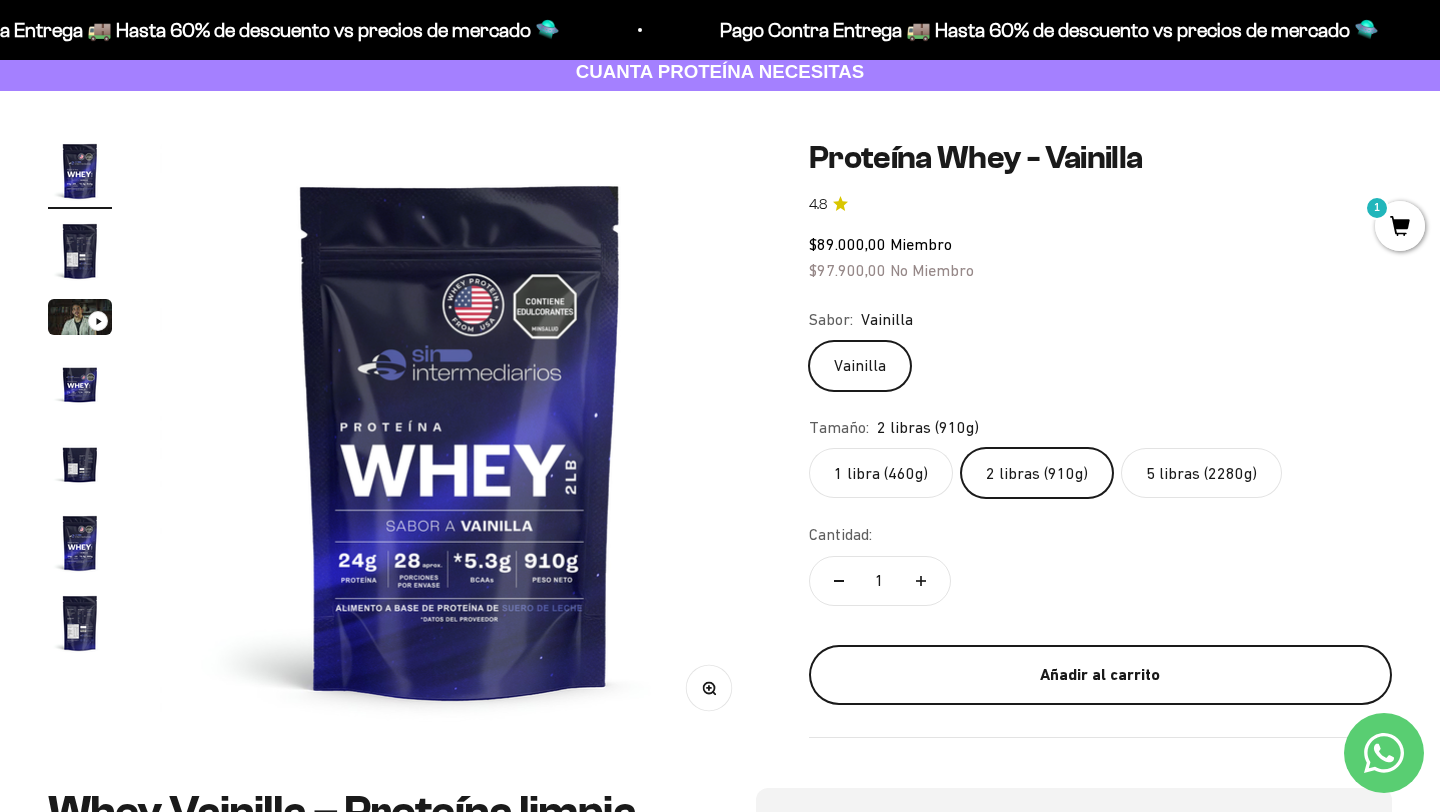 click on "Añadir al carrito" at bounding box center [1100, 675] 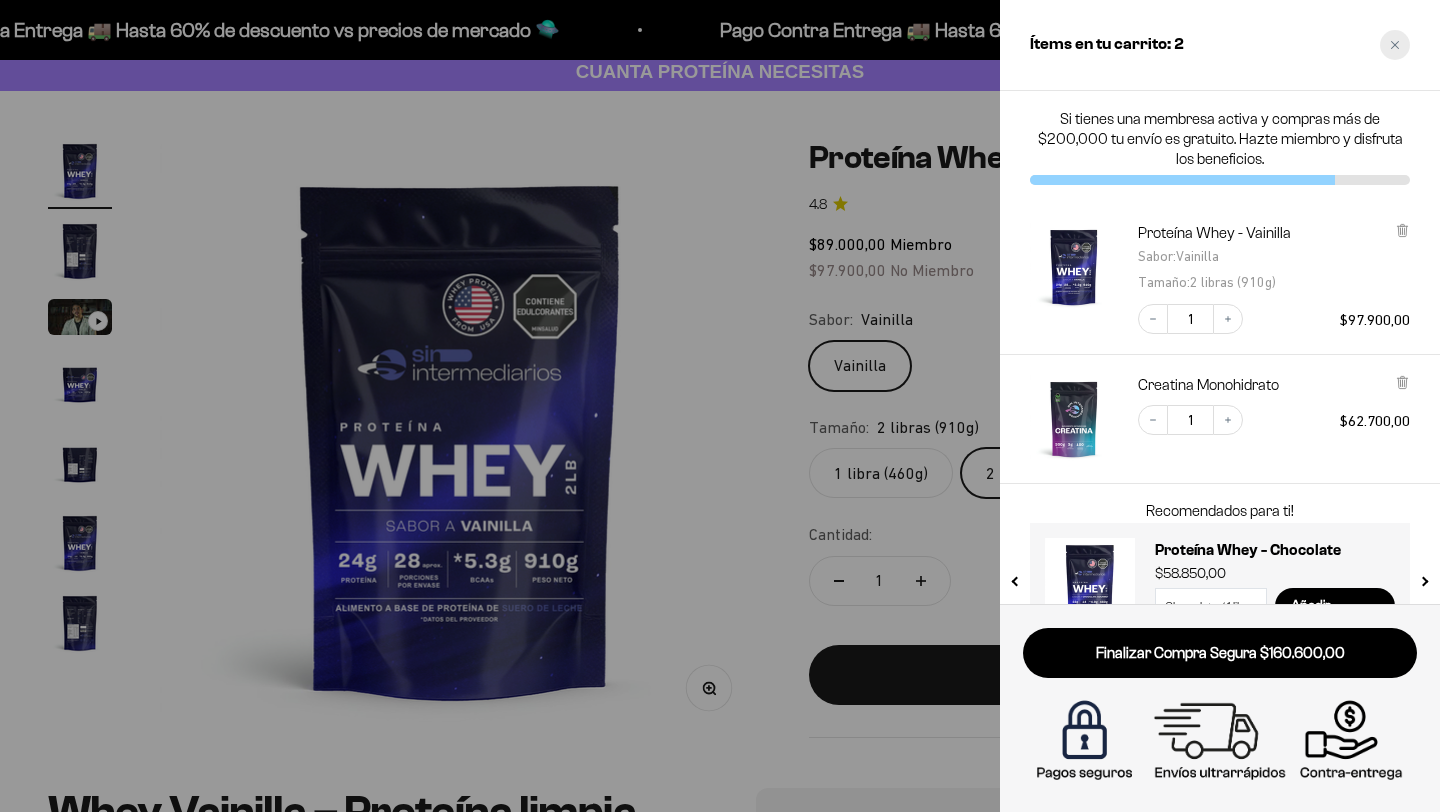 click at bounding box center [1395, 45] 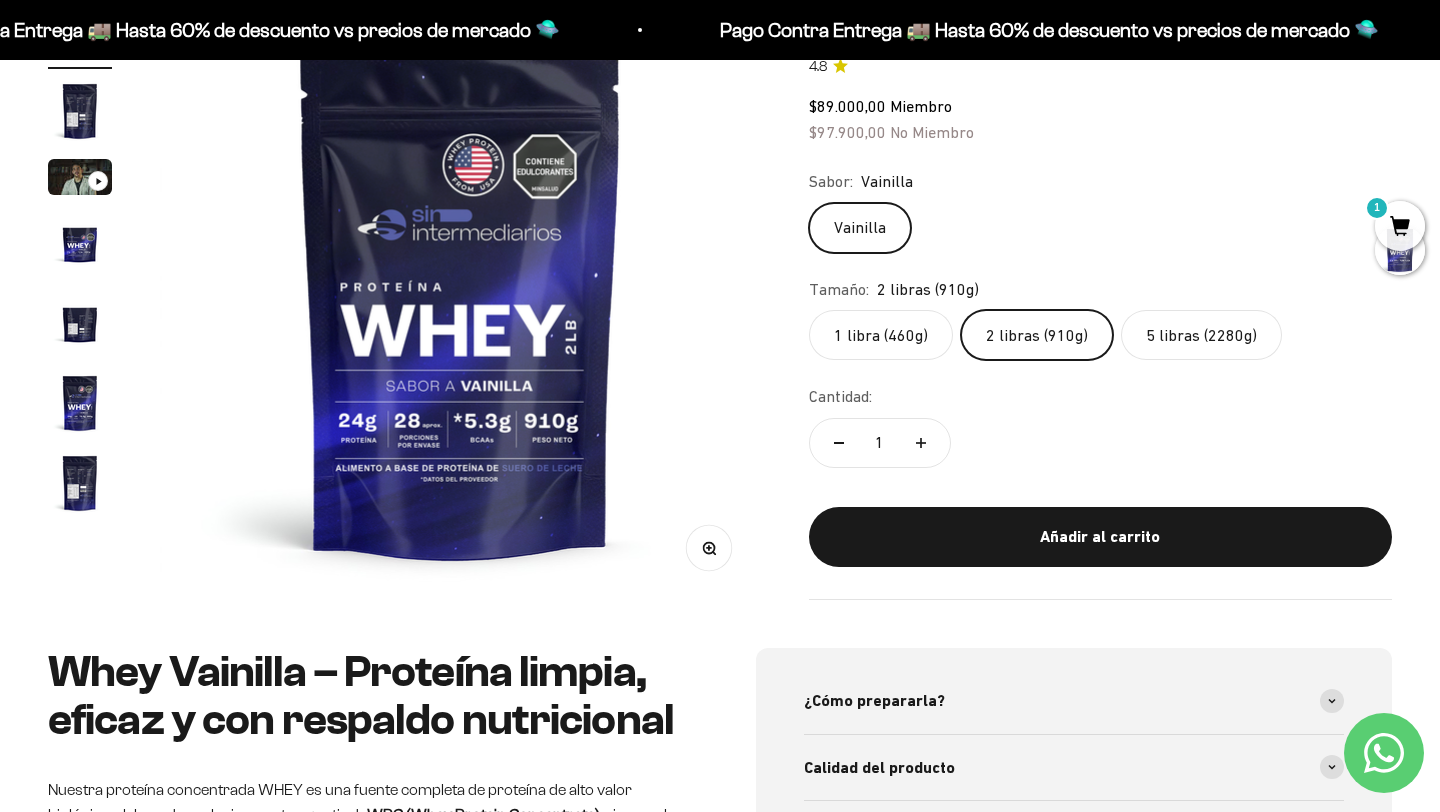 scroll, scrollTop: 267, scrollLeft: 0, axis: vertical 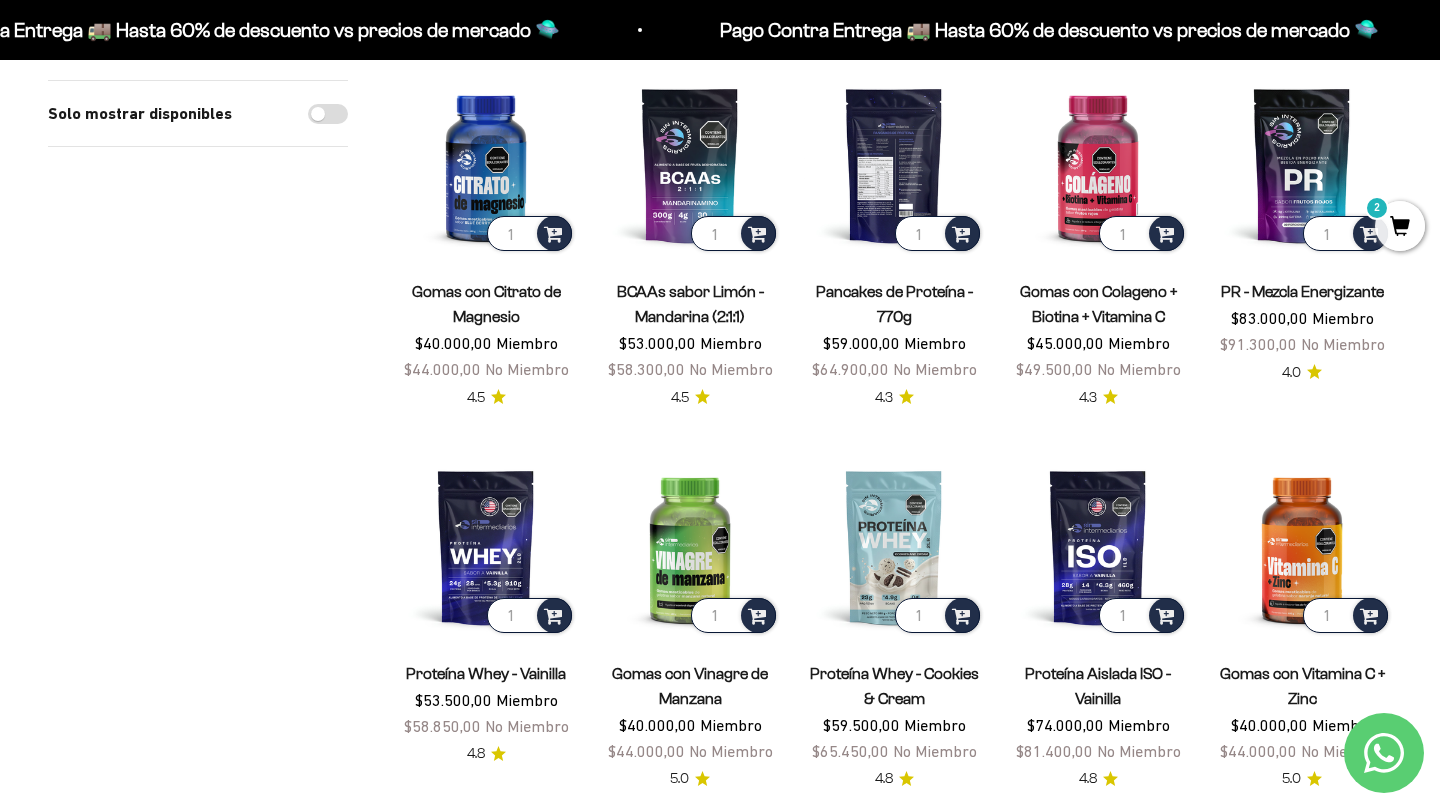 click at bounding box center (894, 165) 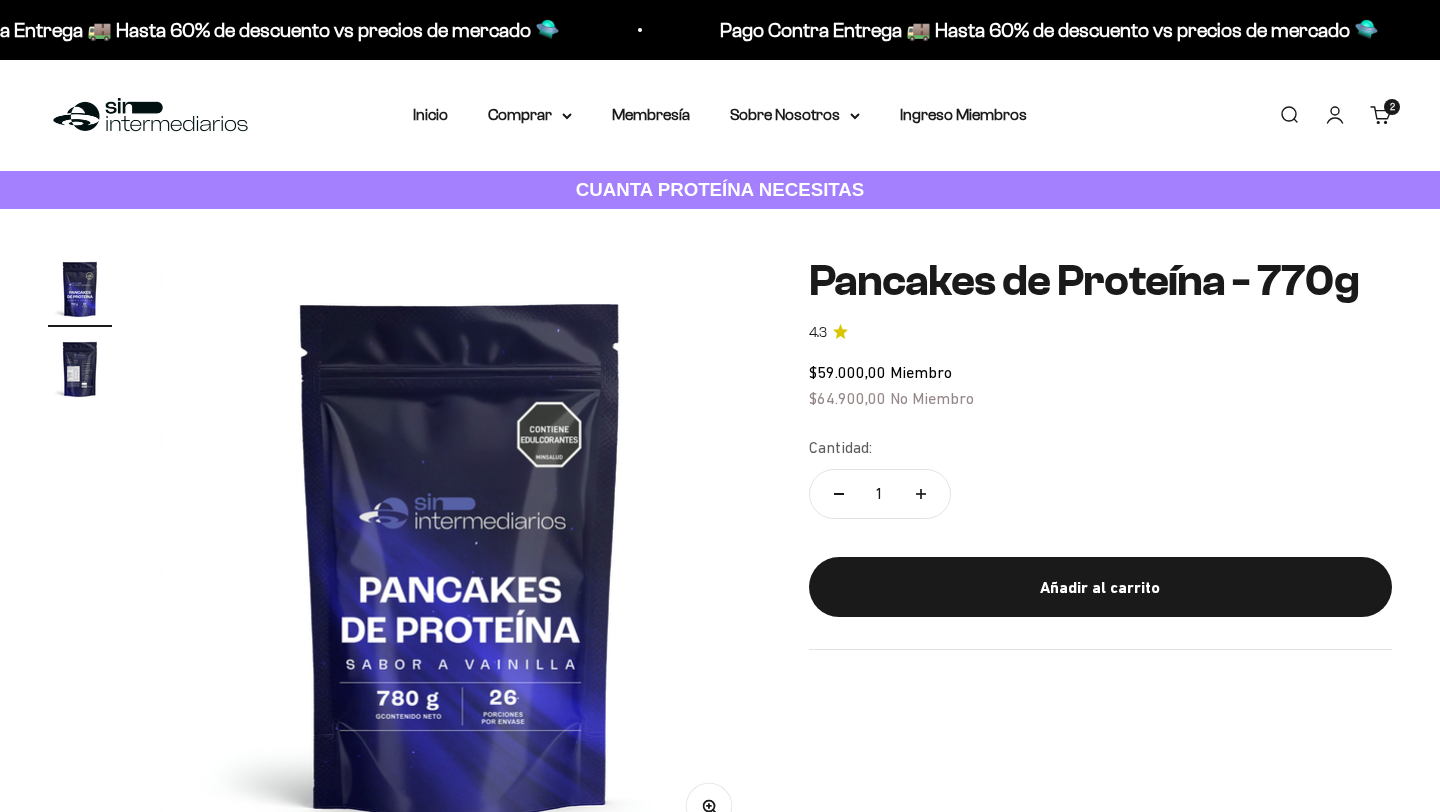 scroll, scrollTop: 0, scrollLeft: 0, axis: both 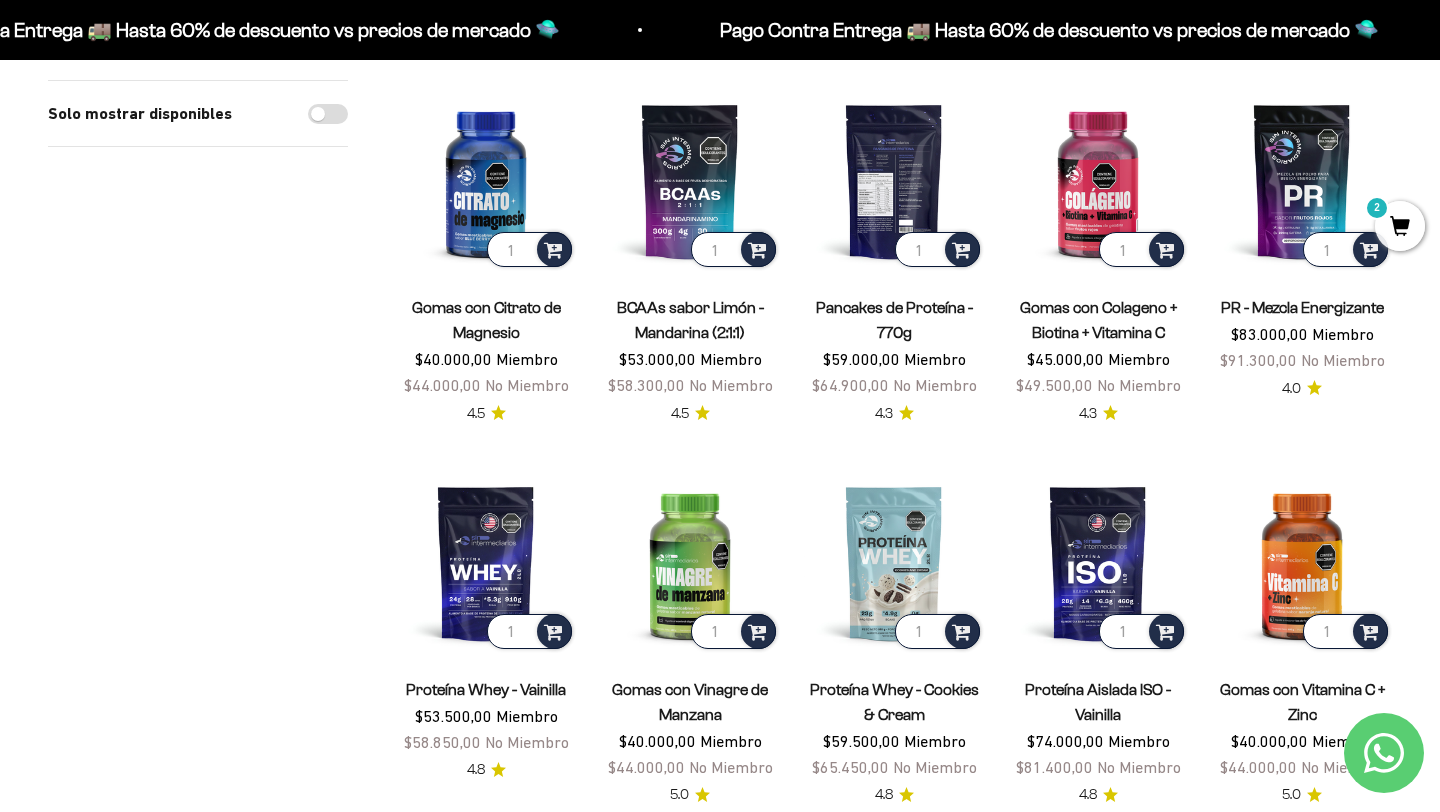 click at bounding box center [894, 181] 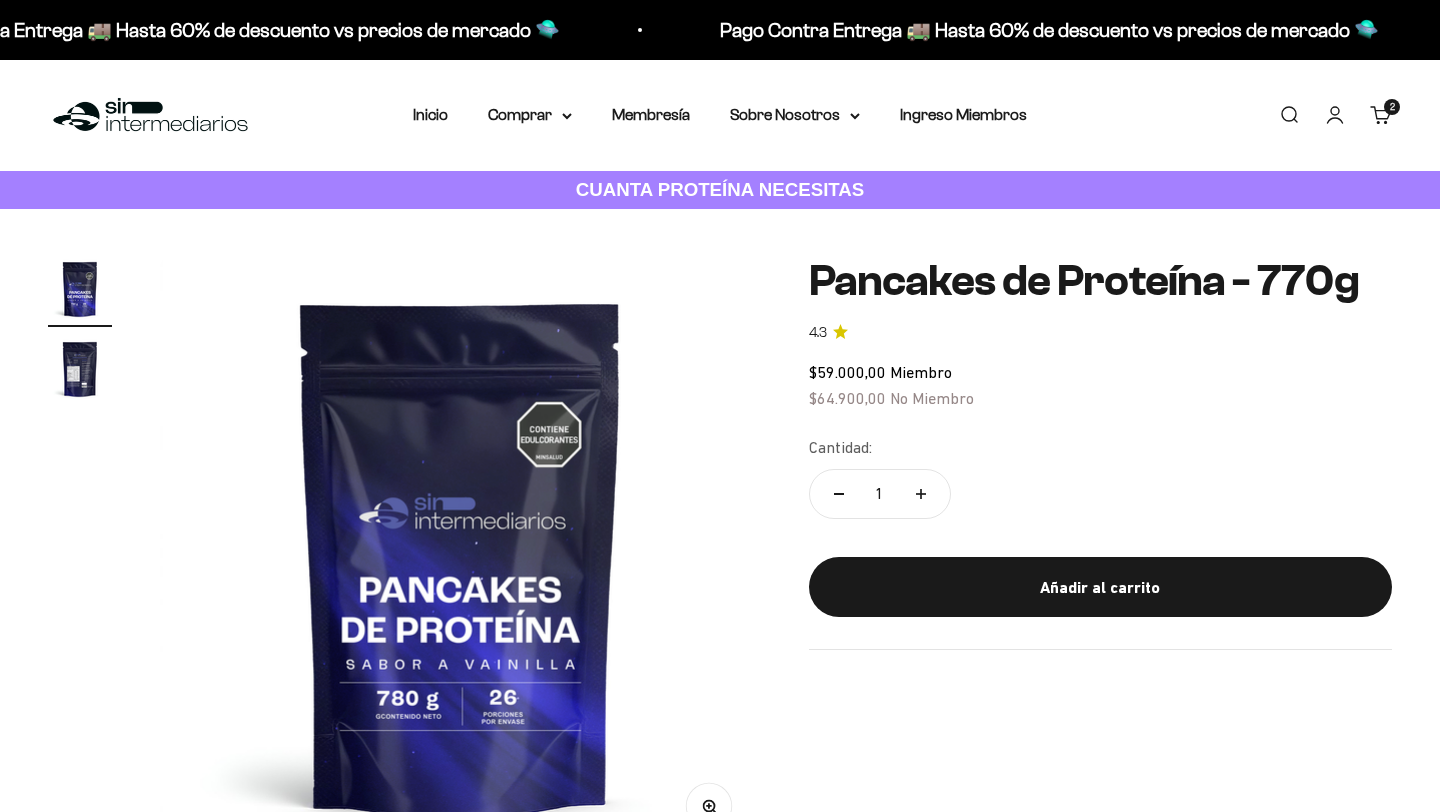 scroll, scrollTop: 0, scrollLeft: 0, axis: both 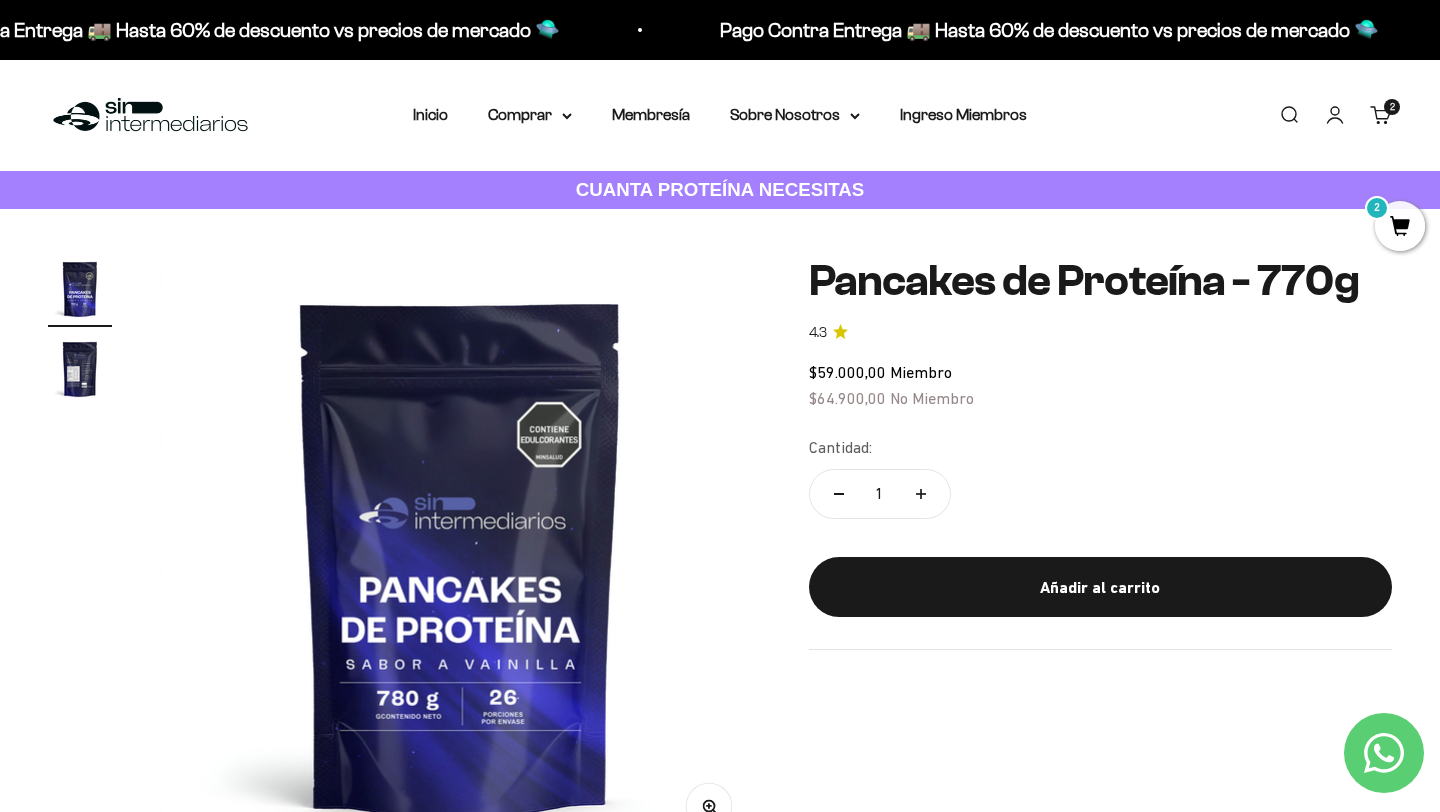 click at bounding box center [80, 369] 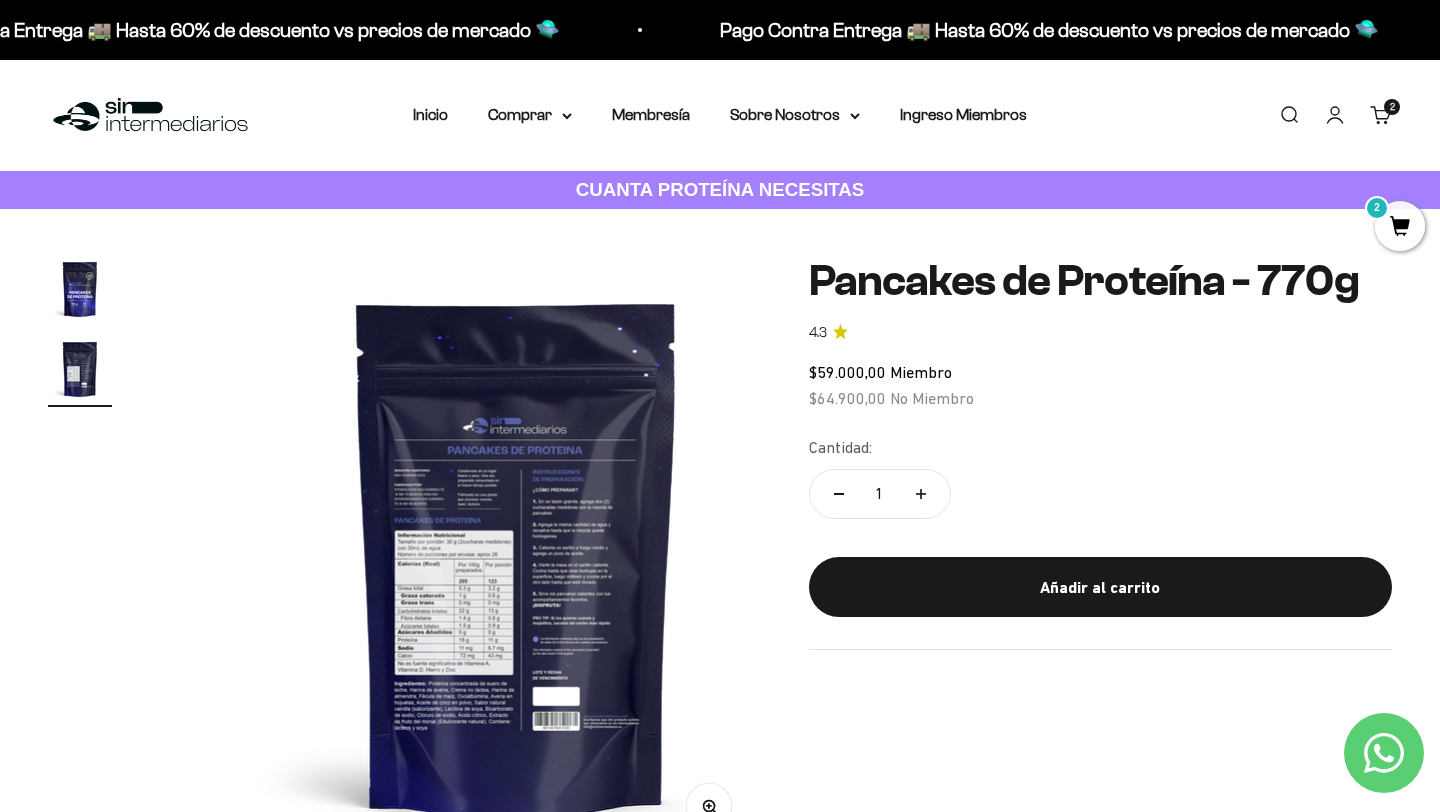 scroll, scrollTop: 0, scrollLeft: 624, axis: horizontal 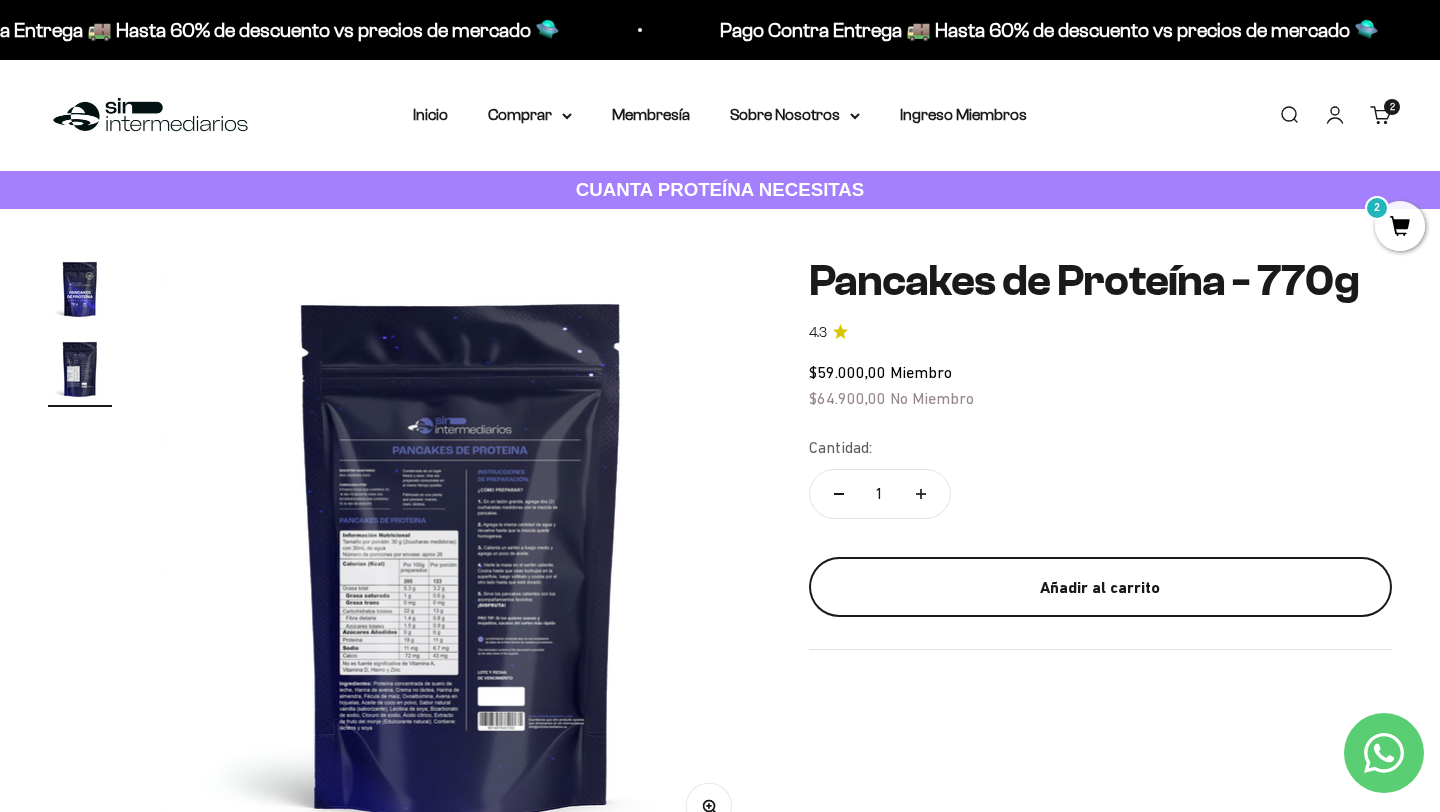click on "Añadir al carrito" at bounding box center [1100, 588] 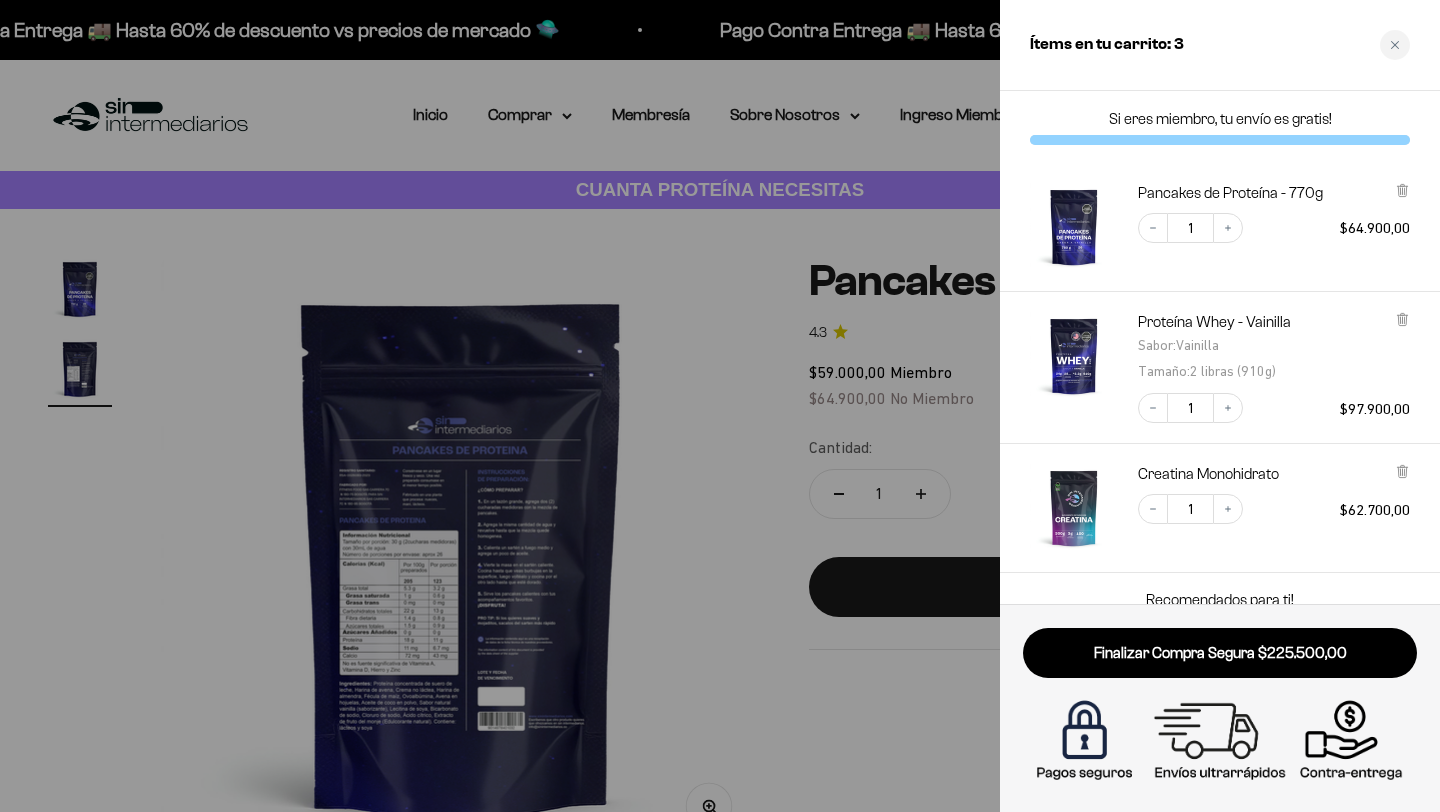click at bounding box center [720, 406] 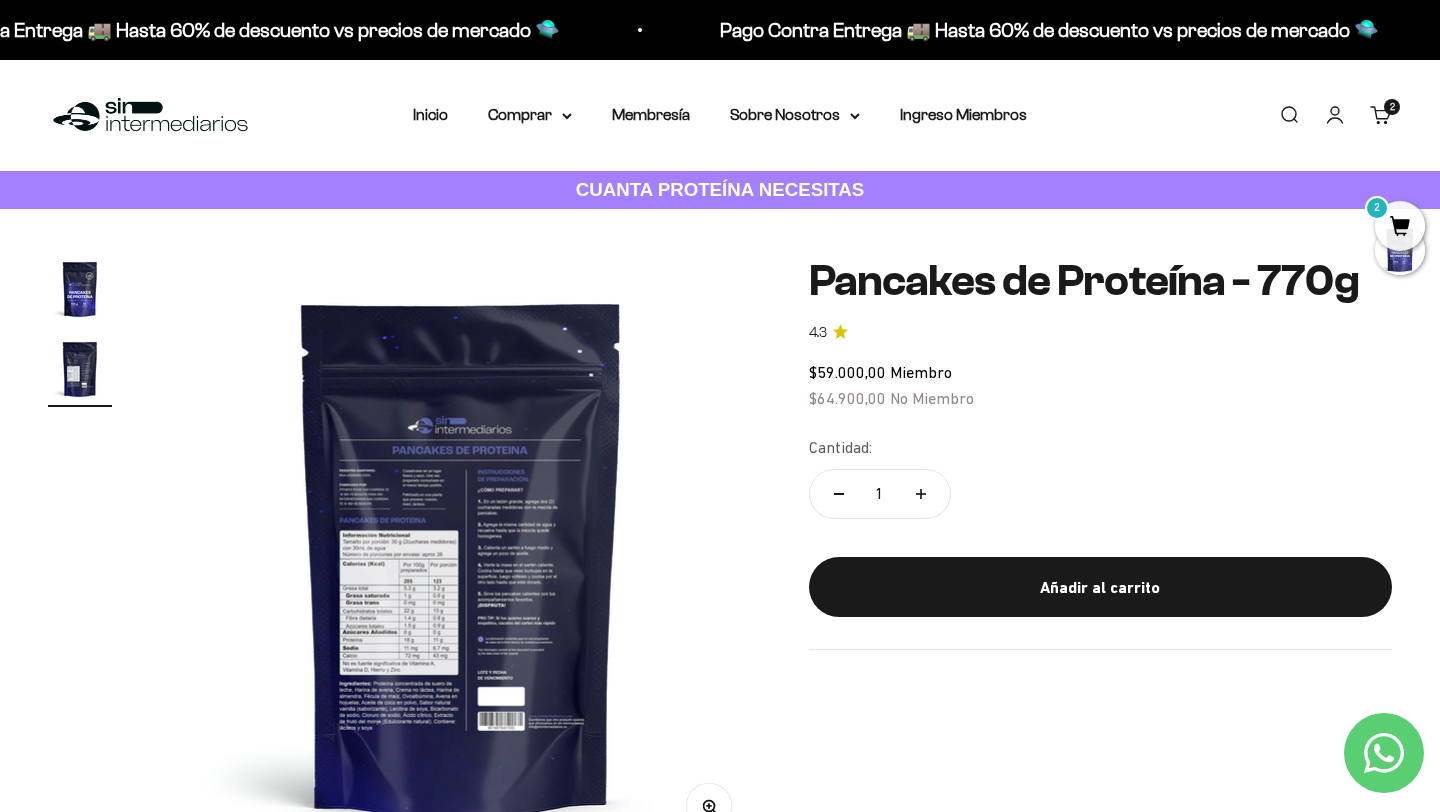 scroll, scrollTop: 2, scrollLeft: 0, axis: vertical 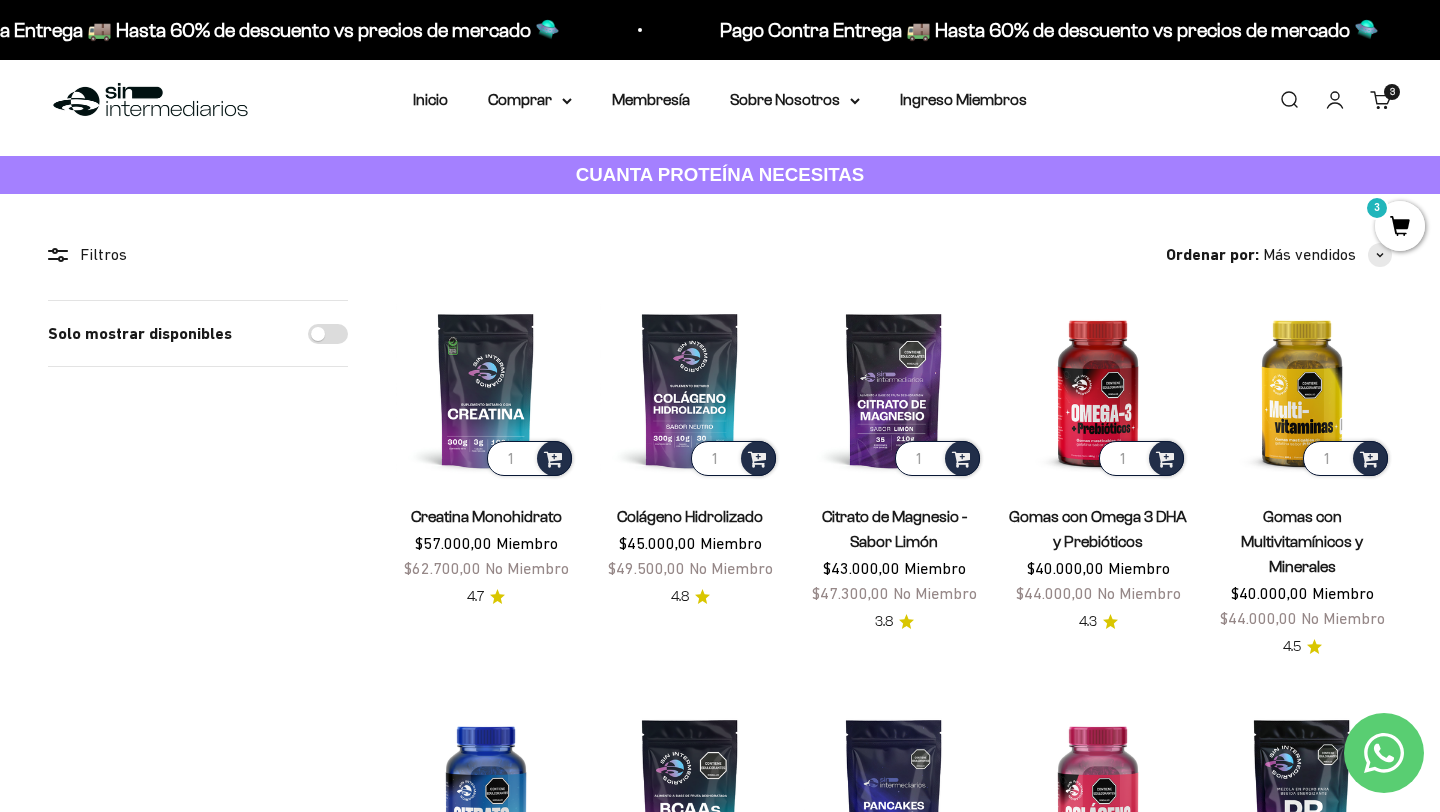 click on "3" at bounding box center (1400, 226) 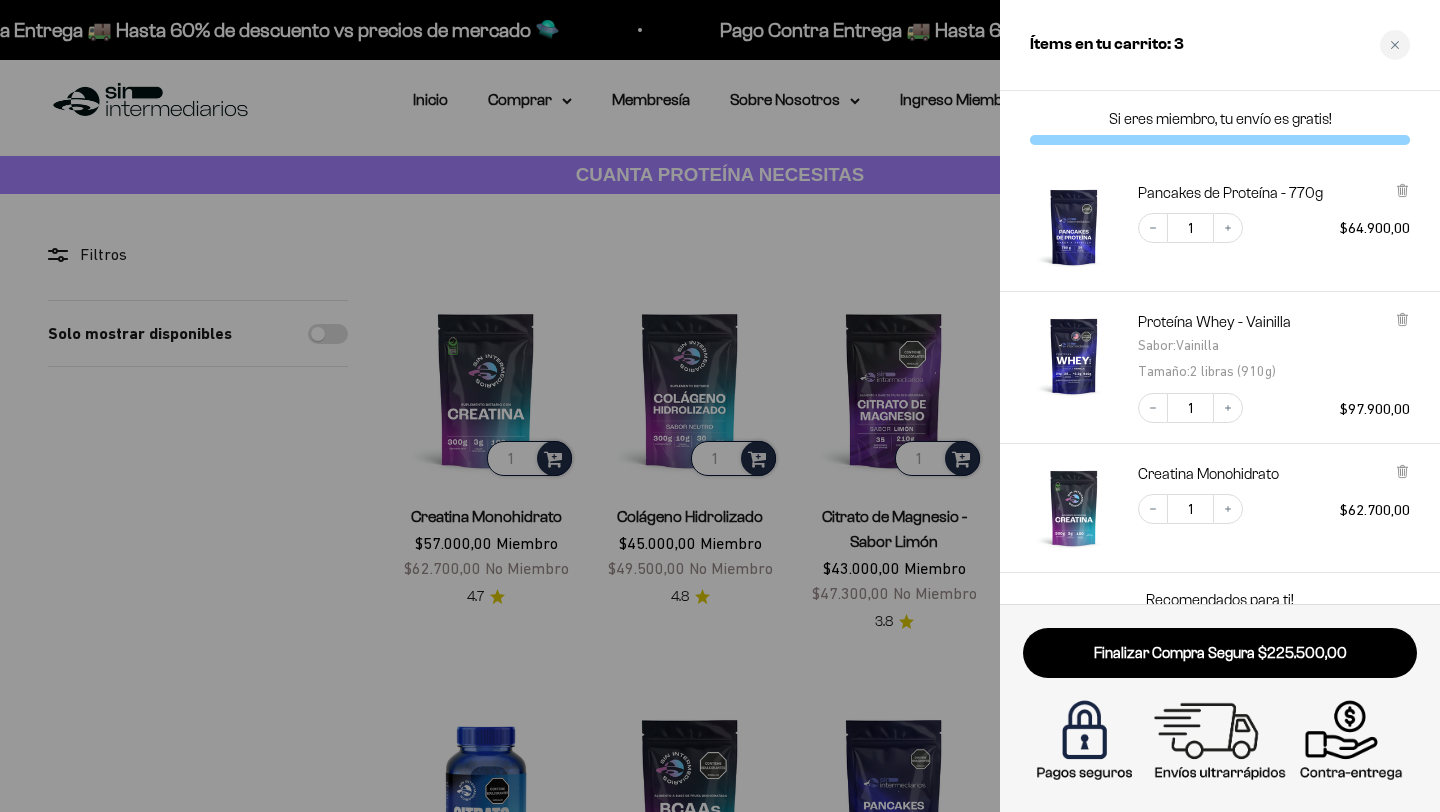 click at bounding box center [720, 406] 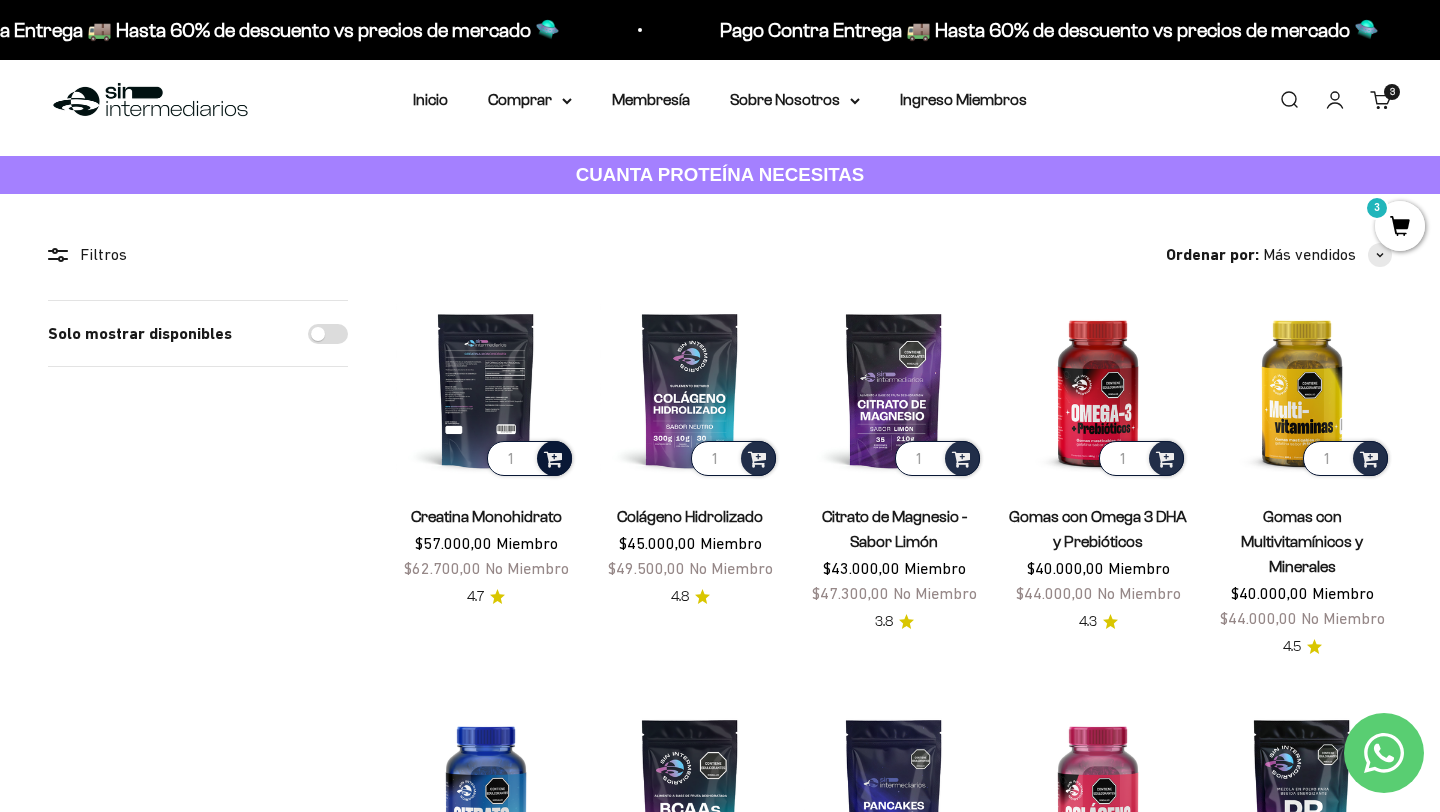 click at bounding box center [553, 457] 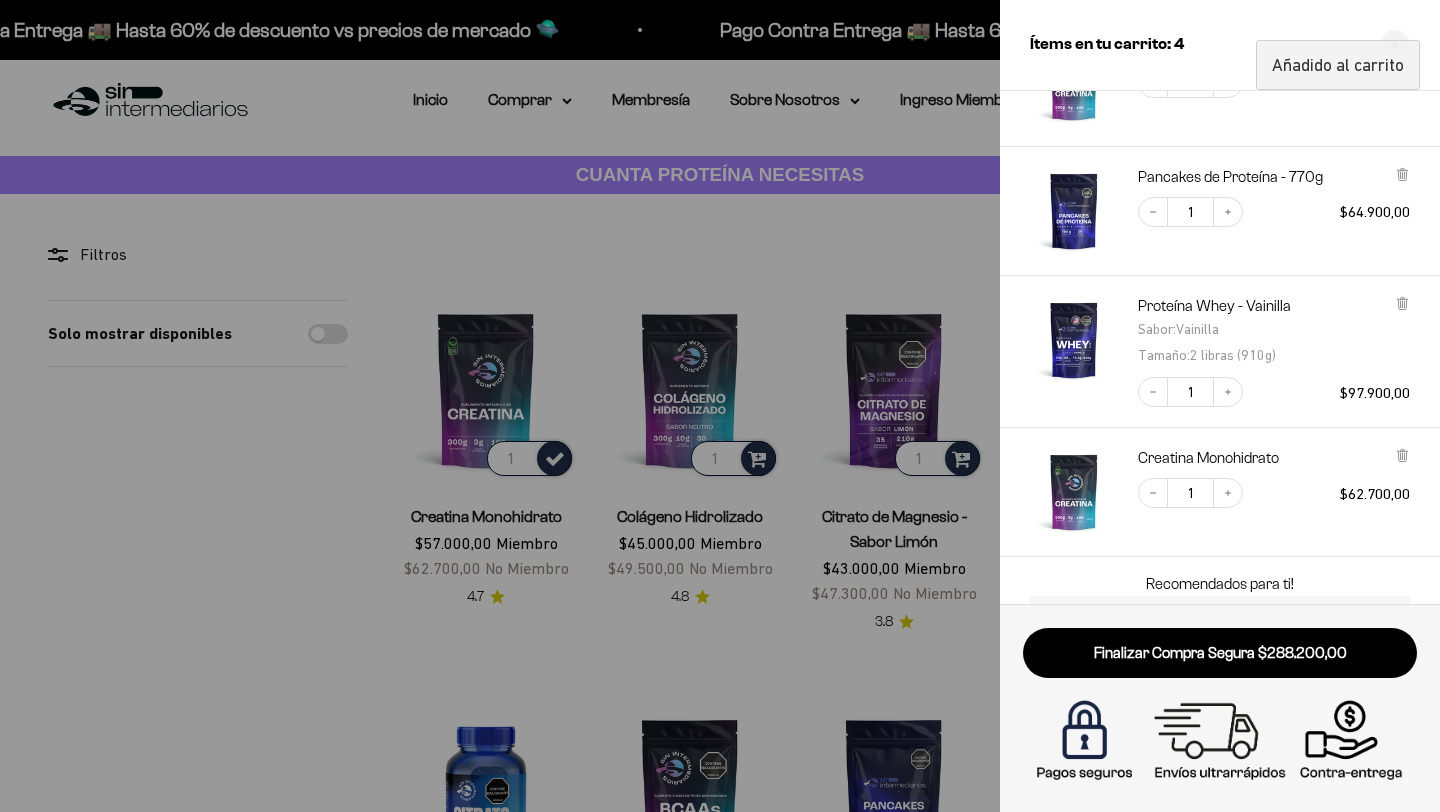 scroll, scrollTop: 0, scrollLeft: 0, axis: both 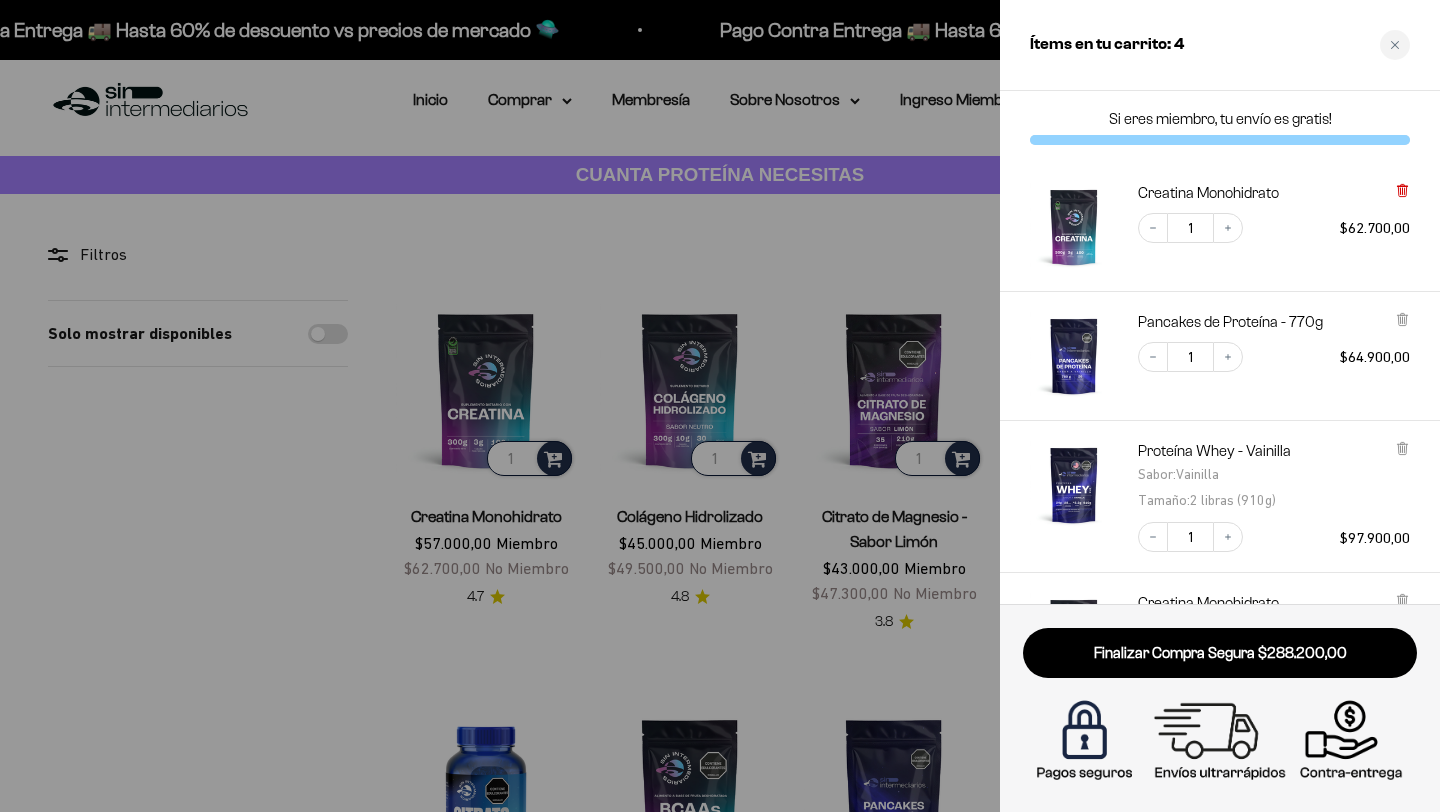 click 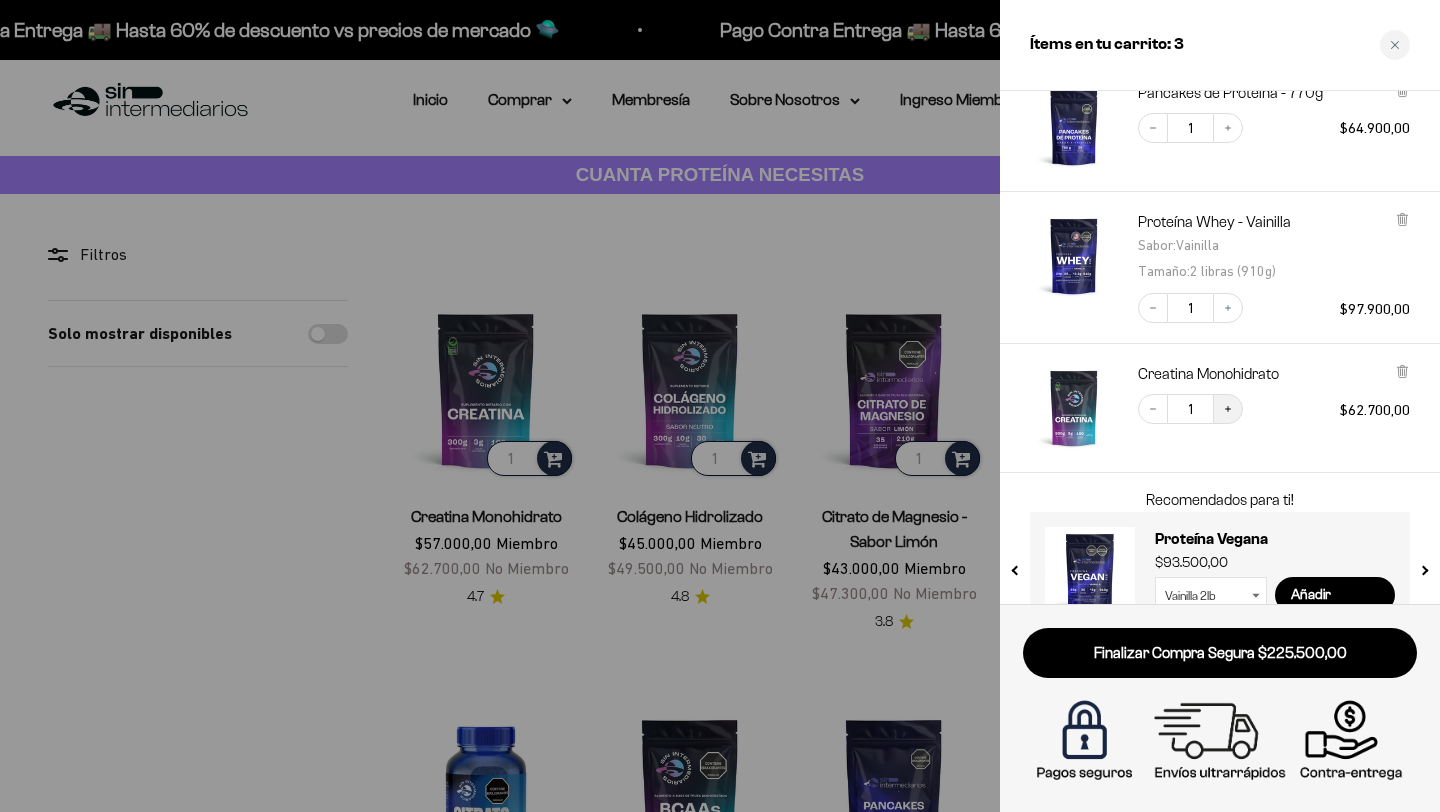 scroll, scrollTop: 143, scrollLeft: 0, axis: vertical 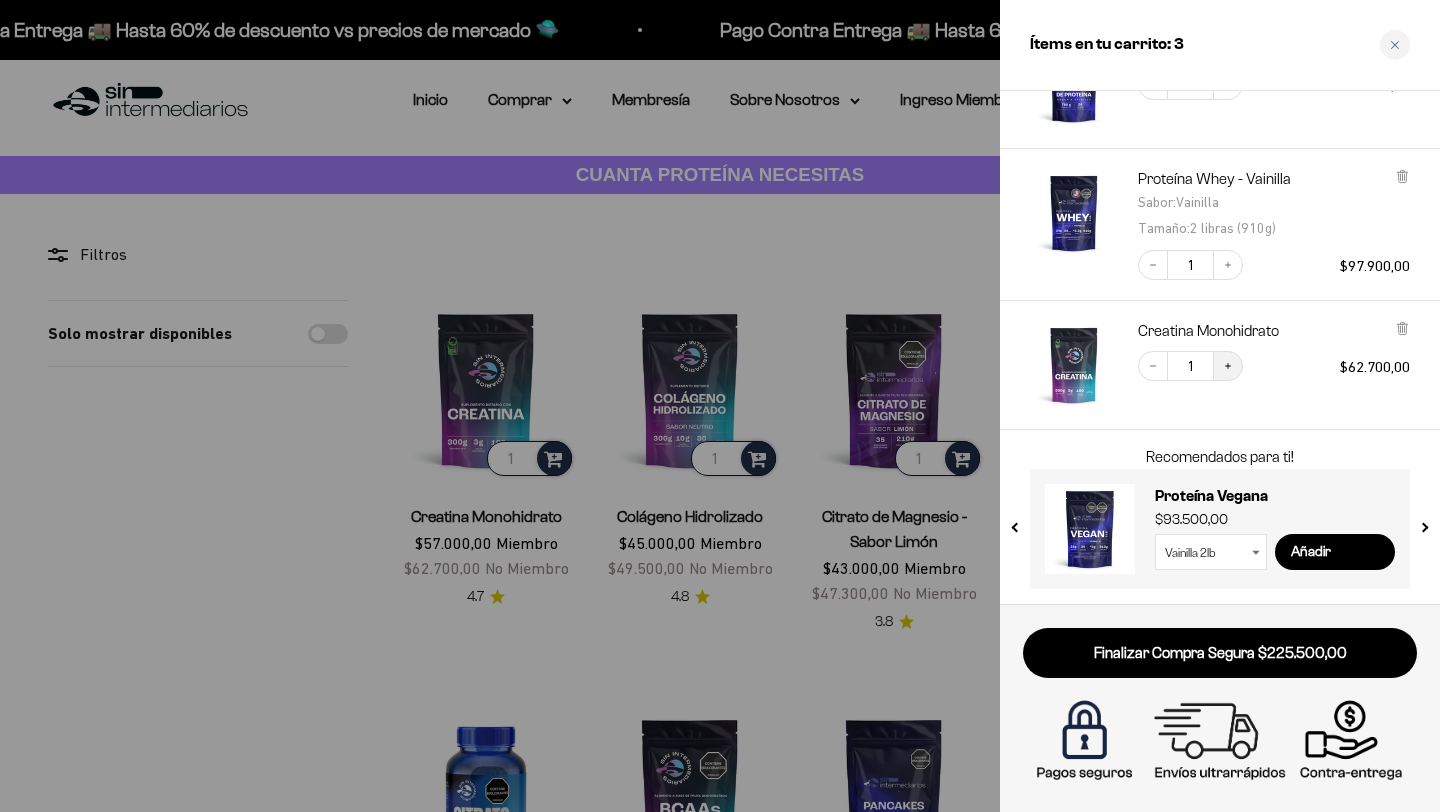 click 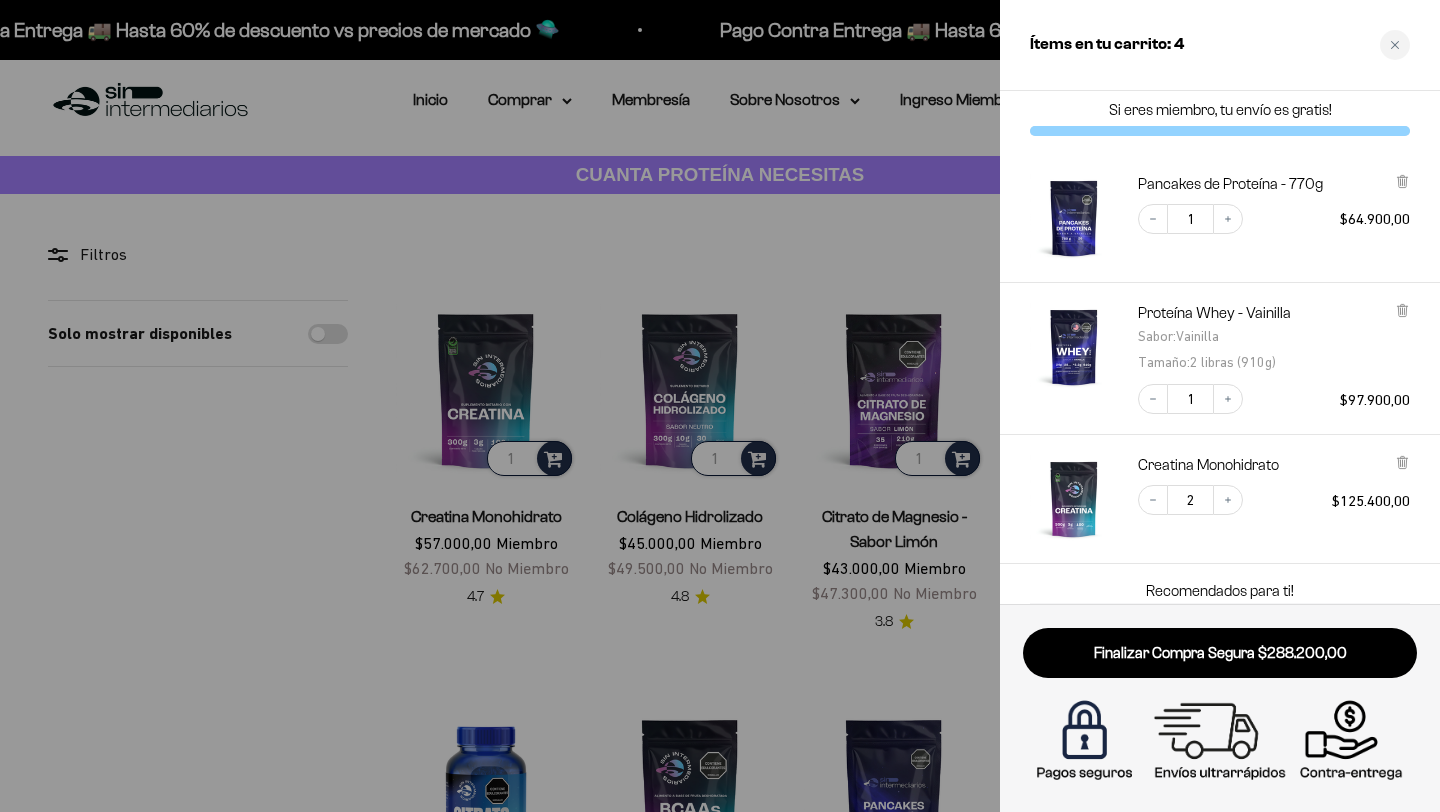 scroll, scrollTop: 0, scrollLeft: 0, axis: both 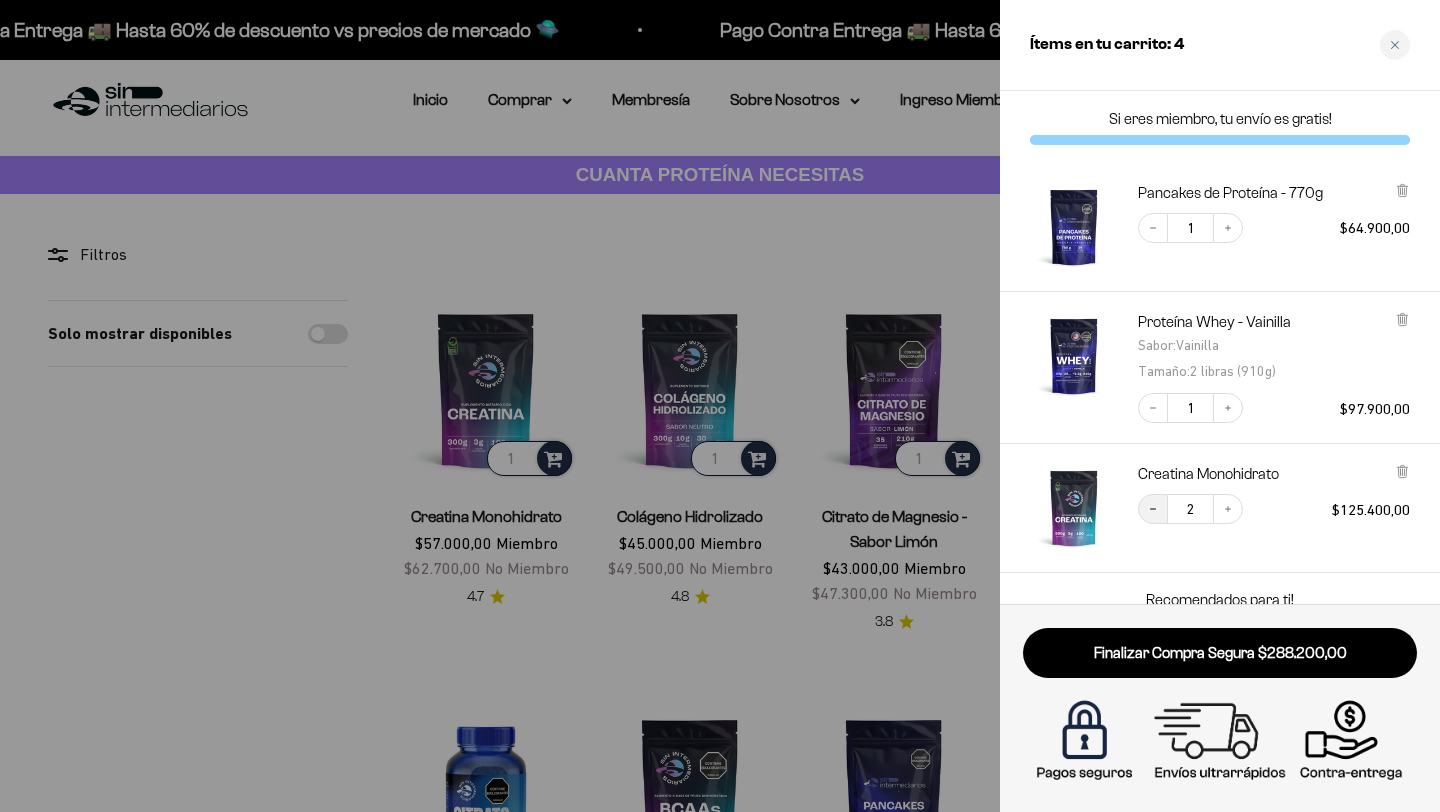 click on "Decrease quantity" at bounding box center [1153, 509] 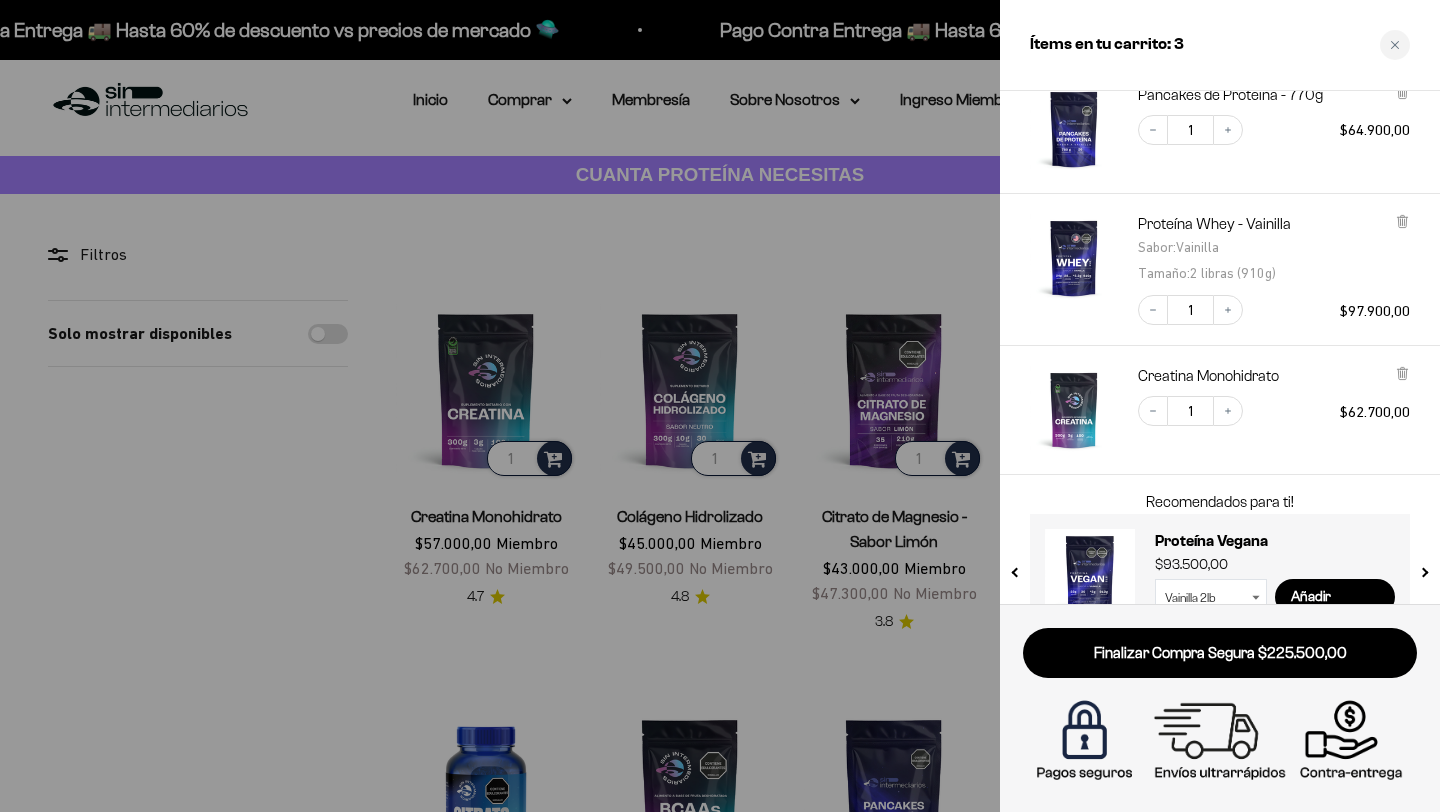 scroll, scrollTop: 76, scrollLeft: 0, axis: vertical 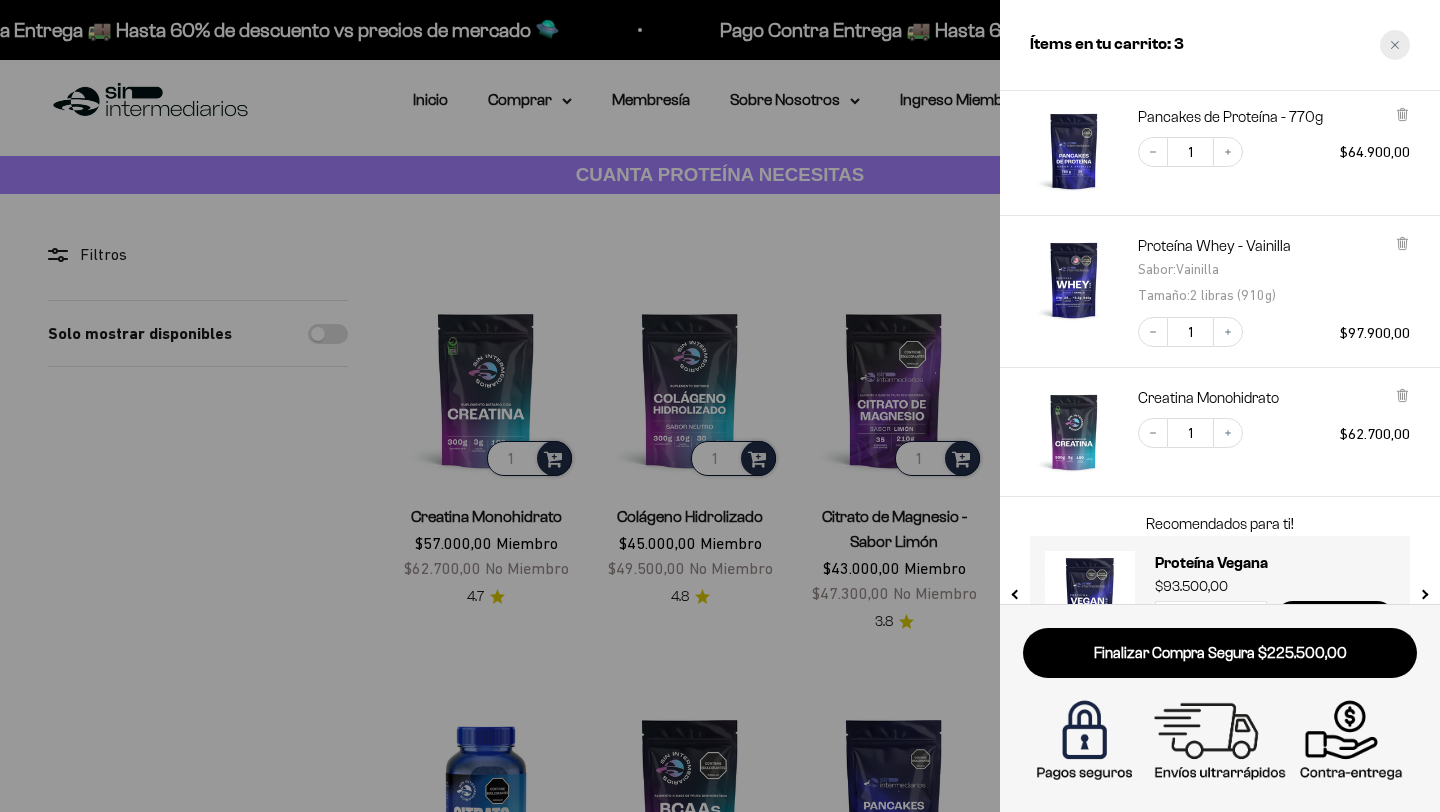 click at bounding box center [1395, 45] 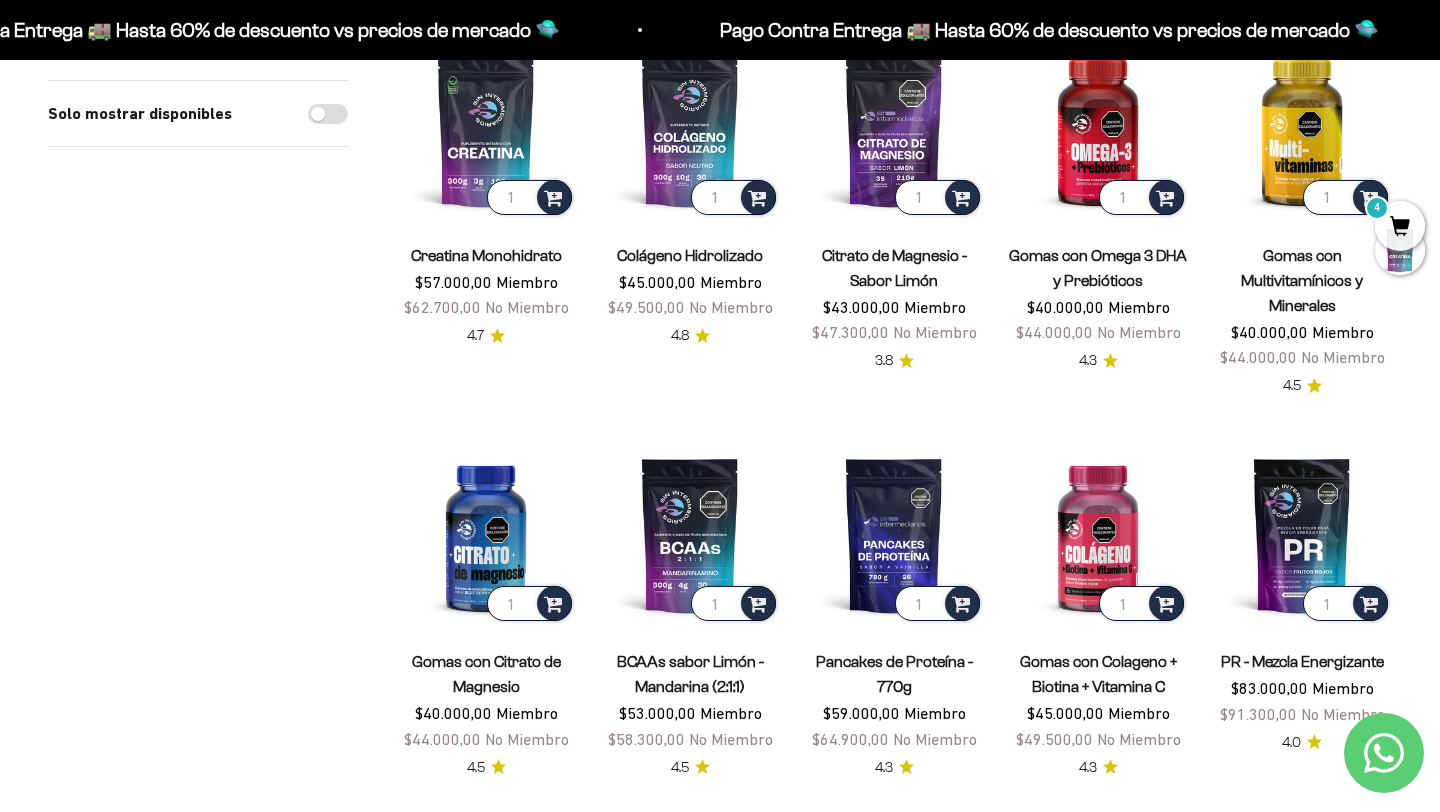 scroll, scrollTop: 274, scrollLeft: 0, axis: vertical 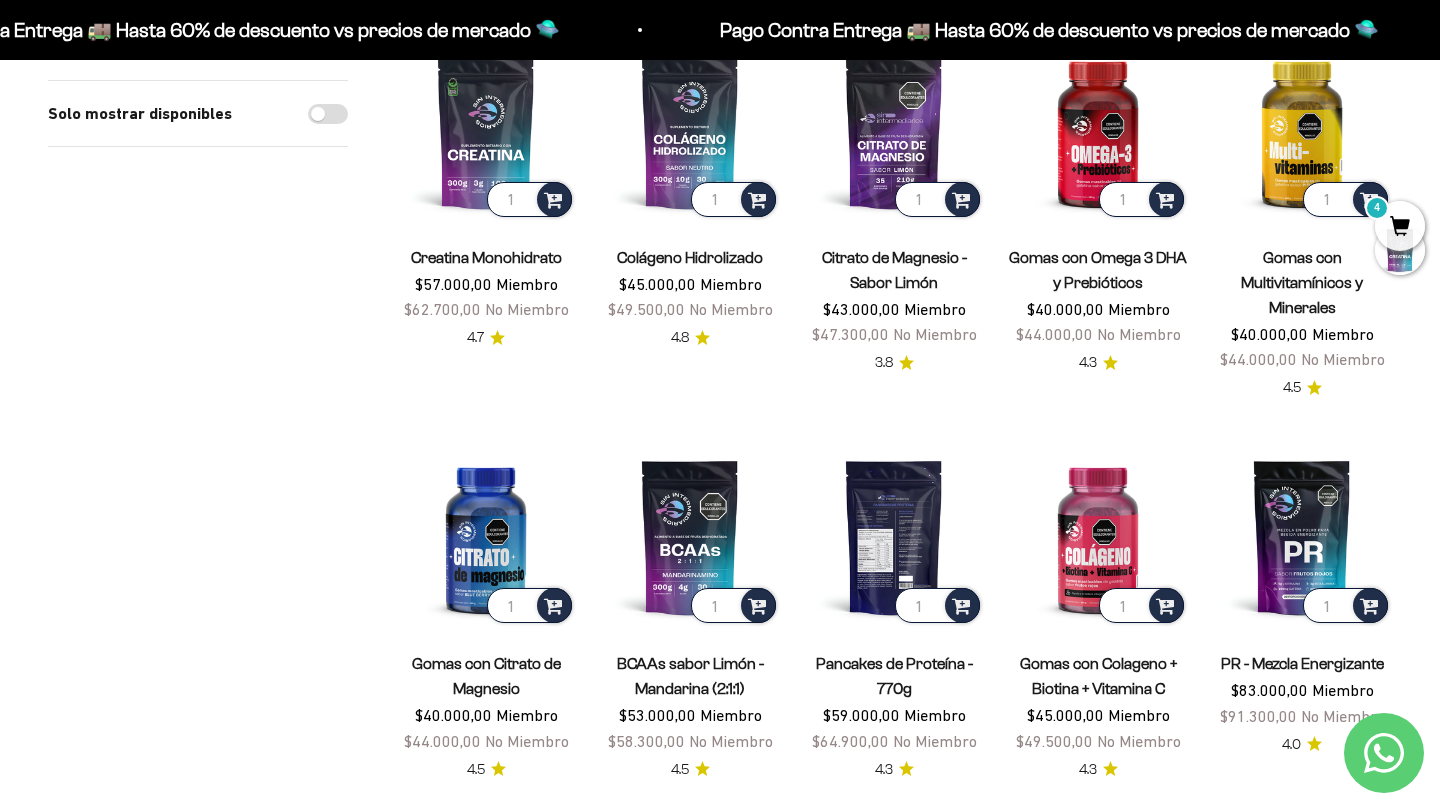 click at bounding box center (894, 537) 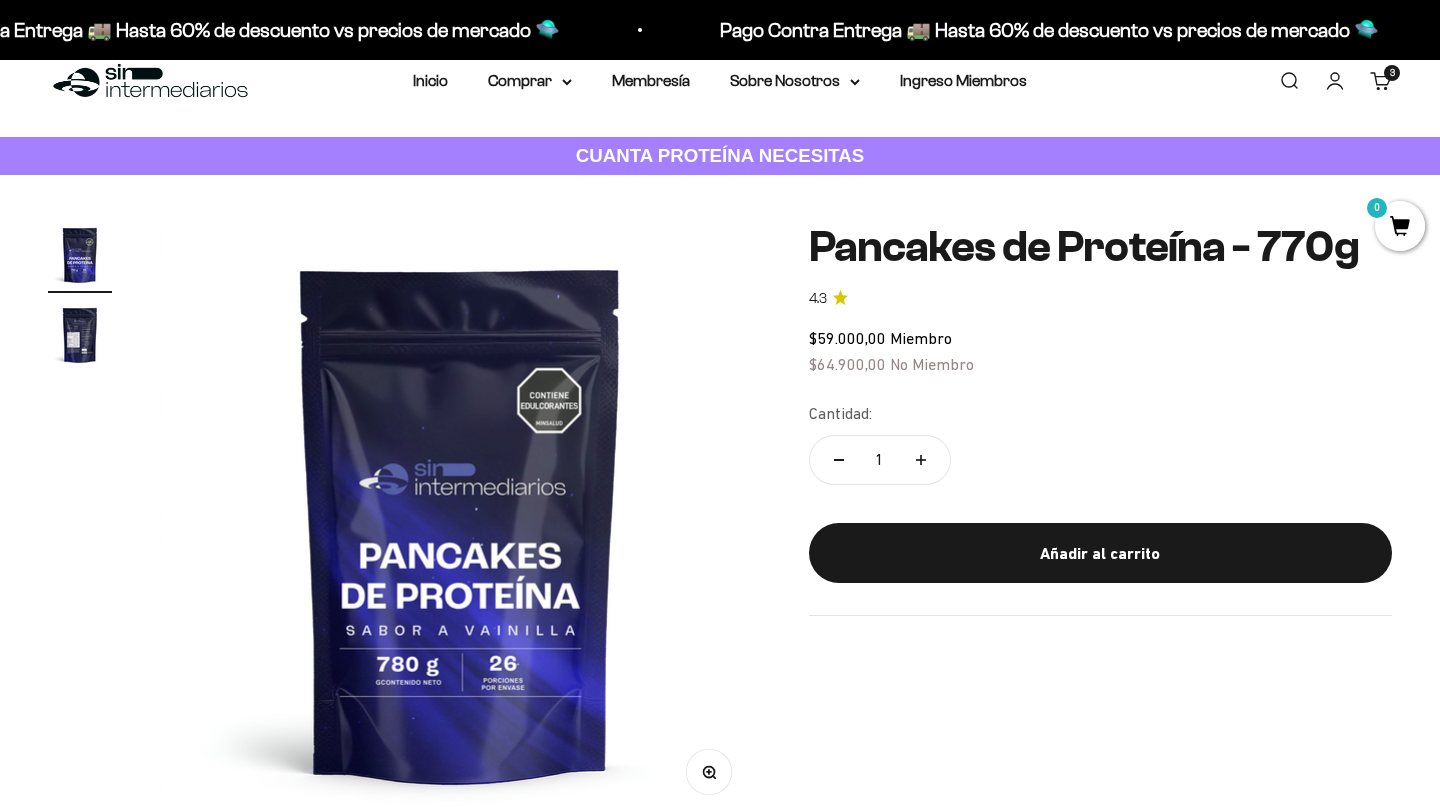 scroll, scrollTop: 58, scrollLeft: 0, axis: vertical 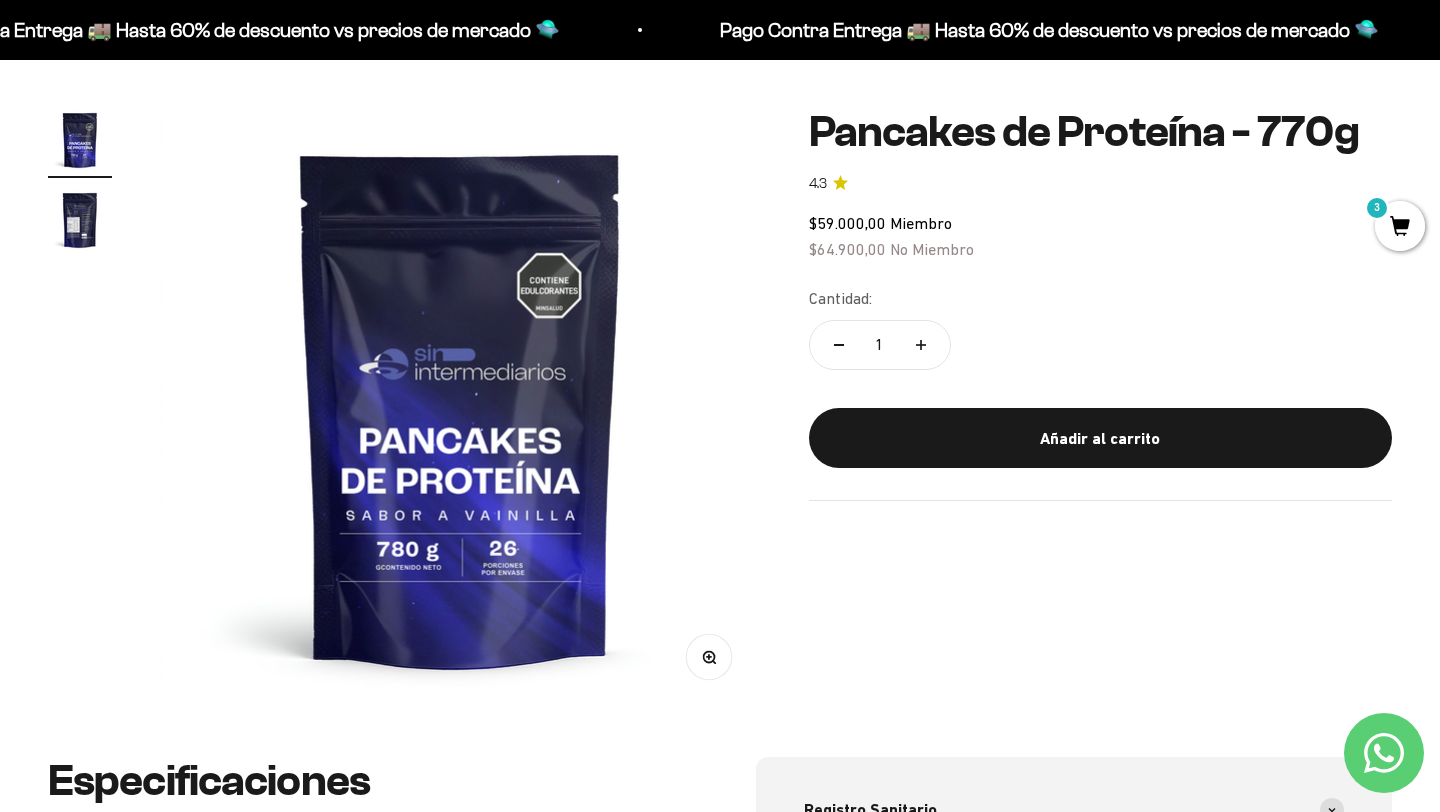 click at bounding box center [80, 220] 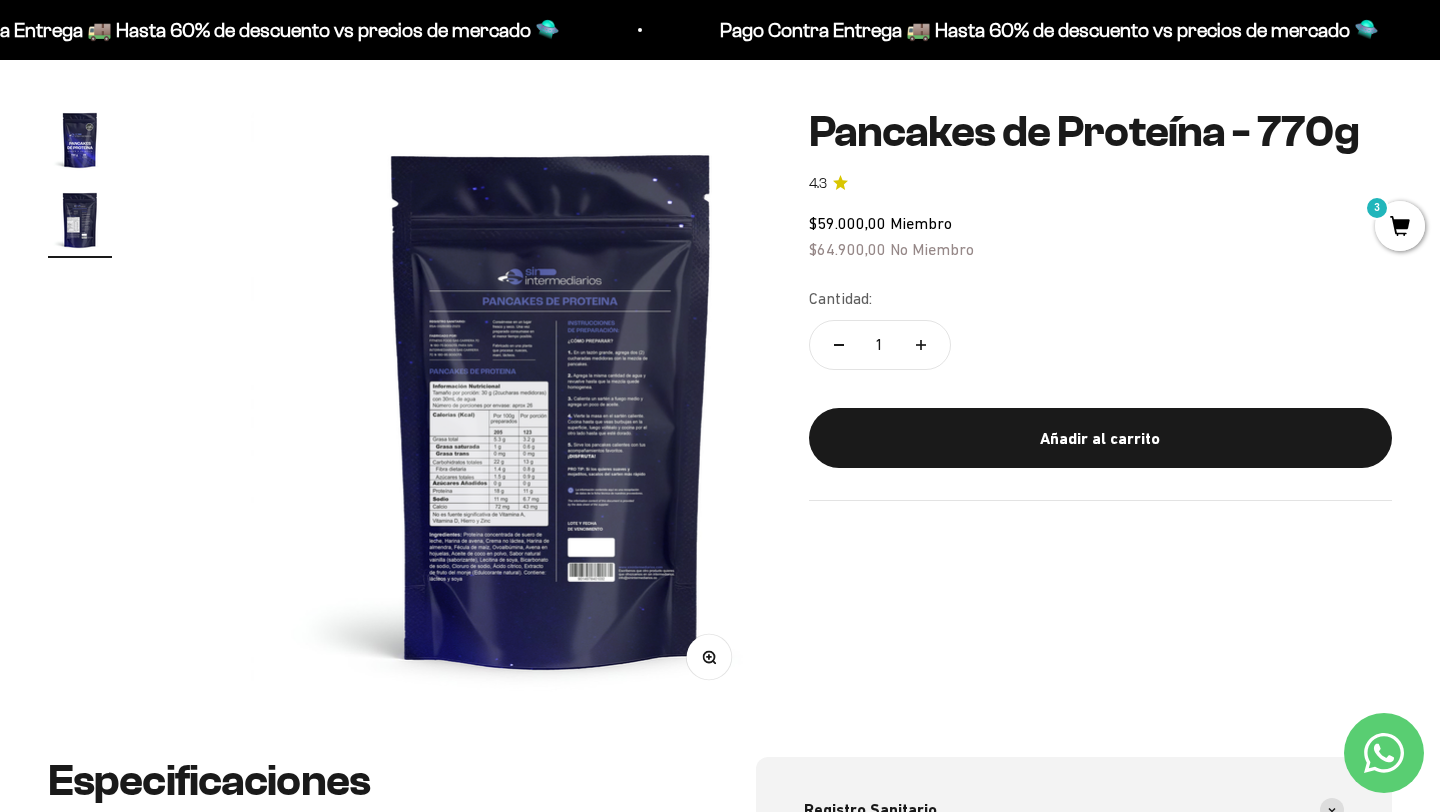 scroll, scrollTop: 0, scrollLeft: 624, axis: horizontal 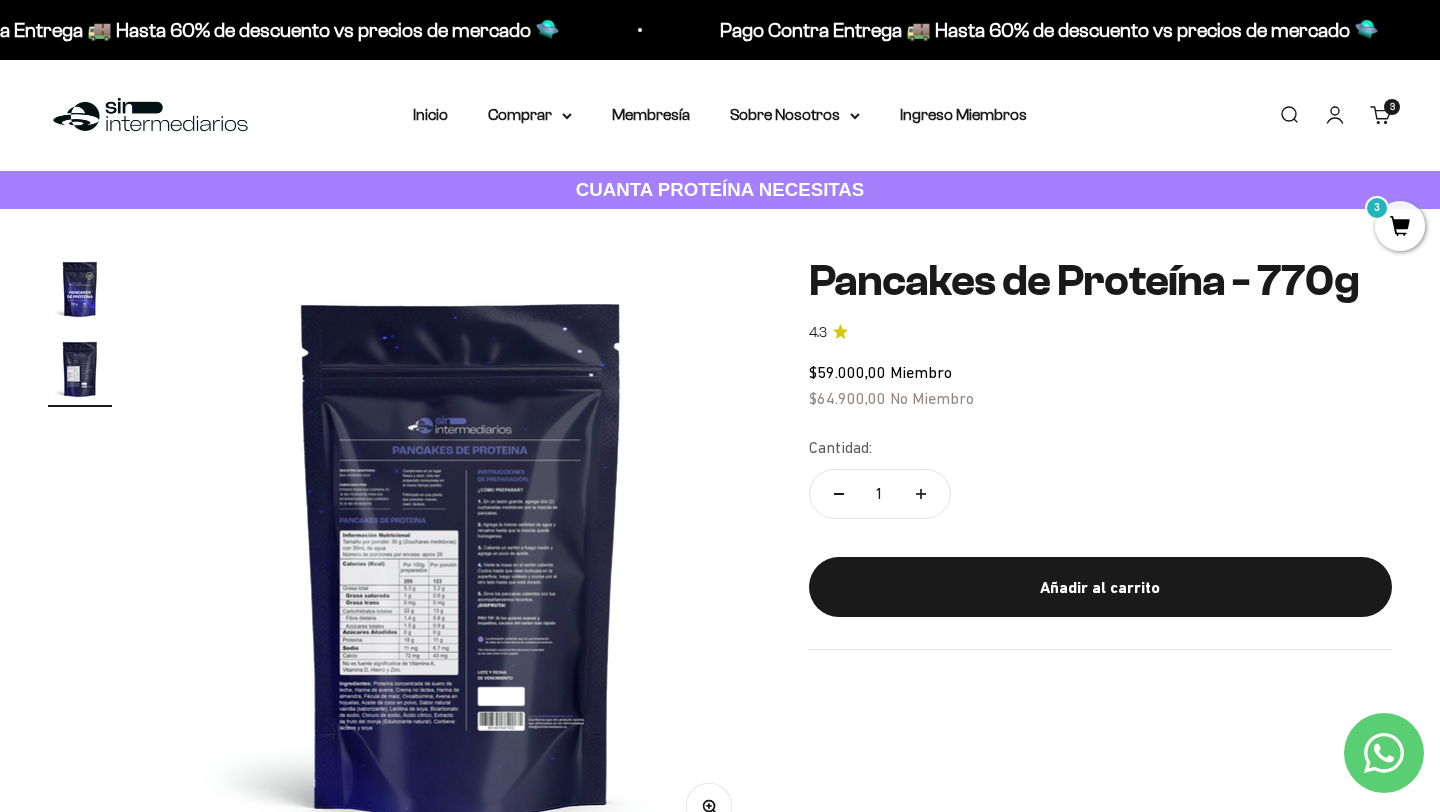 click on "3" at bounding box center [1400, 226] 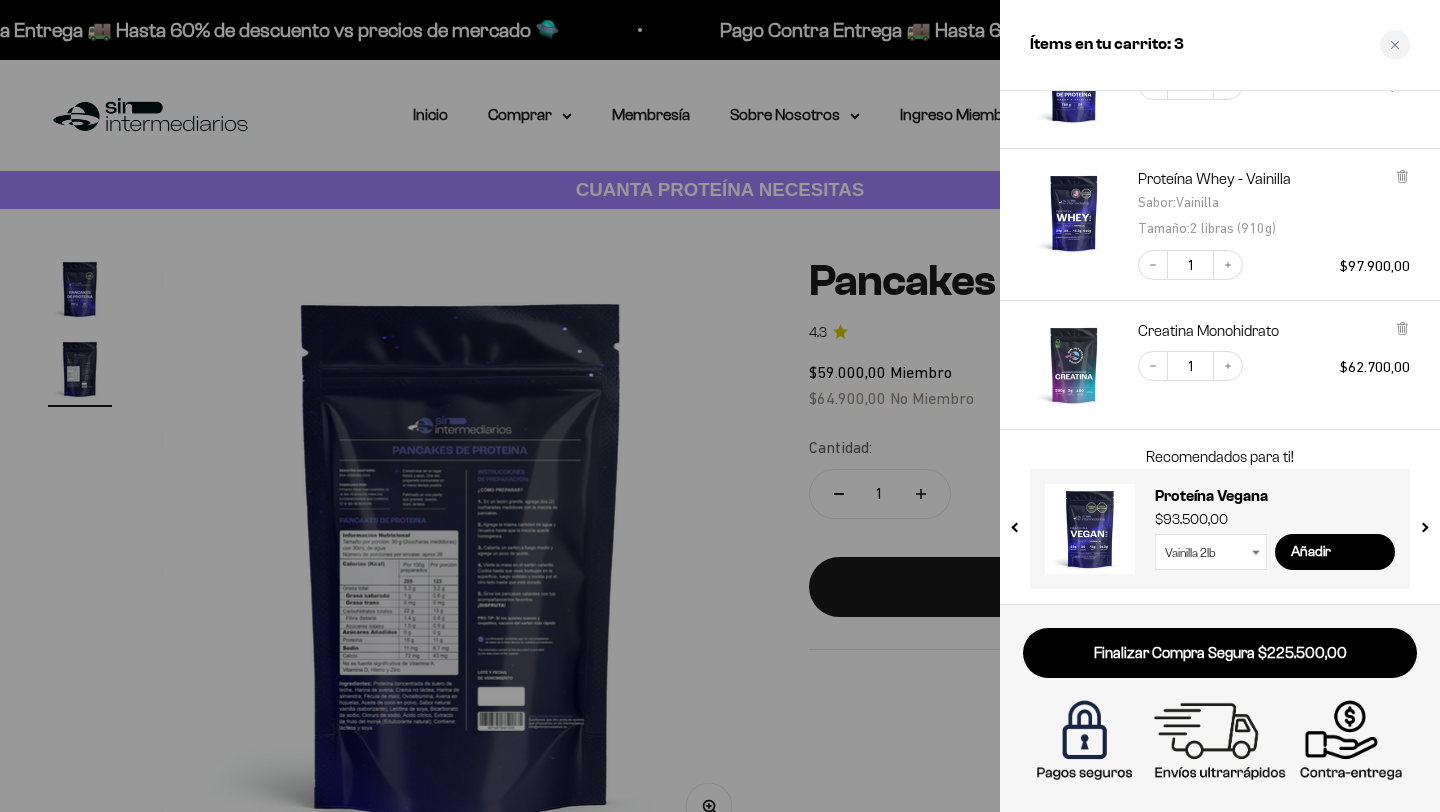 scroll, scrollTop: 0, scrollLeft: 0, axis: both 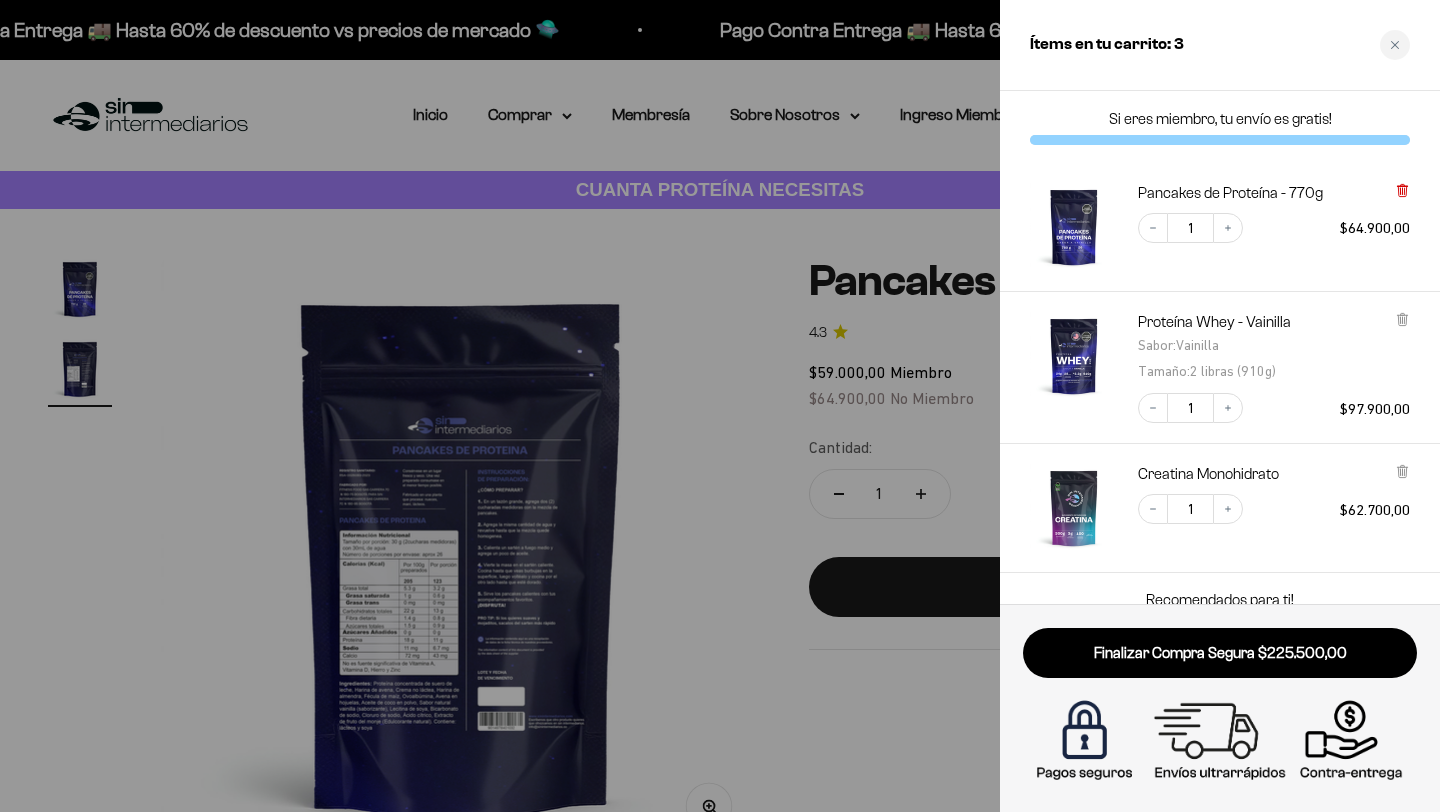 click 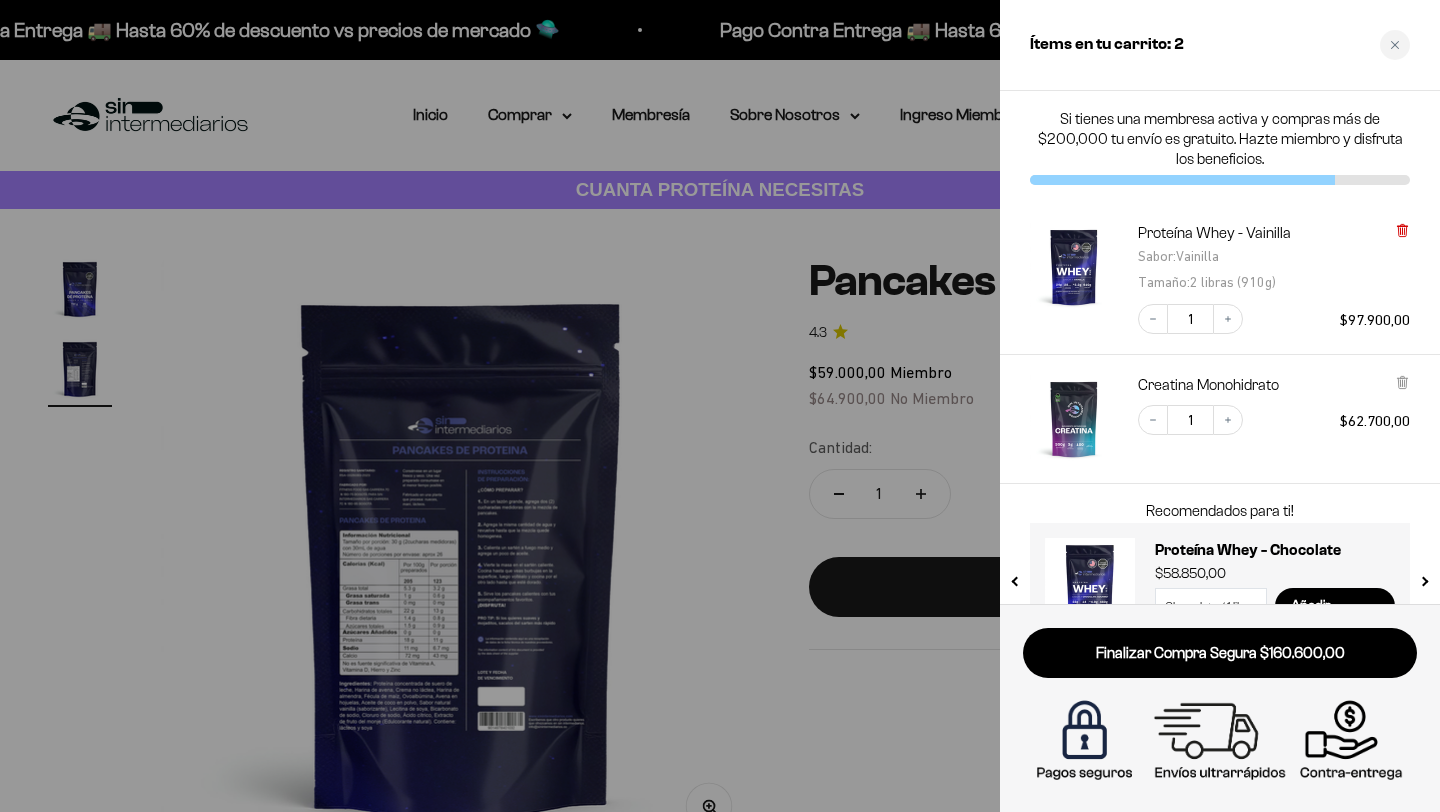 click 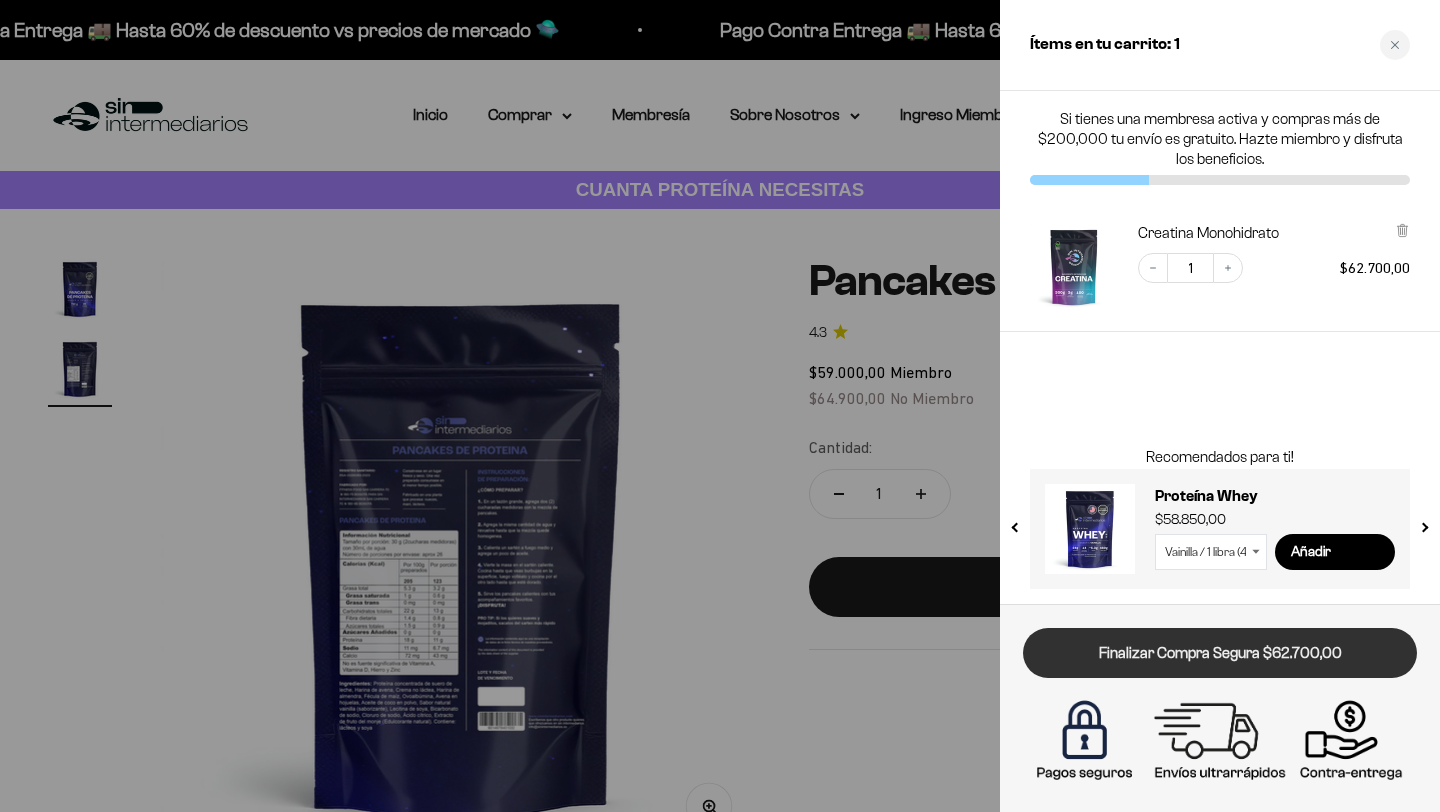 click on "Finalizar Compra Segura $62.700,00" at bounding box center (1220, 653) 